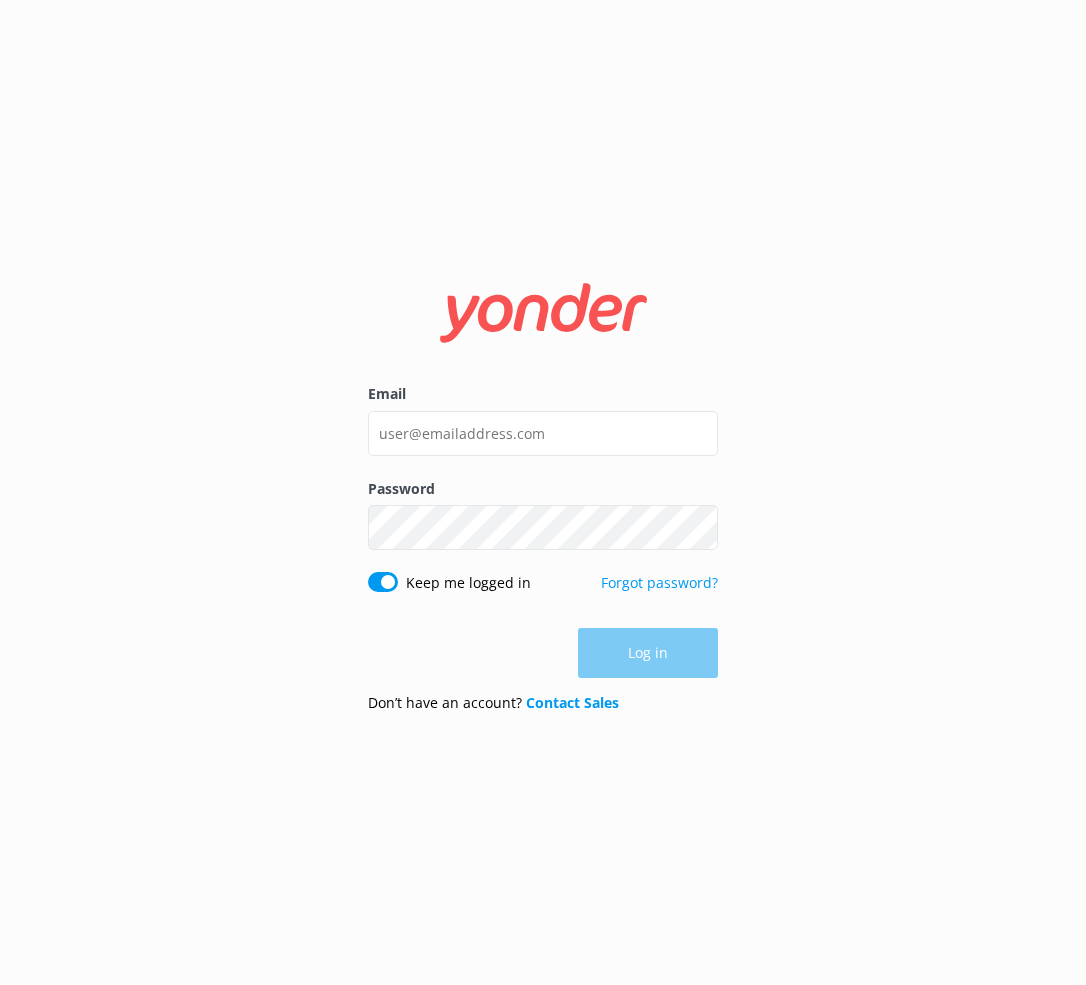 scroll, scrollTop: 0, scrollLeft: 0, axis: both 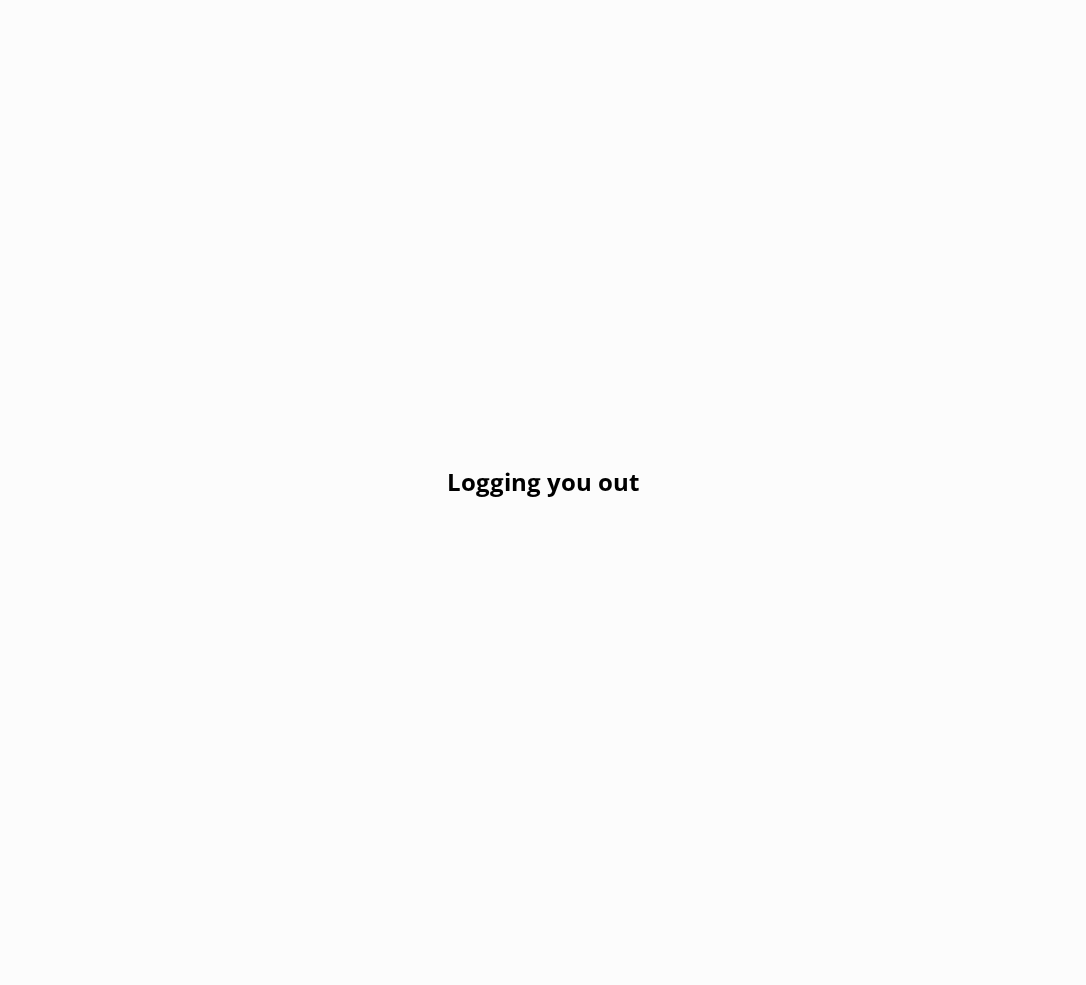 click on "Logging you out" at bounding box center [543, 492] 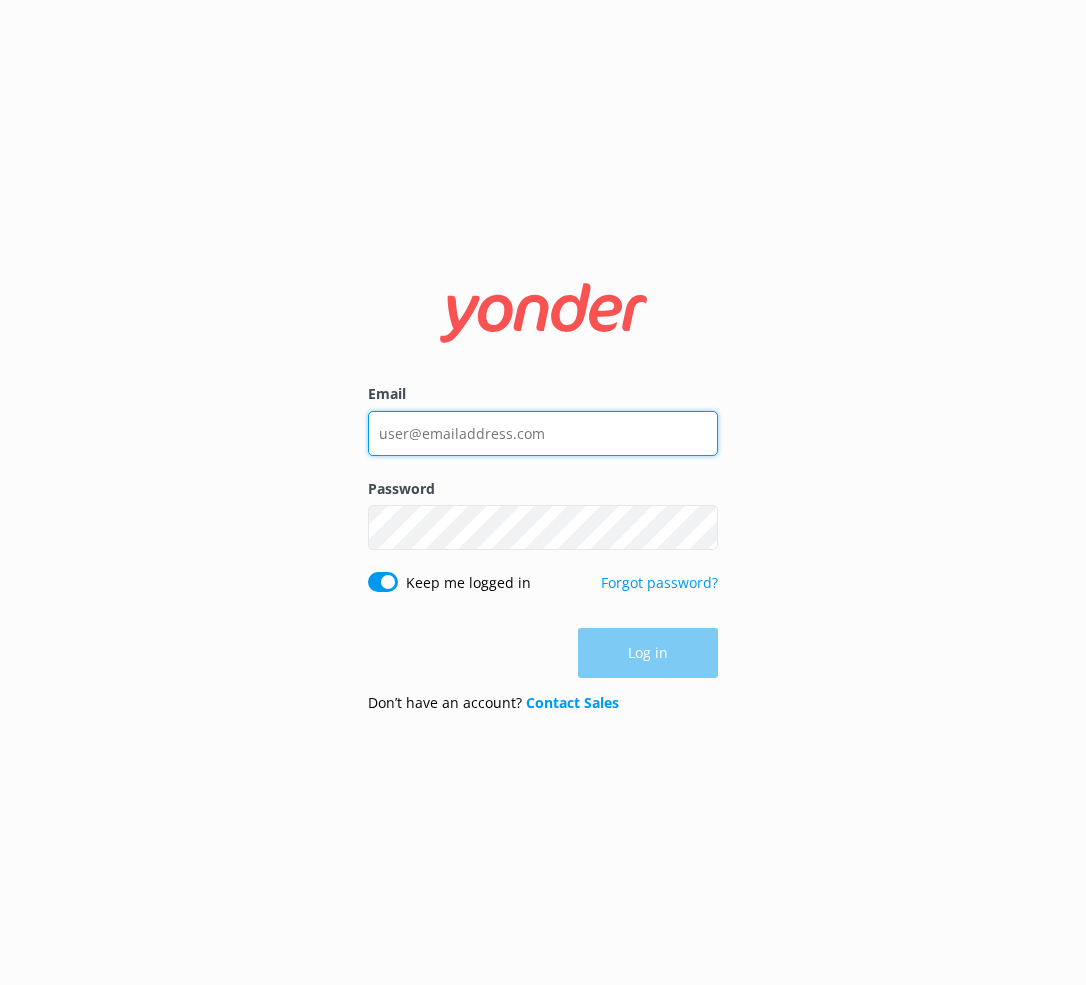 click on "Email" at bounding box center (543, 433) 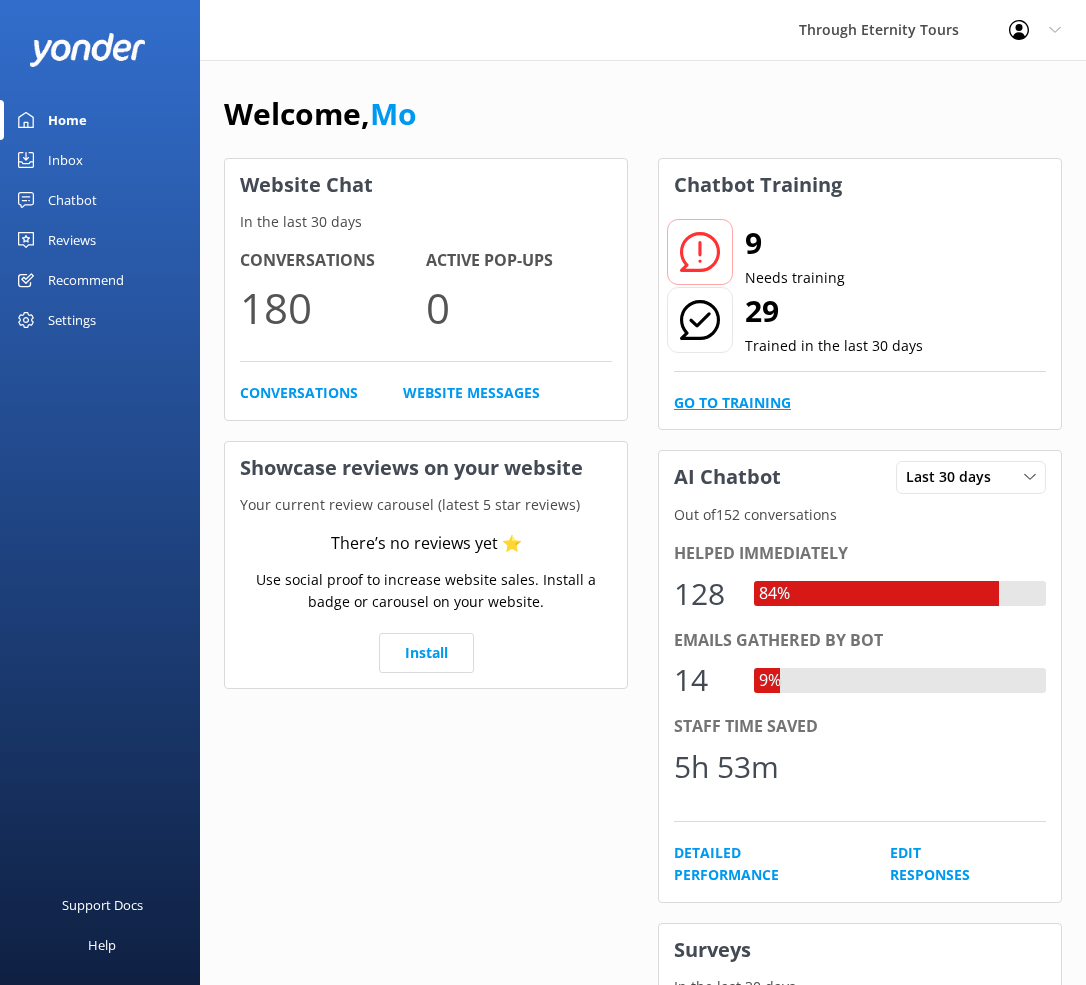 click on "Go to Training" at bounding box center [732, 403] 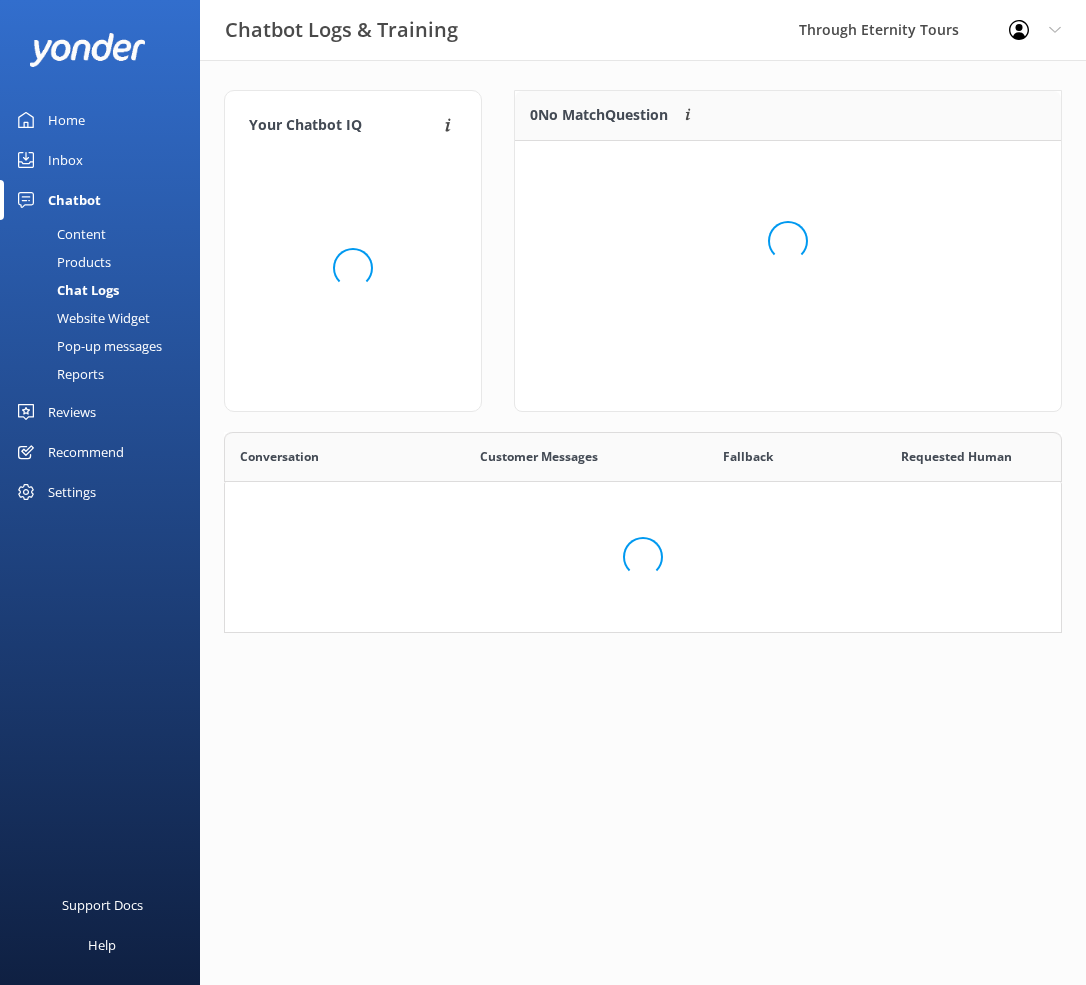 scroll, scrollTop: 1, scrollLeft: 1, axis: both 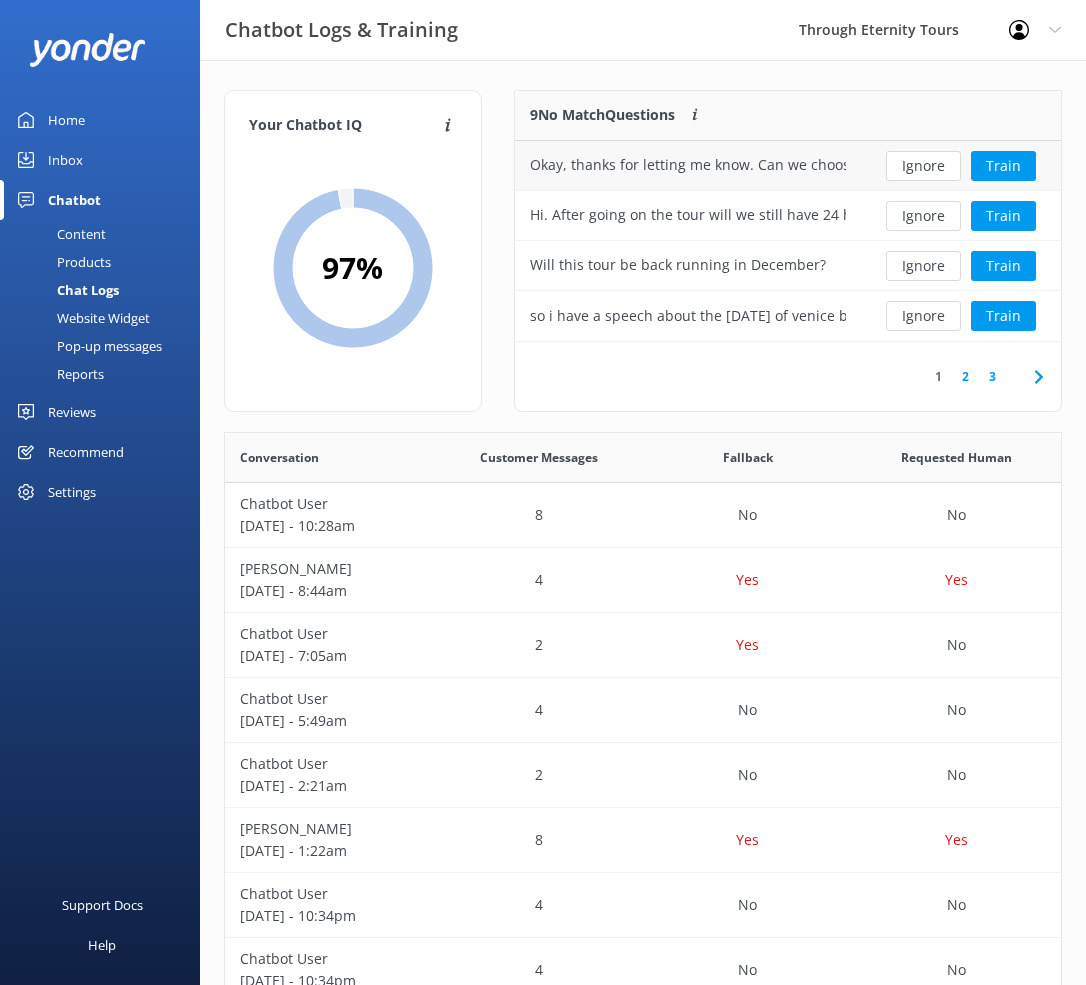 click on "Okay, thanks for letting me know. Can we choose to stay in the Forum rather than exiting?" at bounding box center (688, 165) 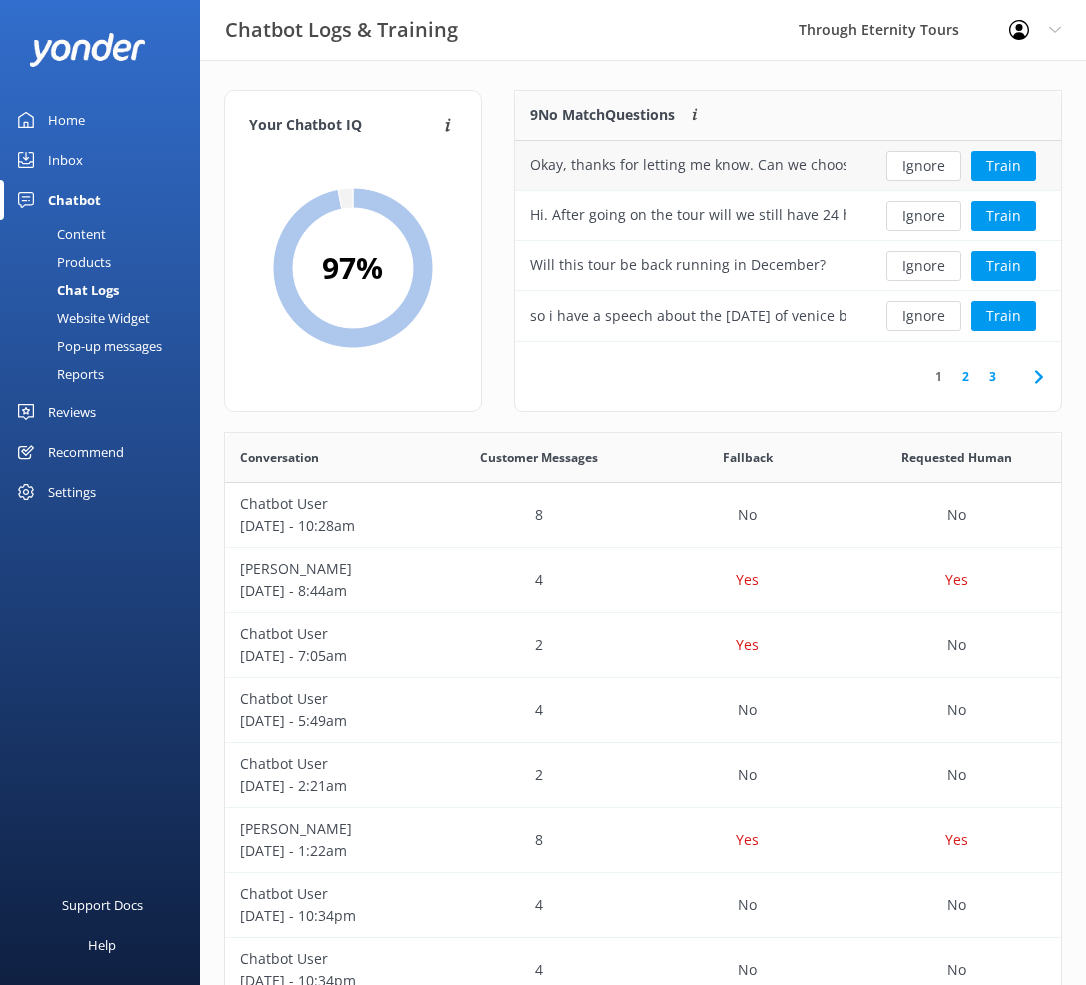 click on "Okay, thanks for letting me know. Can we choose to stay in the Forum rather than exiting?" at bounding box center [688, 165] 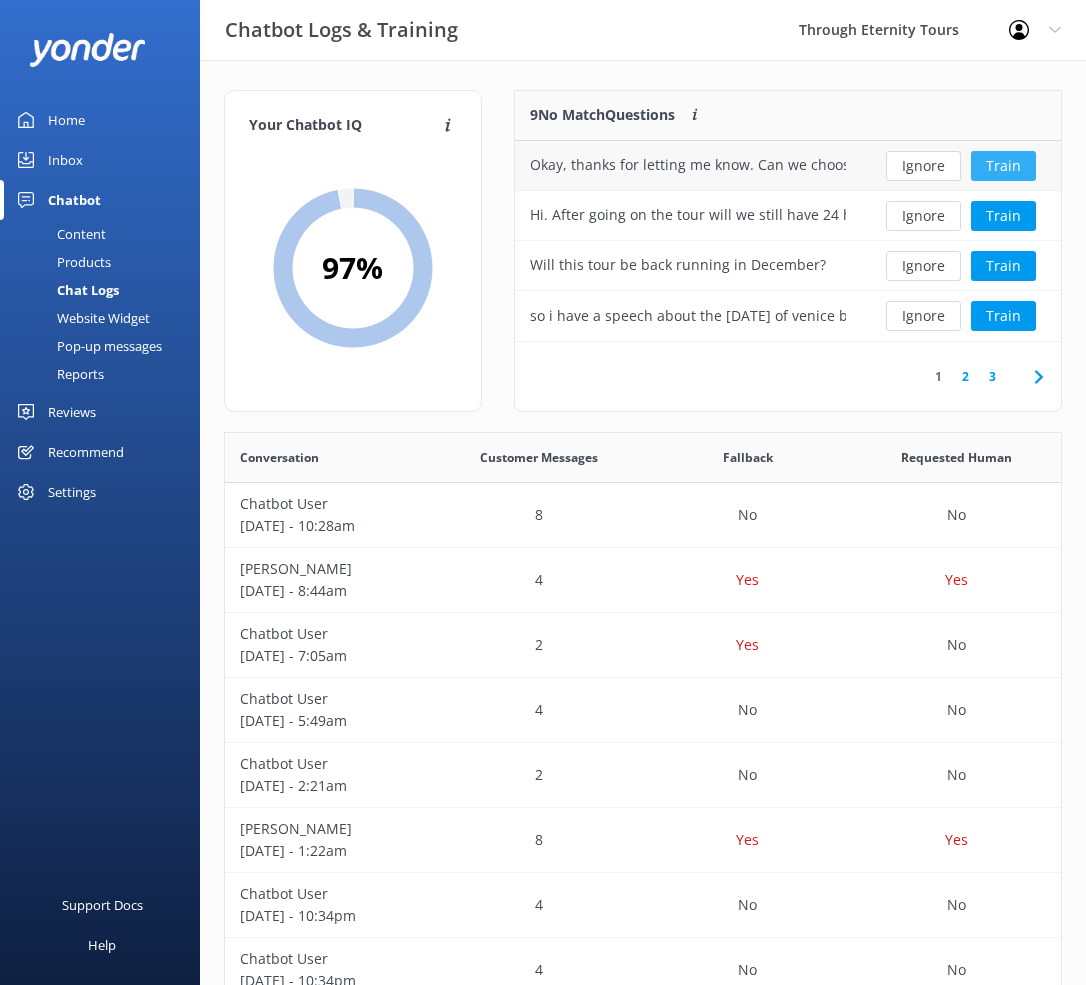 click on "Train" at bounding box center [1003, 166] 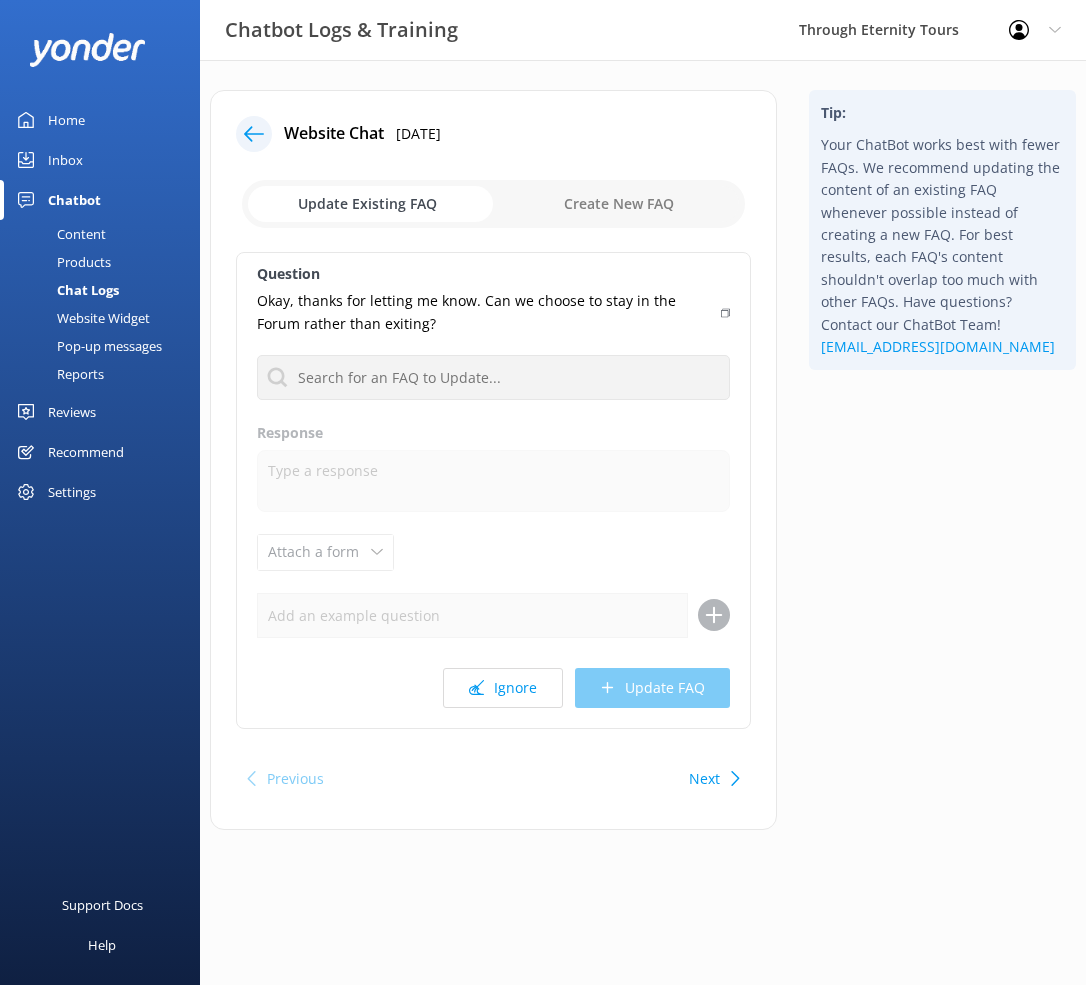 click on "Okay, thanks for letting me know. Can we choose to stay in the Forum rather than exiting?" at bounding box center [483, 312] 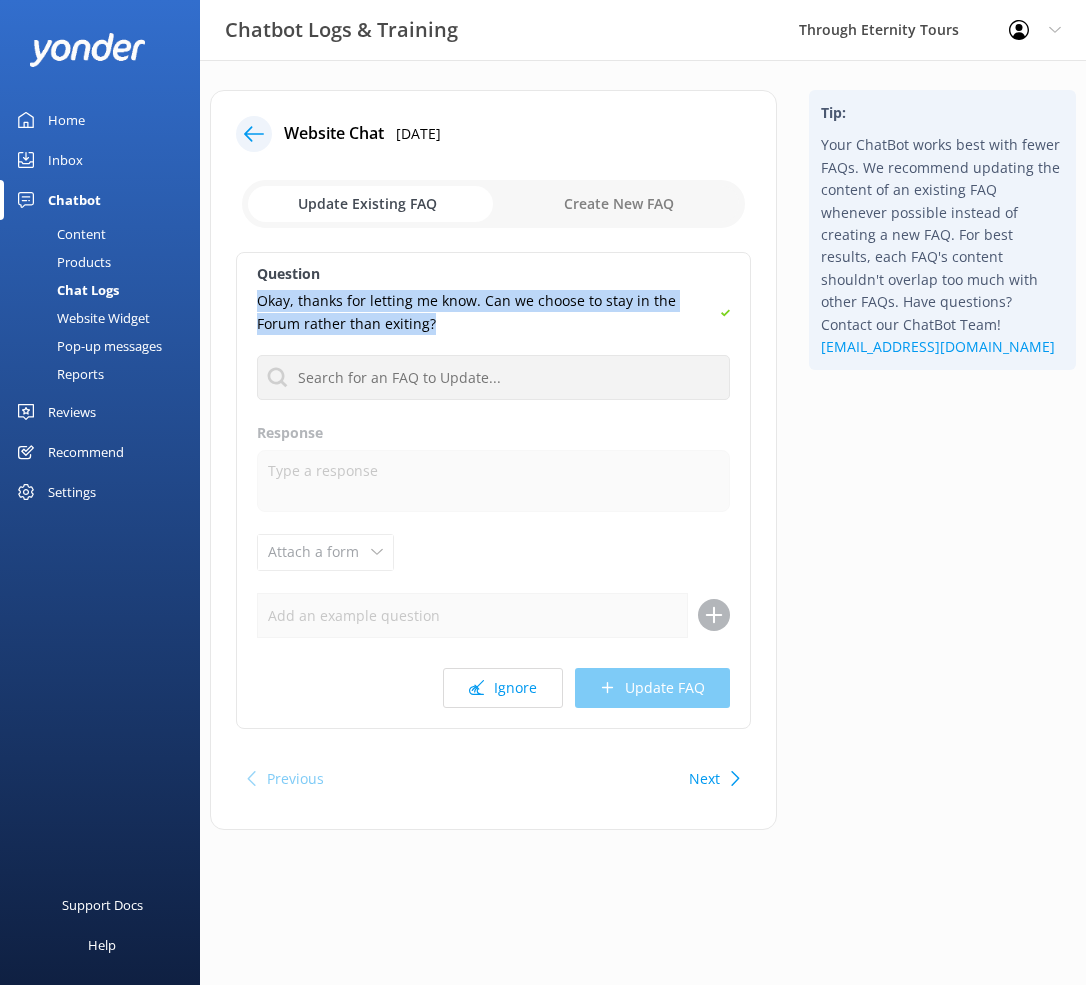 drag, startPoint x: 255, startPoint y: 302, endPoint x: 449, endPoint y: 329, distance: 195.86986 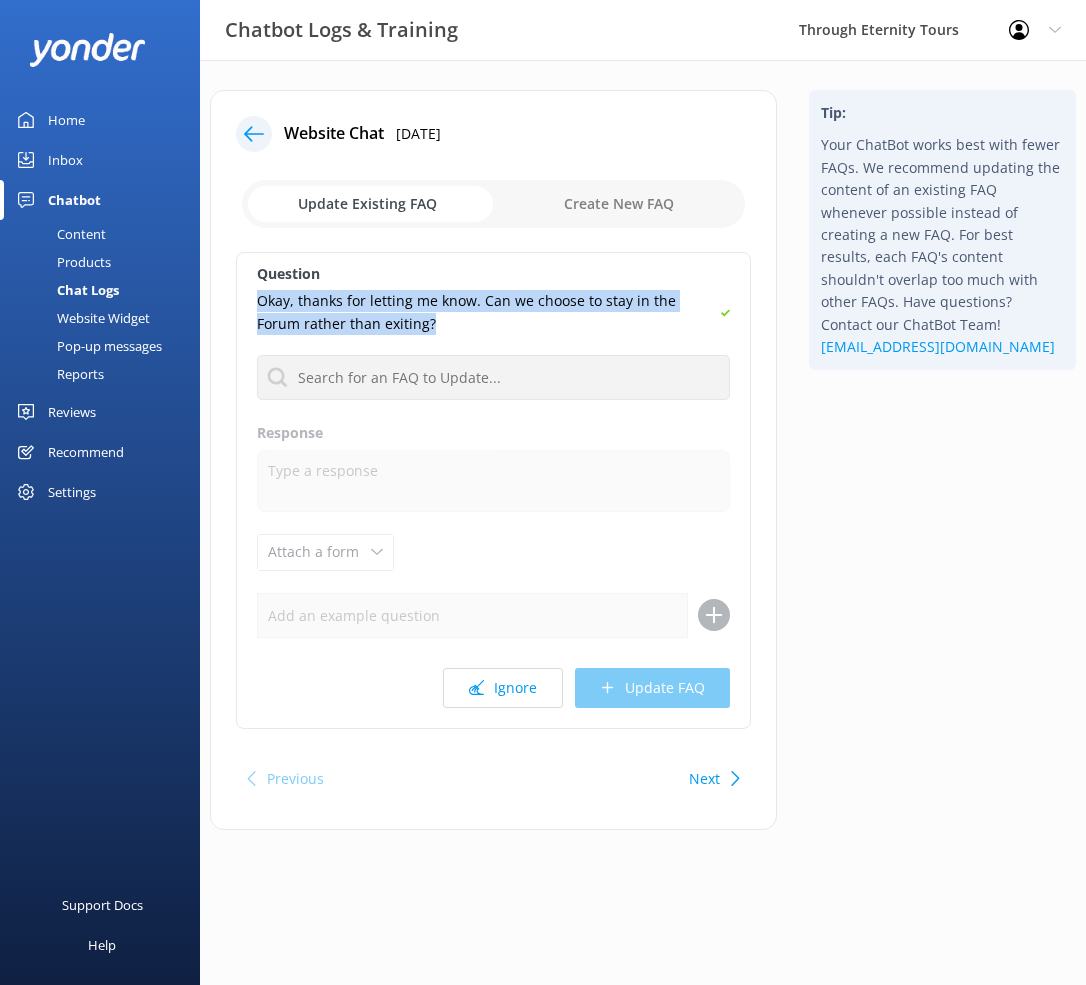 click on "Question Okay, thanks for letting me know. Can we choose to stay in the Forum rather than exiting? No FAQs available Response Attach a form Leave contact details Check availability Ignore Update FAQ" at bounding box center (493, 490) 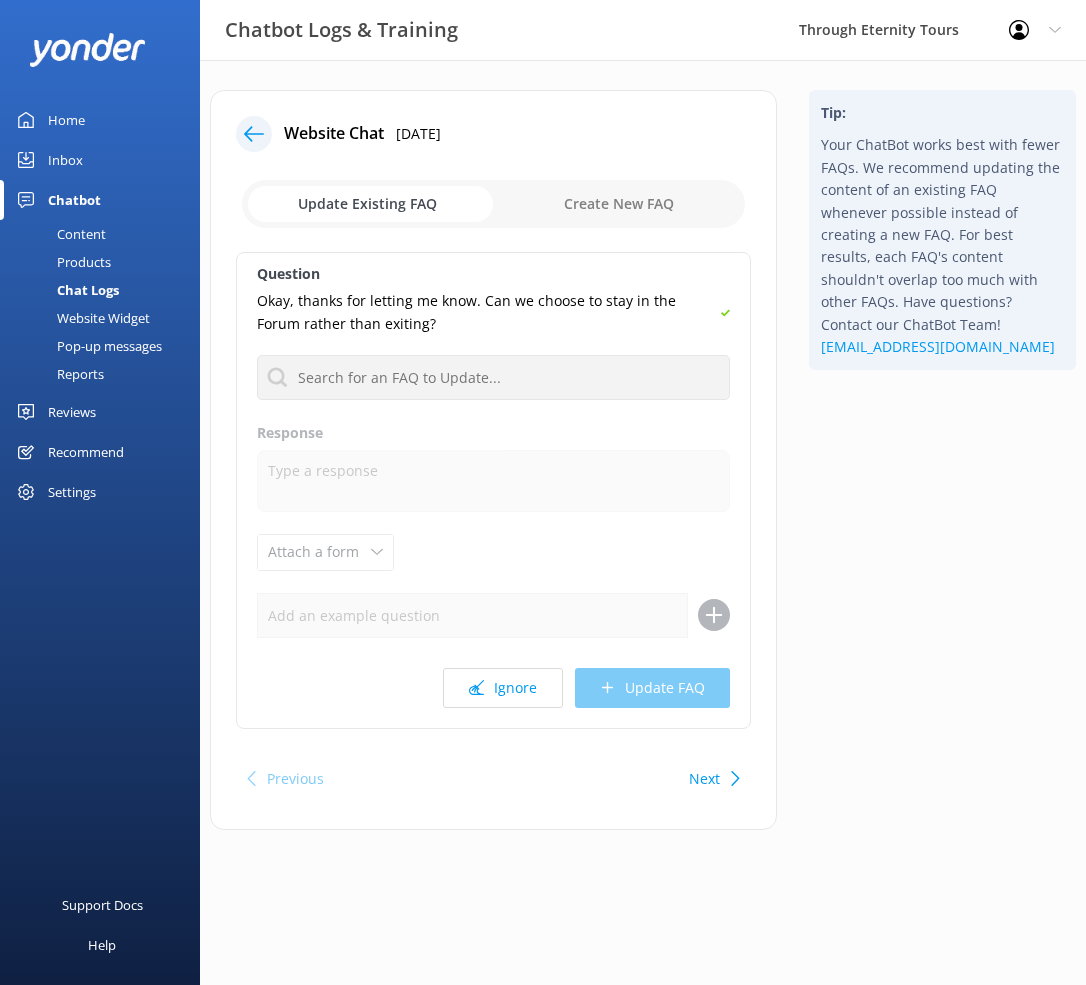 click at bounding box center (493, 204) 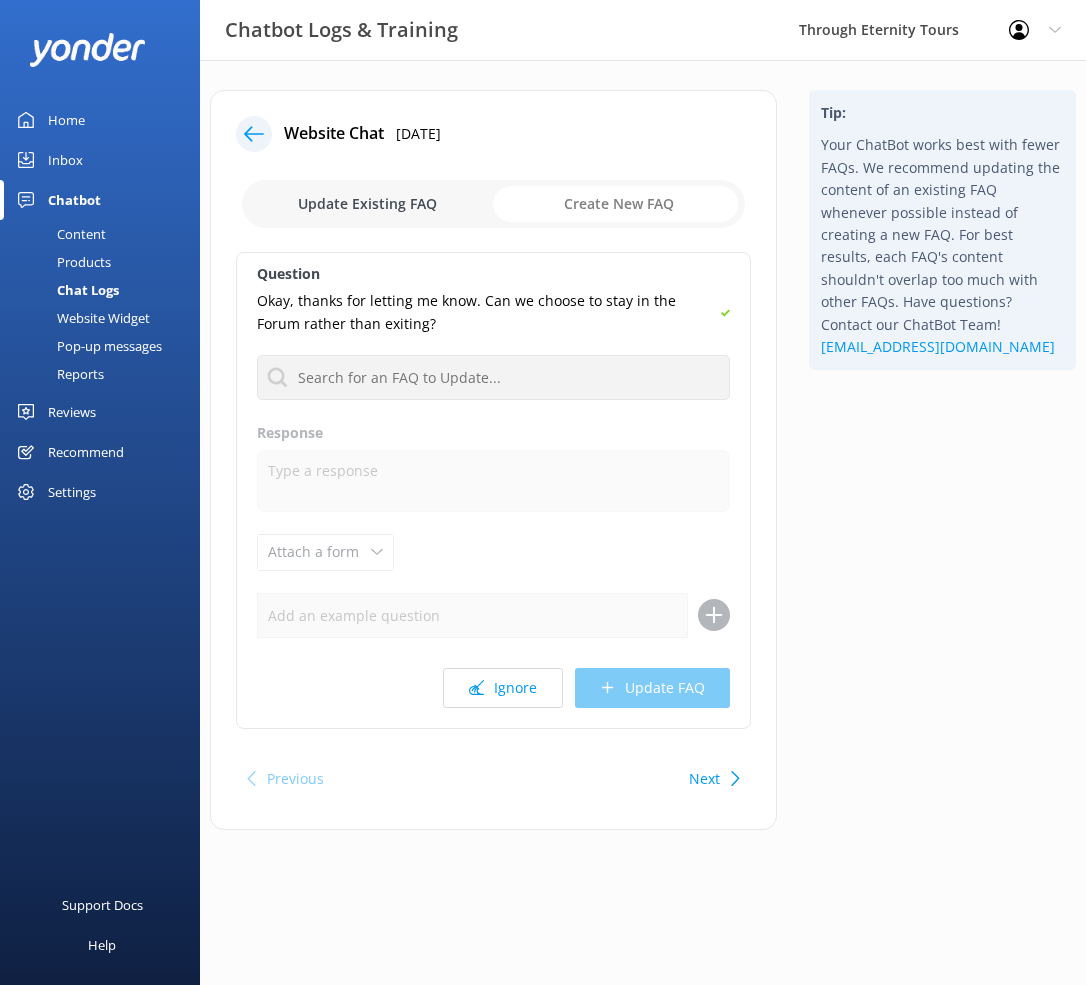 checkbox on "true" 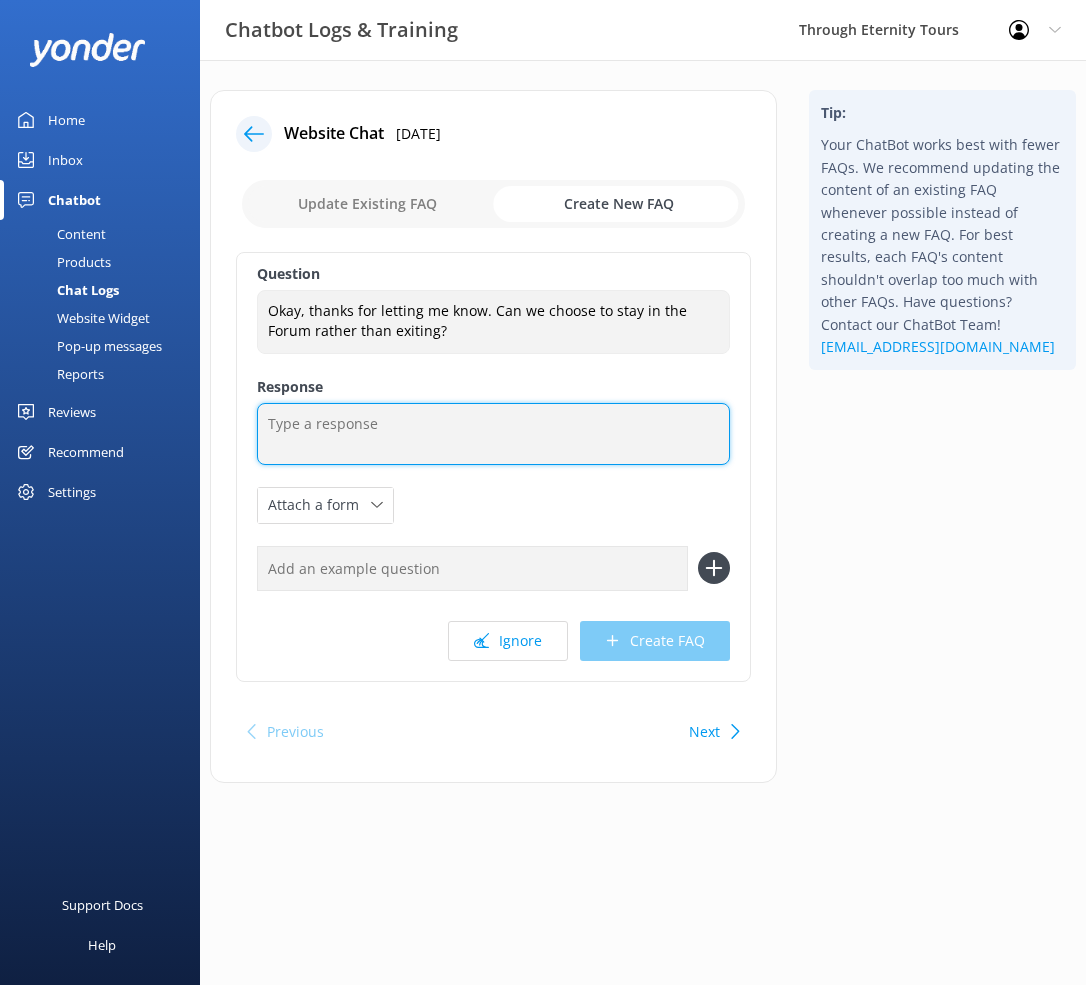 click at bounding box center (493, 434) 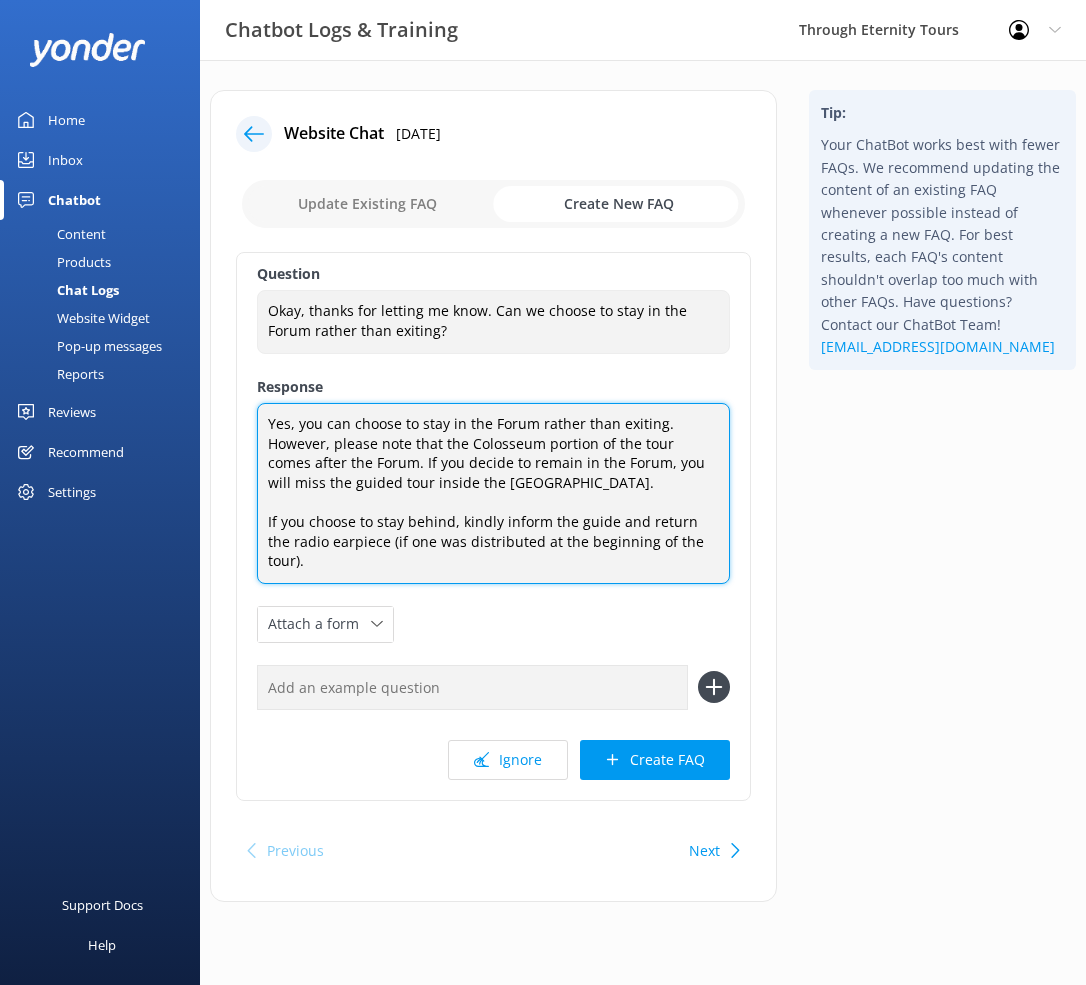 type on "Yes, you can choose to stay in the Forum rather than exiting. However, please note that the Colosseum portion of the tour comes after the Forum. If you decide to remain in the Forum, you will miss the guided tour inside the [GEOGRAPHIC_DATA].
If you choose to stay behind, kindly inform the guide and return the radio earpiece (if one was distributed at the beginning of the tour)." 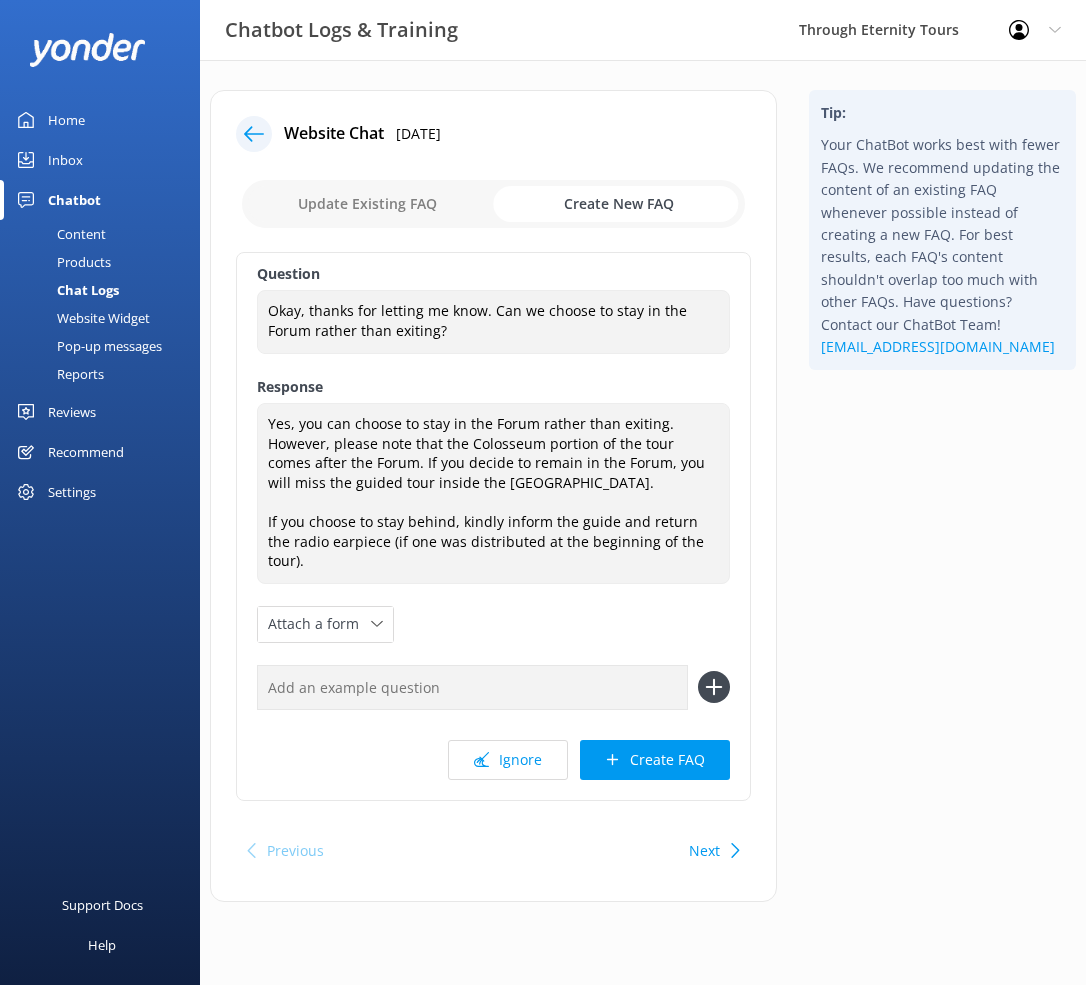 click on "Tip: Your ChatBot works best with fewer FAQs. We recommend updating the content of an existing FAQ whenever possible instead of creating a new FAQ. For best results, each FAQ's content shouldn't overlap too much with other FAQs. Have questions? Contact our ChatBot Team!   [EMAIL_ADDRESS][DOMAIN_NAME]" at bounding box center [942, 506] 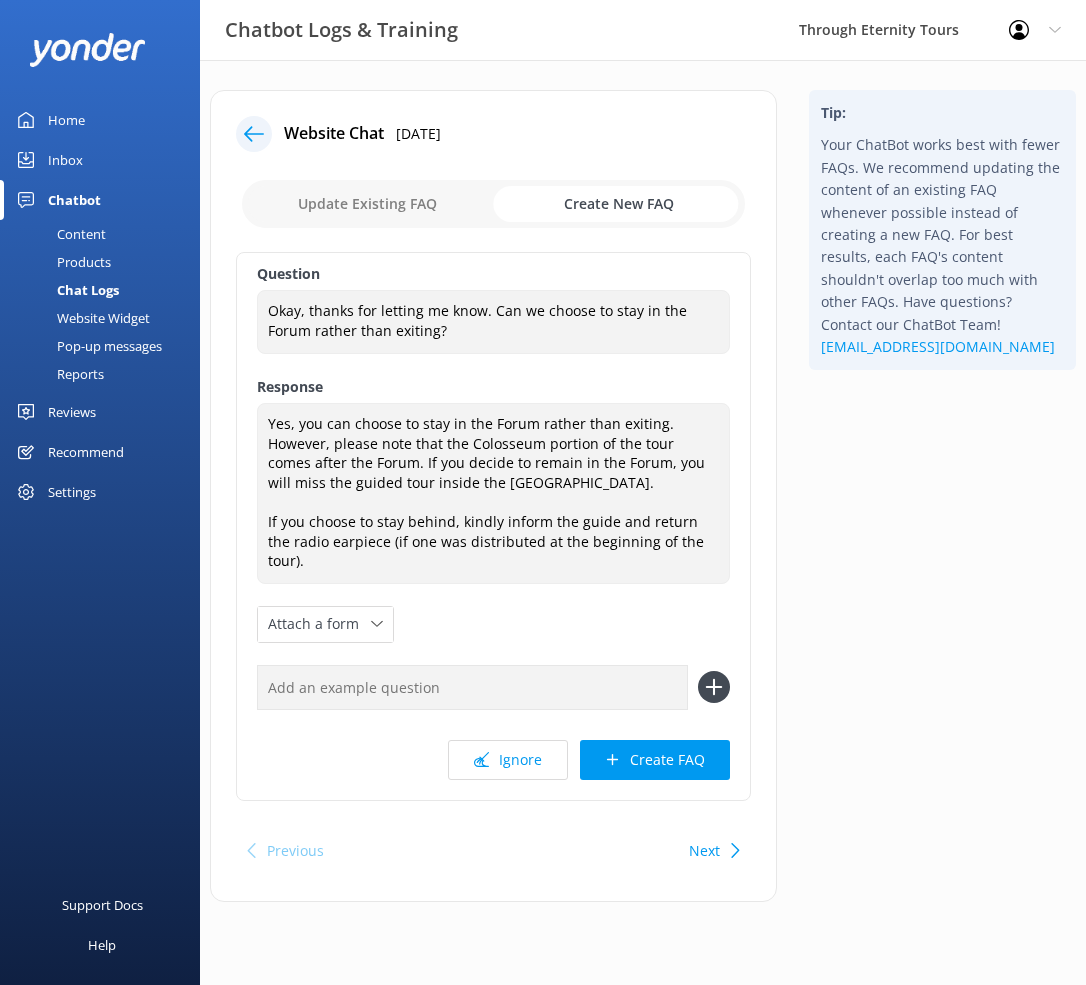 click on "Tip: Your ChatBot works best with fewer FAQs. We recommend updating the content of an existing FAQ whenever possible instead of creating a new FAQ. For best results, each FAQ's content shouldn't overlap too much with other FAQs. Have questions? Contact our ChatBot Team!   [EMAIL_ADDRESS][DOMAIN_NAME]" at bounding box center (942, 506) 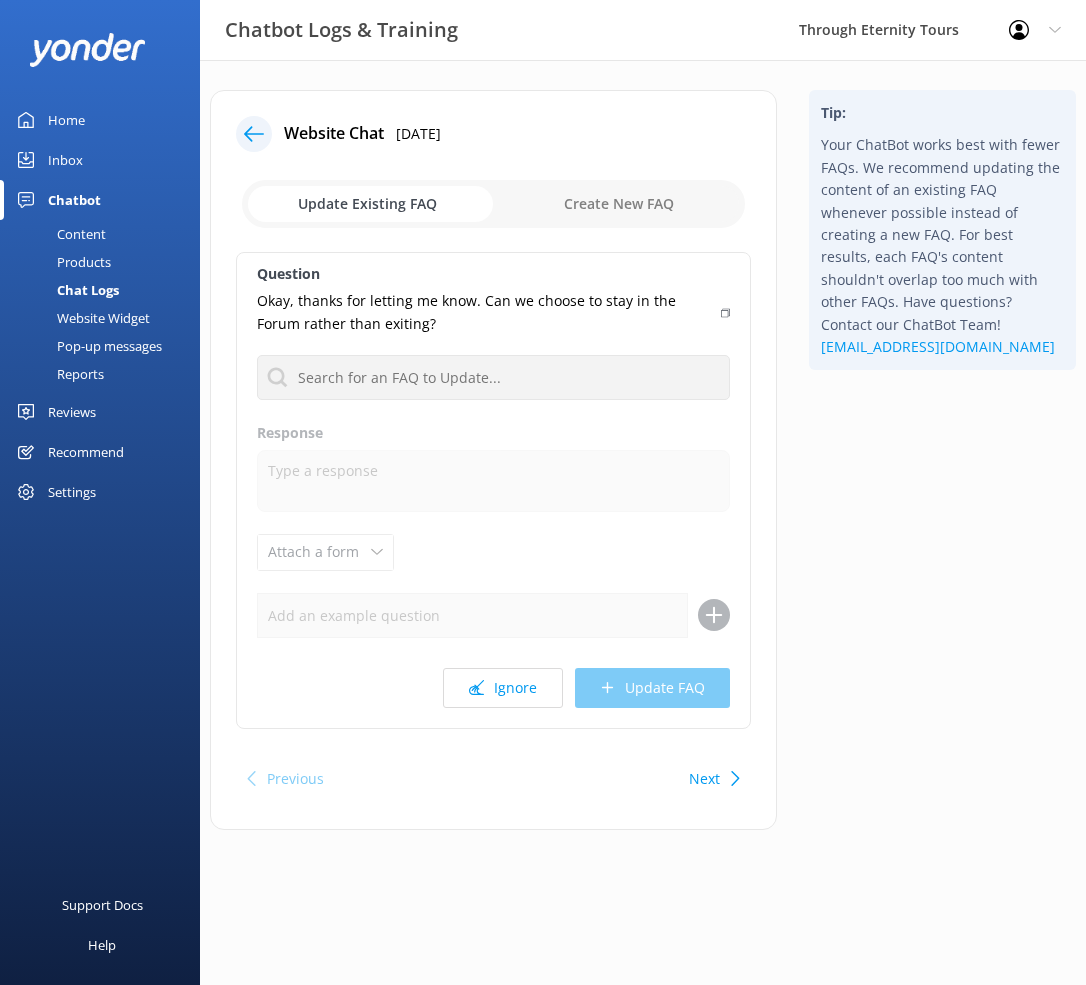 click on "Content" at bounding box center (59, 234) 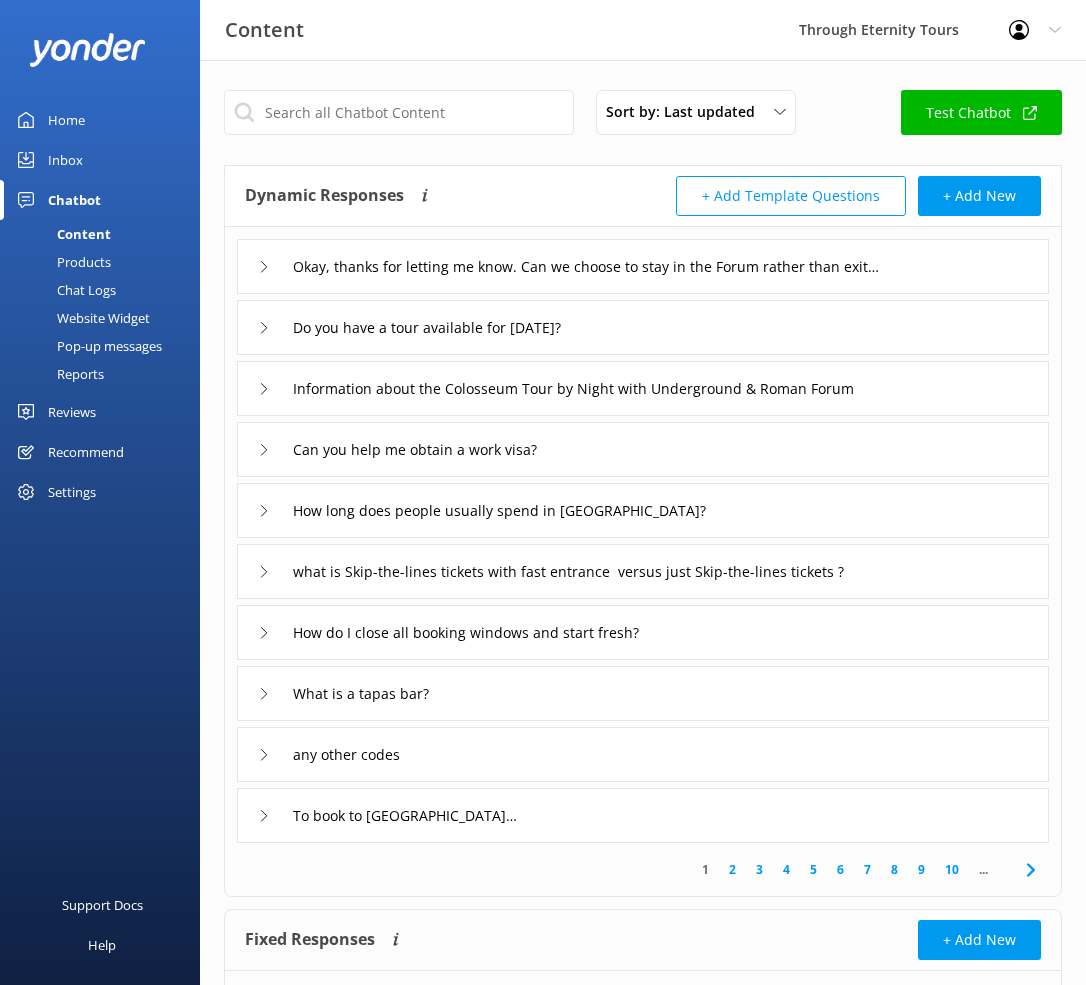 click 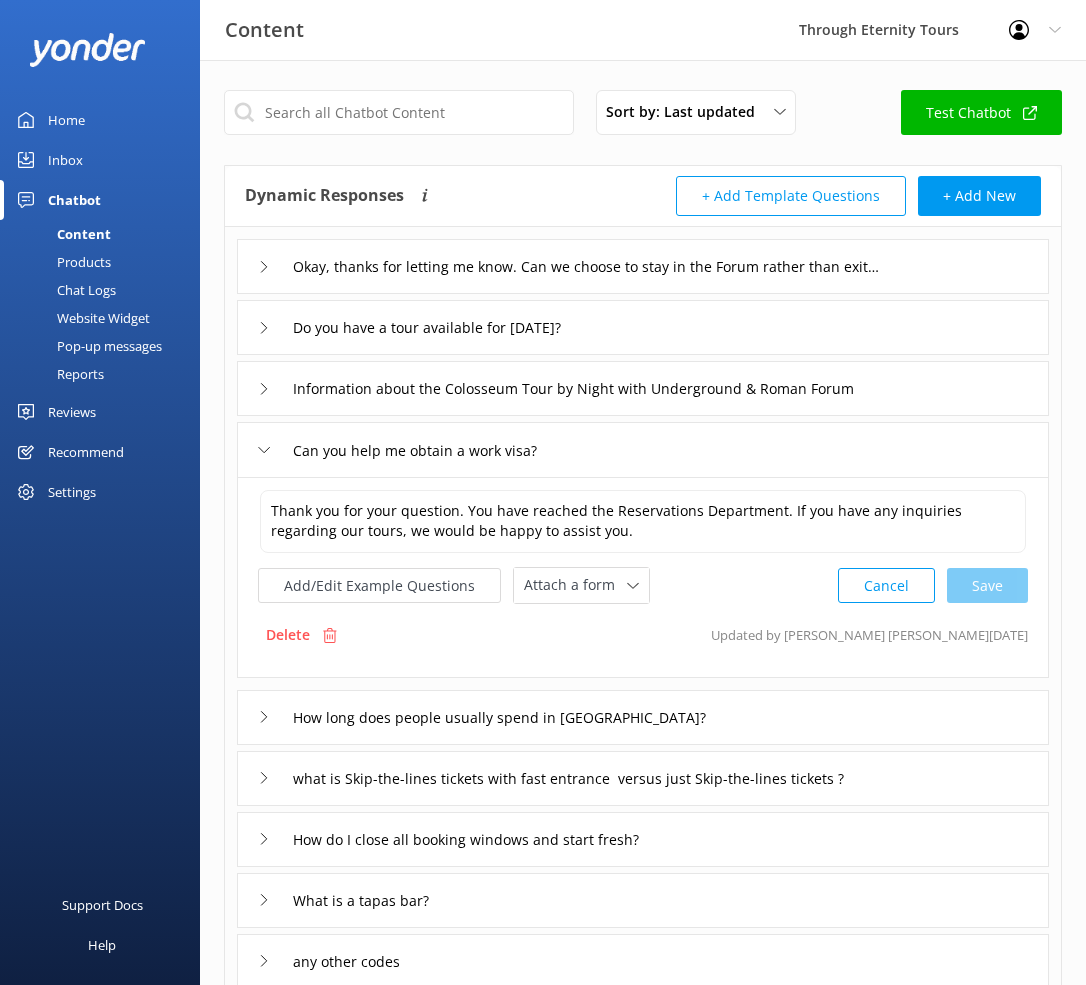 click 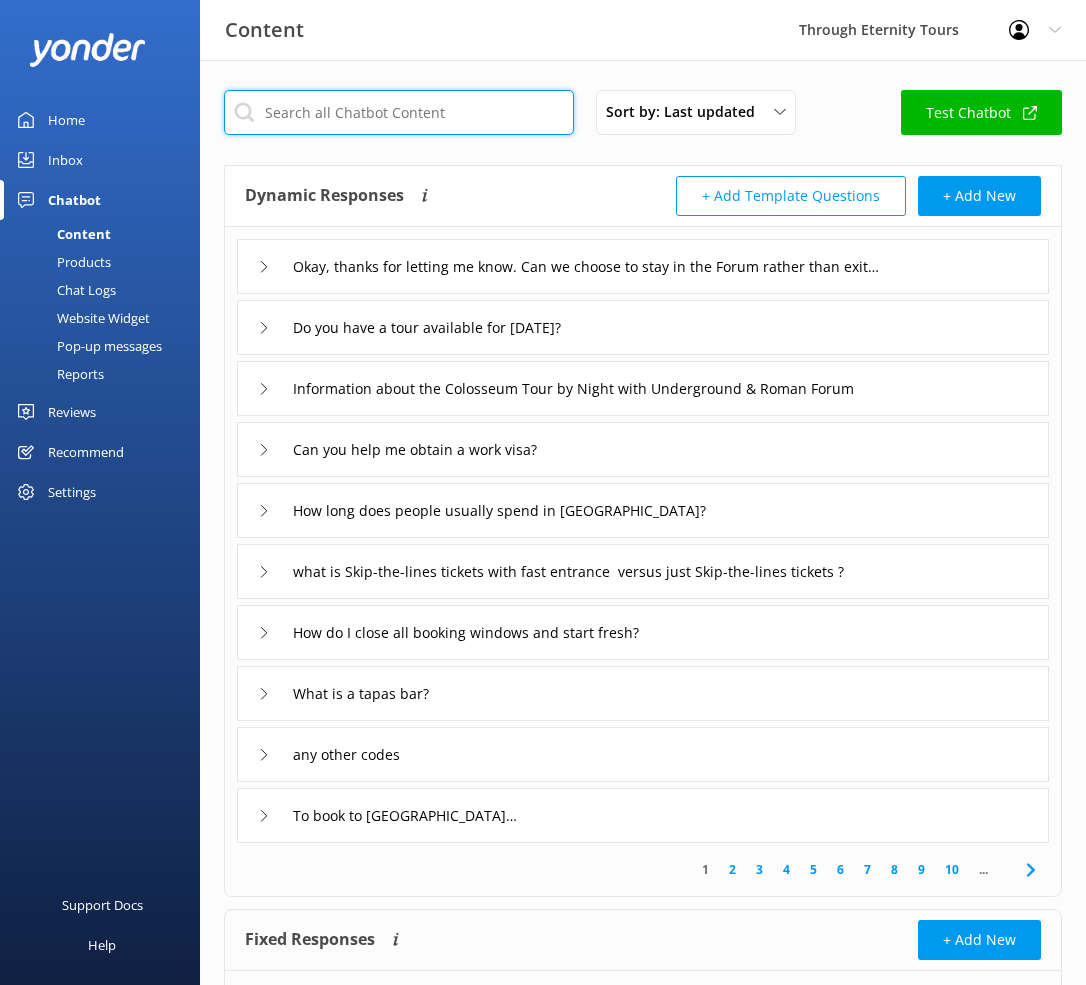 click at bounding box center [399, 112] 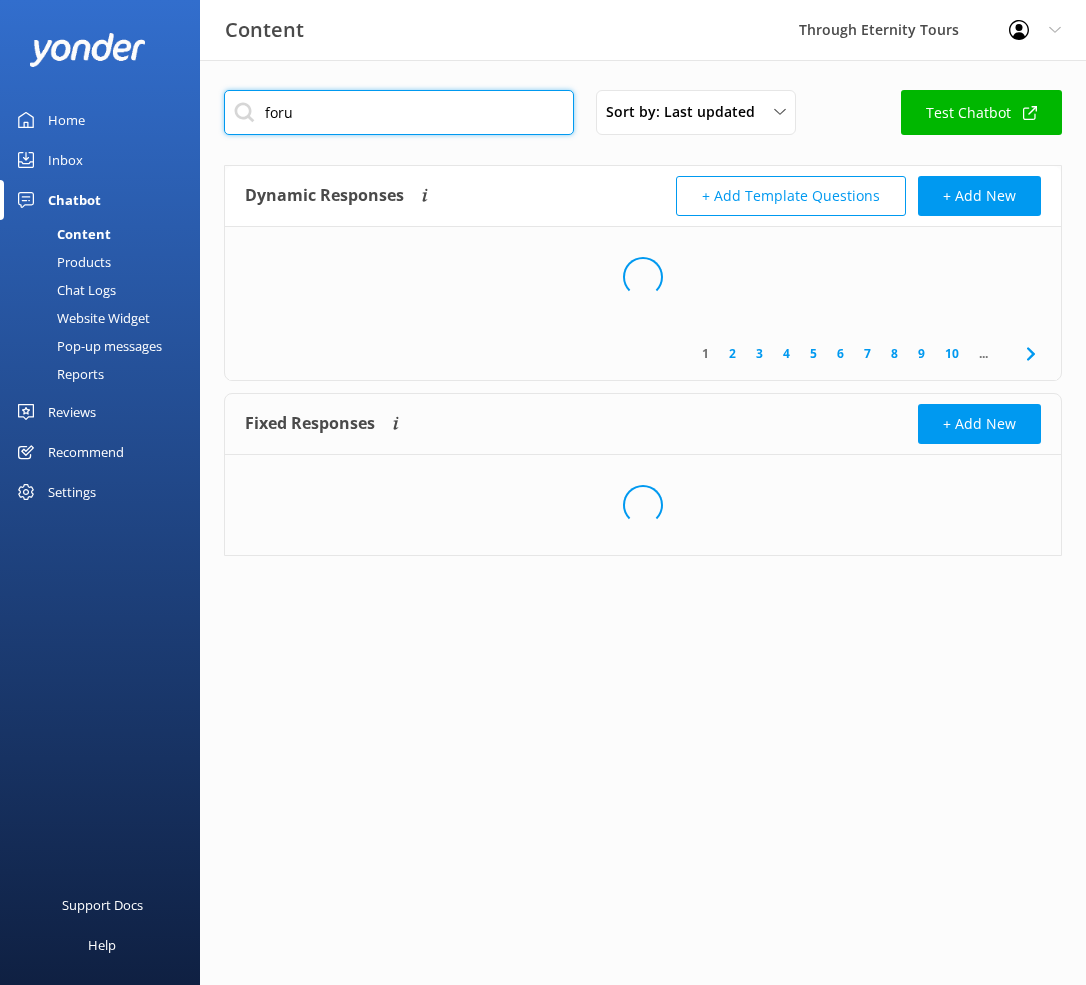 type on "forum" 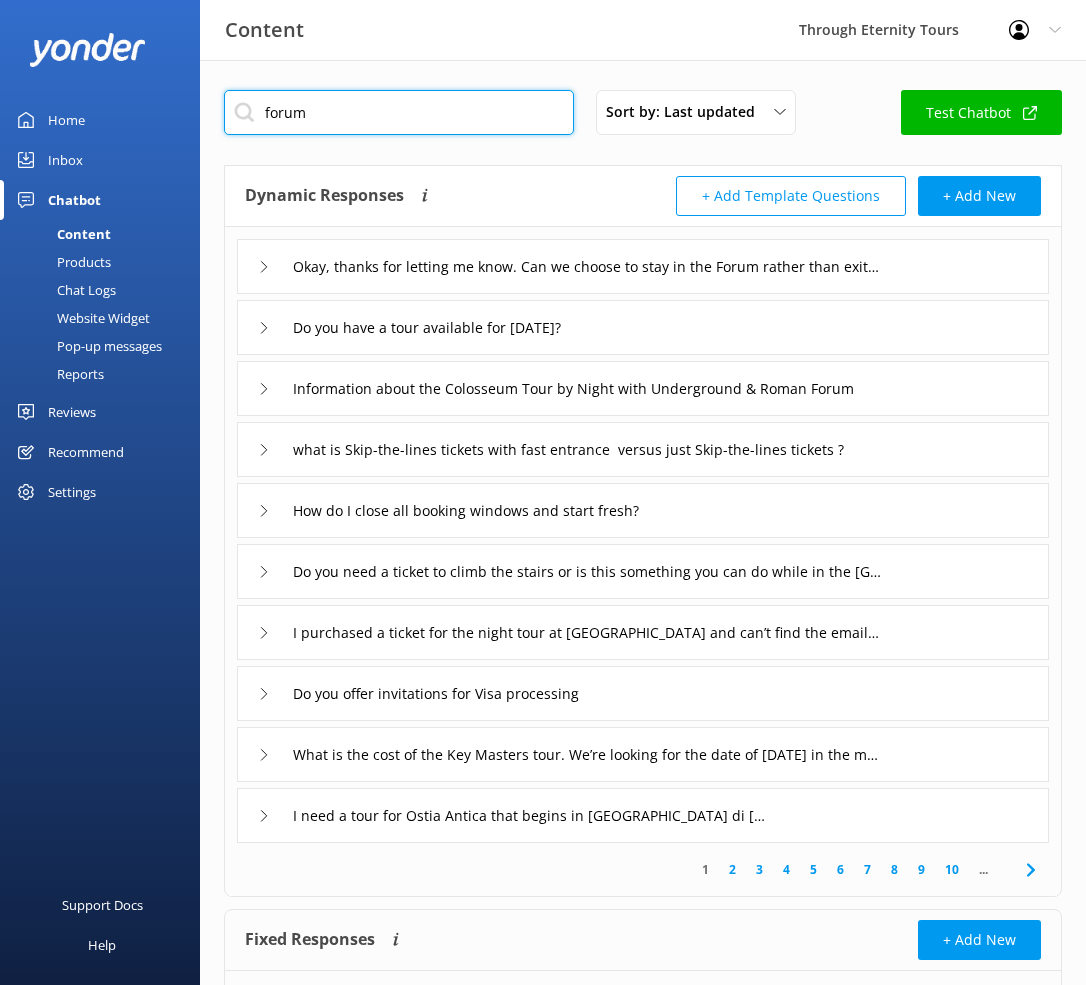 type on "Information about the Colosseum Tour by Night with Underground & Roman Forum" 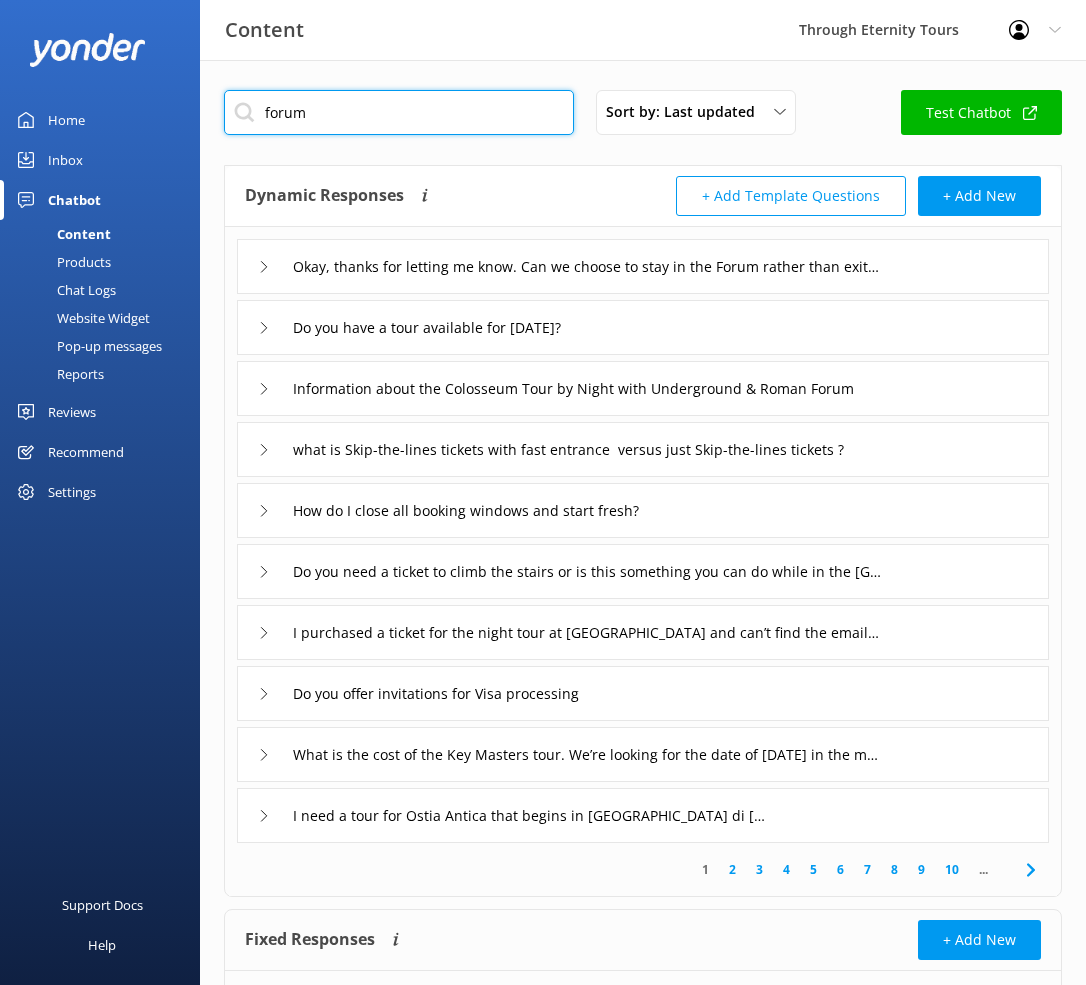 type on "Information about the Private Colosseum Tour with Roman Forum & [GEOGRAPHIC_DATA]: Essential Experience" 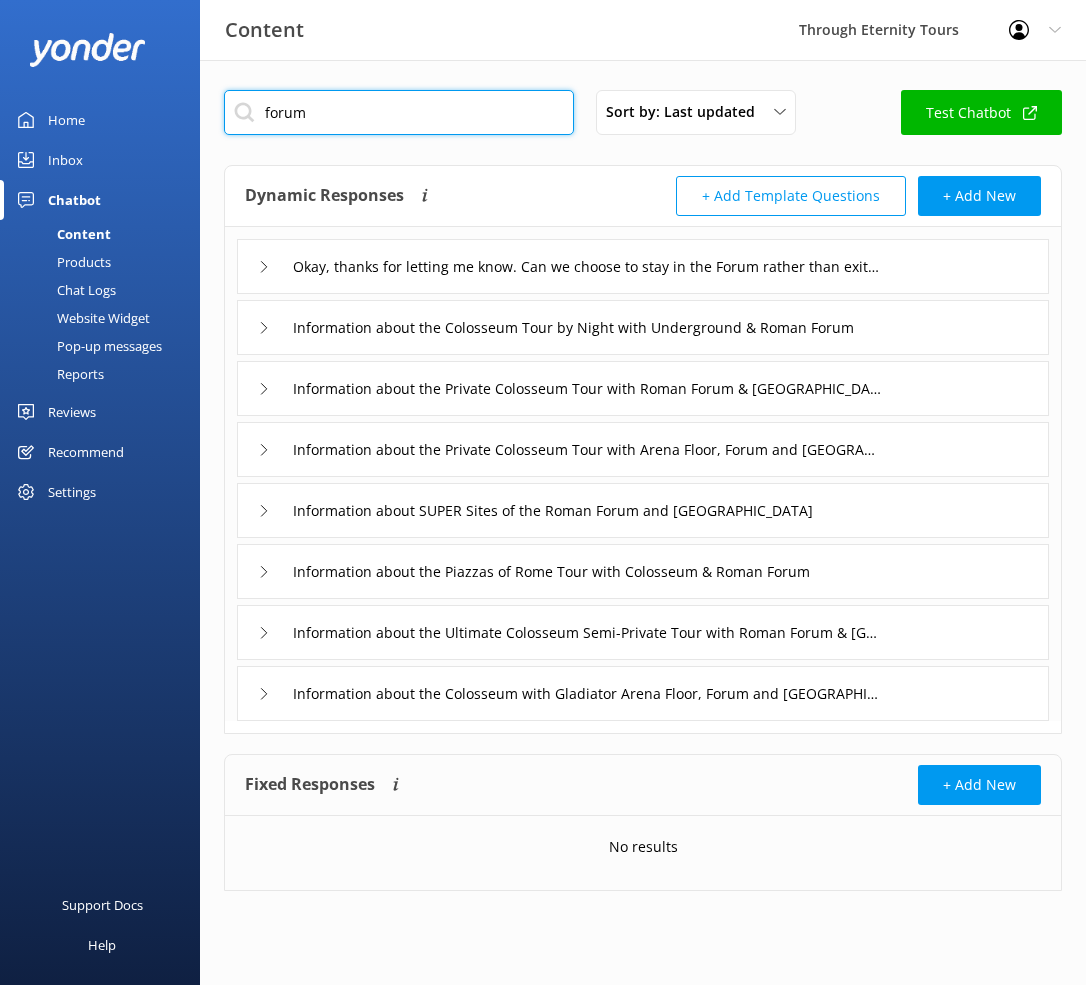 type on "forum" 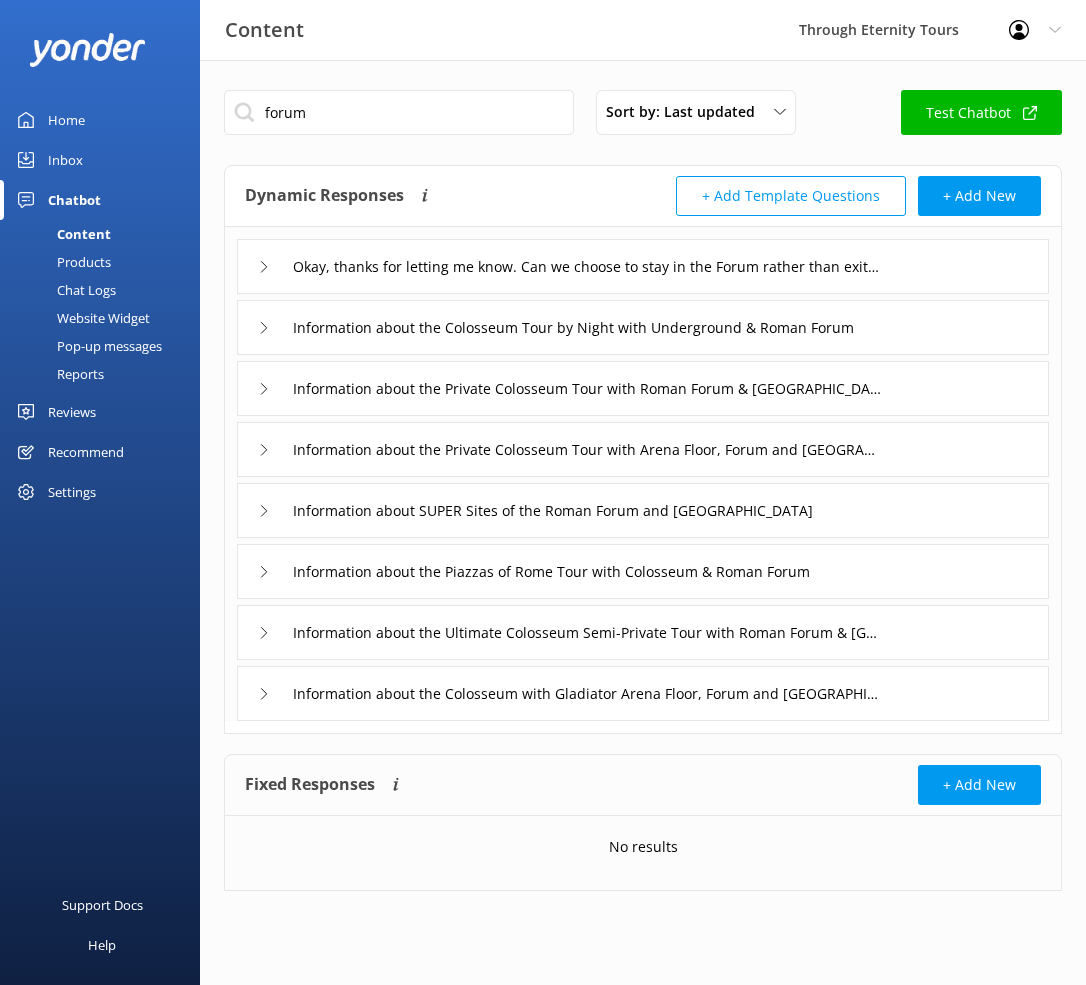 click 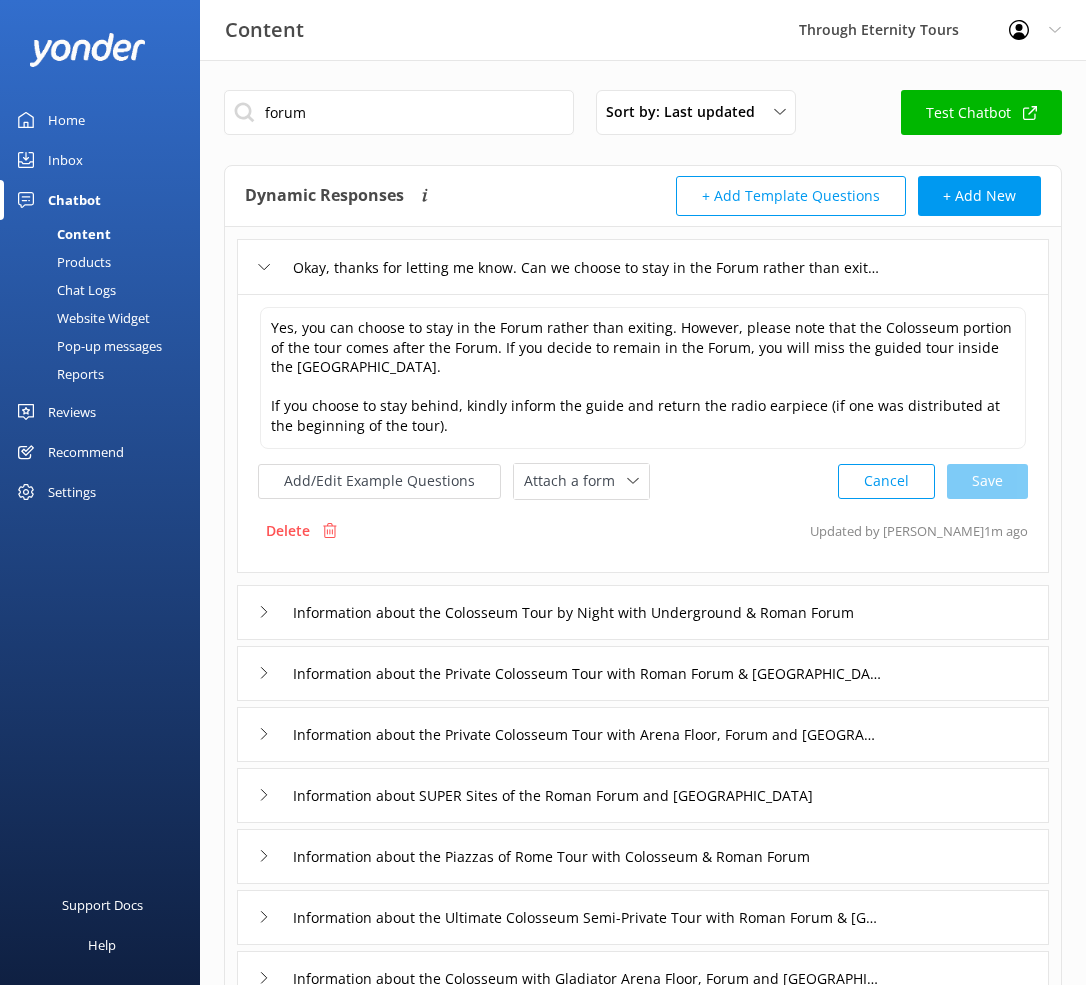 click on "Home" at bounding box center (66, 120) 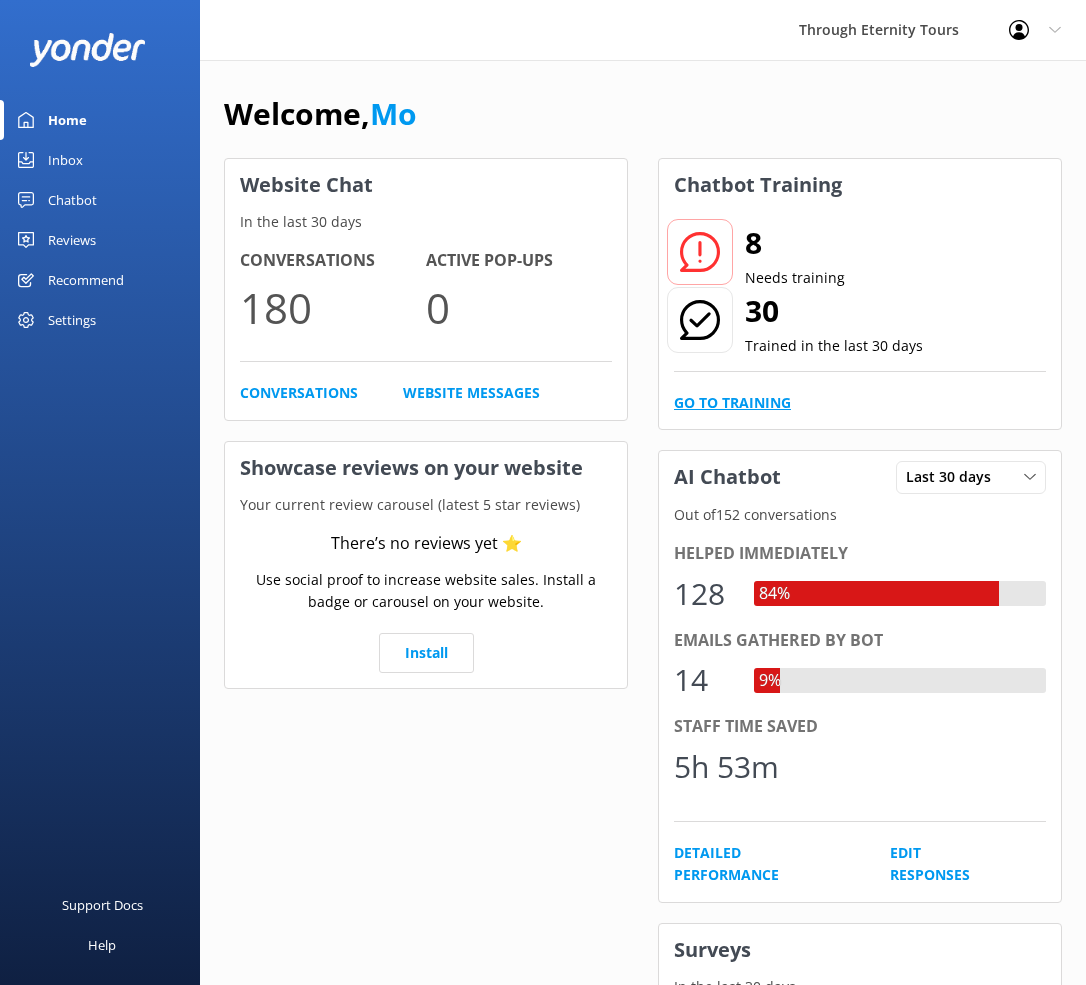 click on "Go to Training" at bounding box center [732, 403] 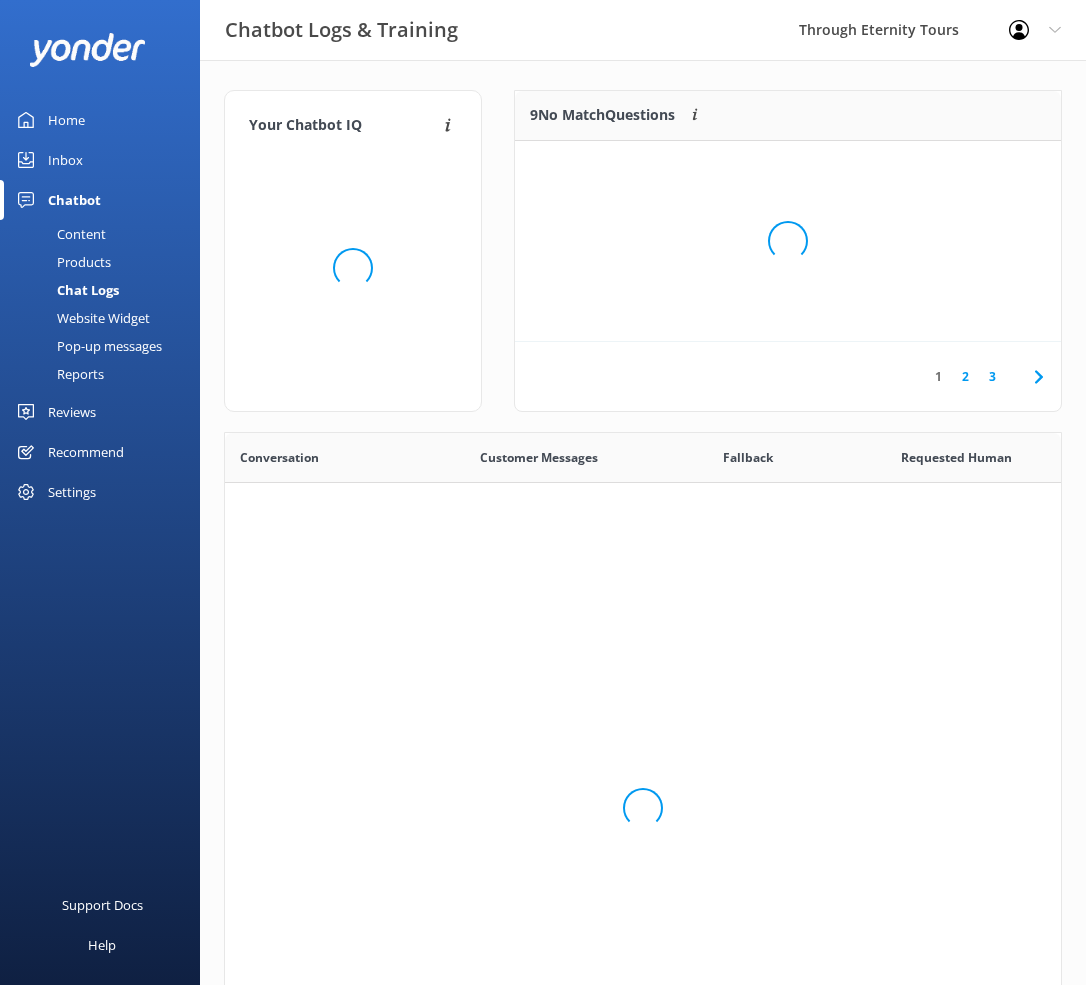 scroll, scrollTop: 1, scrollLeft: 1, axis: both 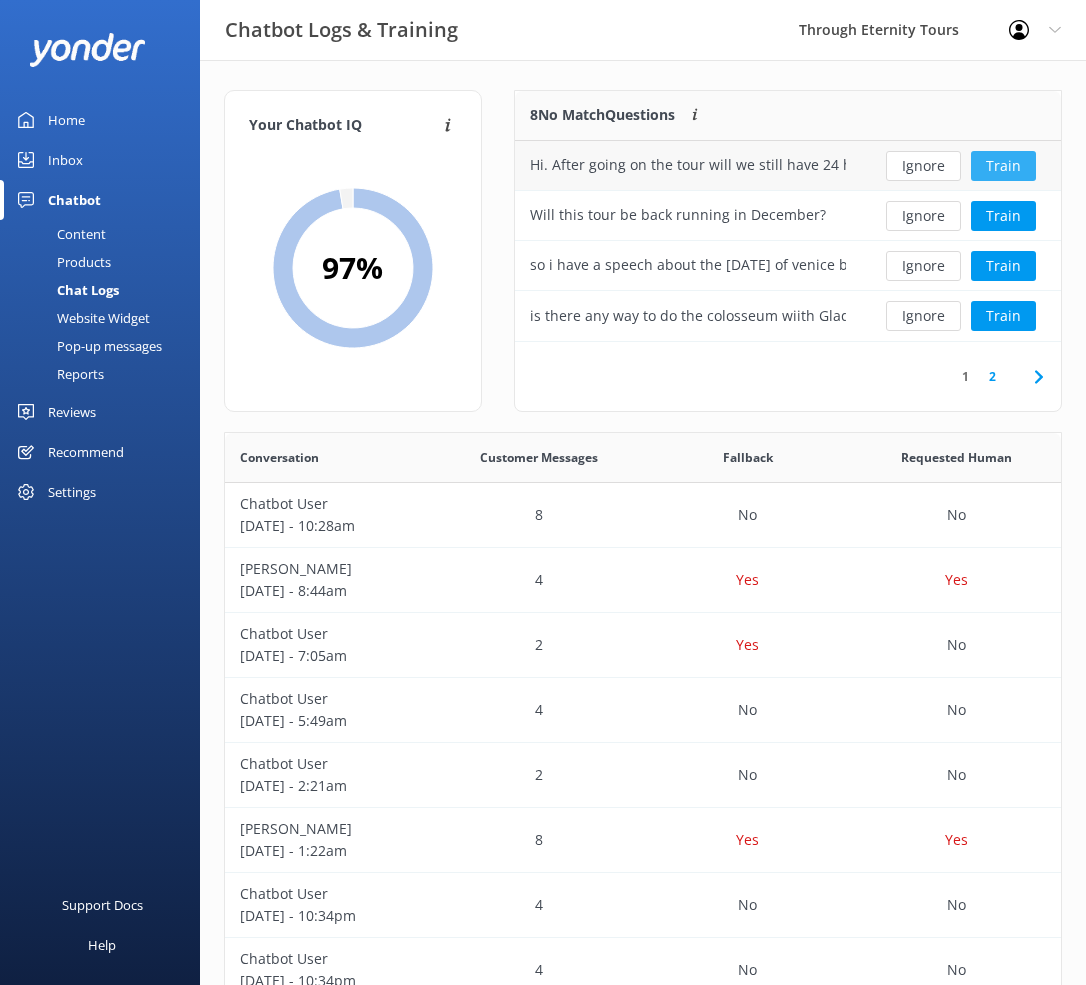 click on "Train" at bounding box center [1003, 166] 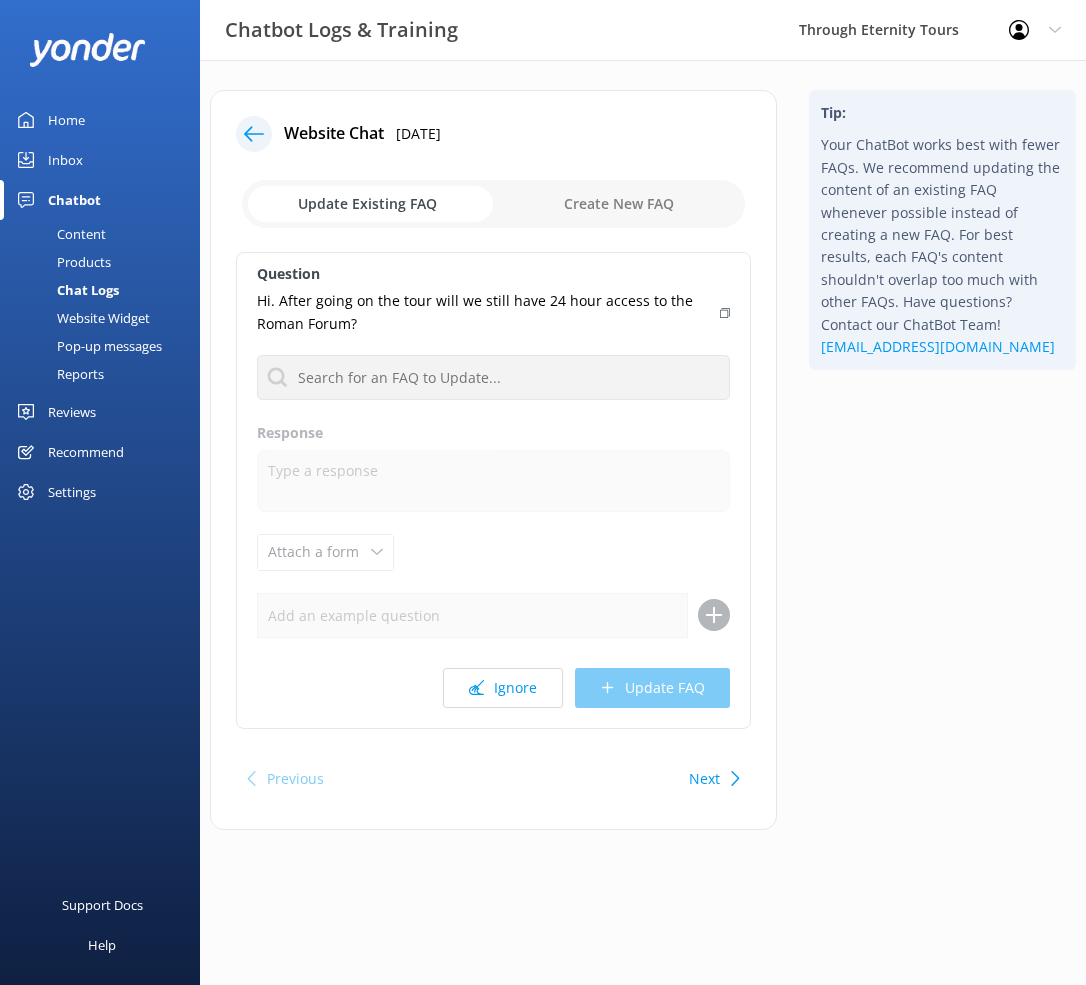 click at bounding box center [493, 204] 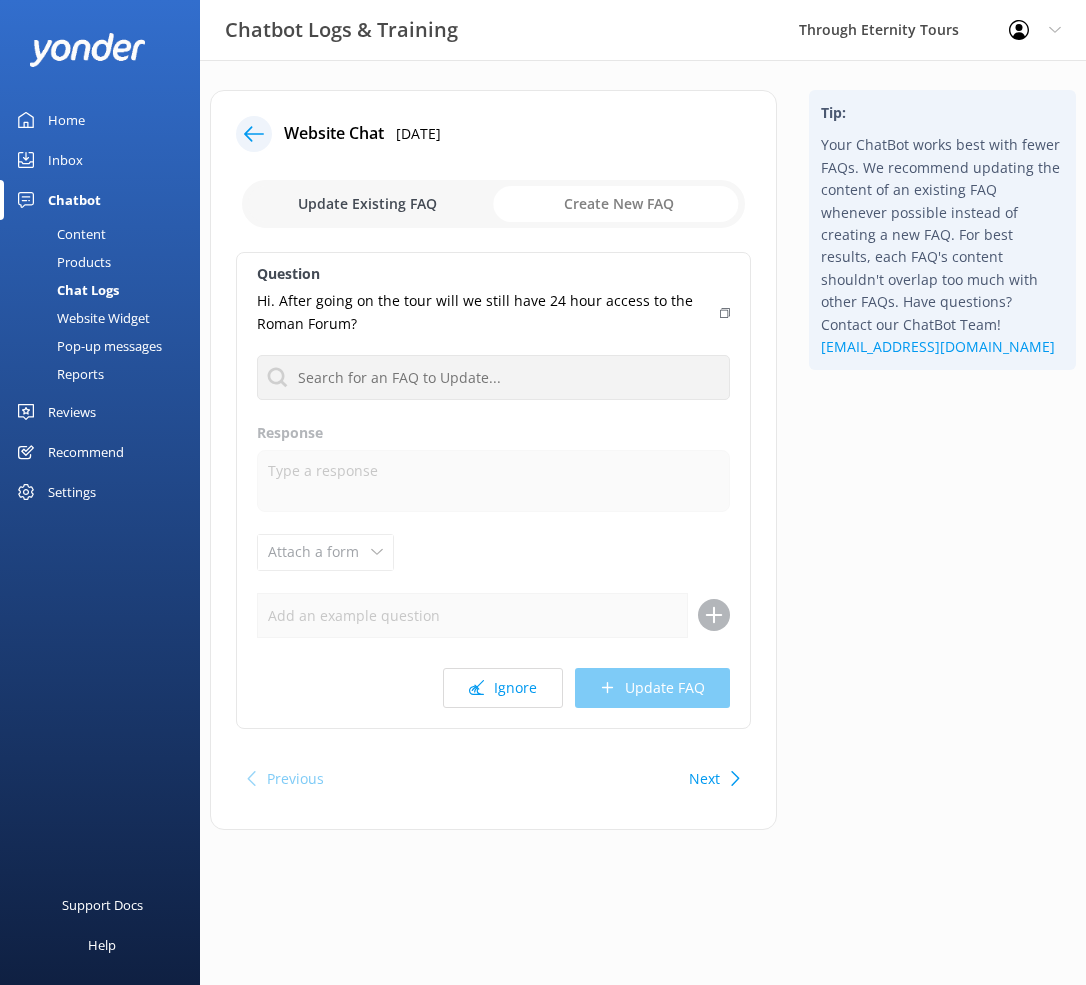 checkbox on "true" 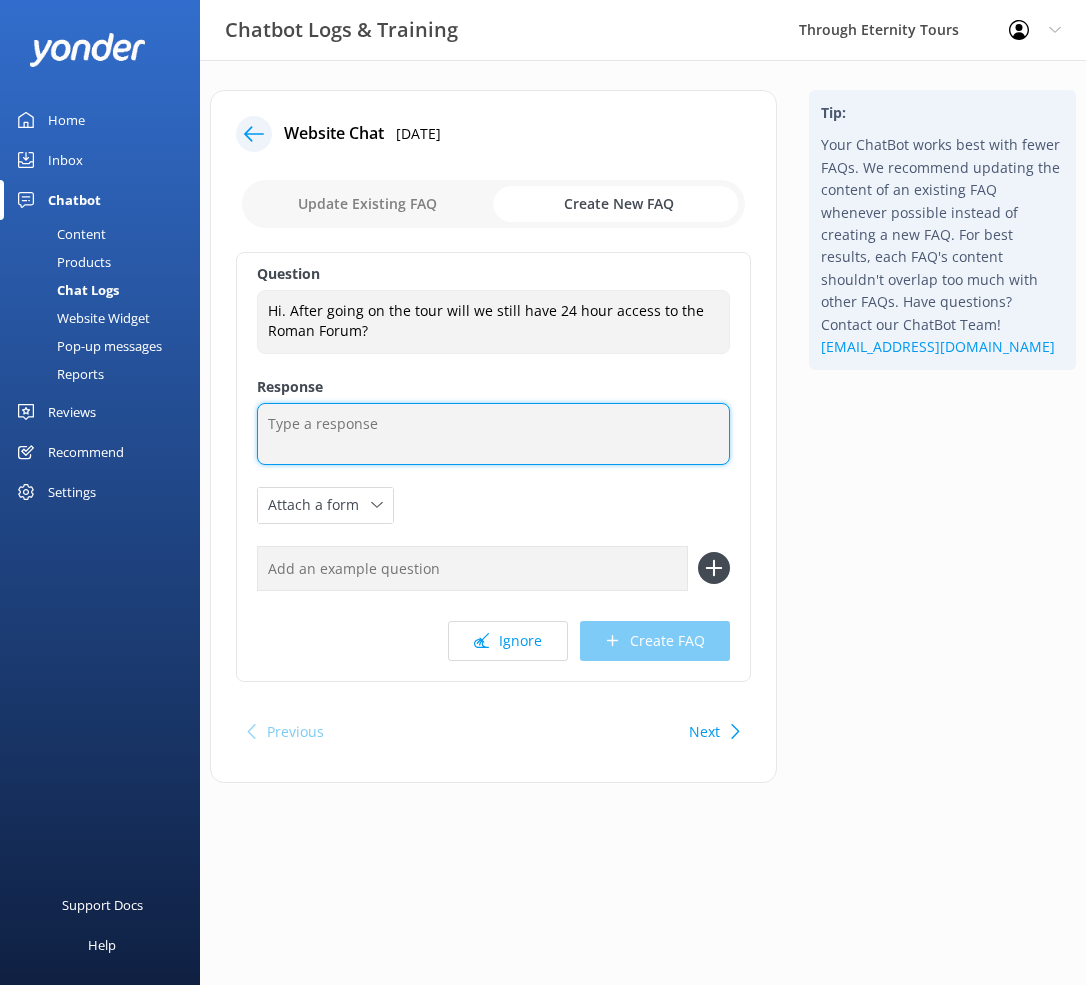 click at bounding box center [493, 434] 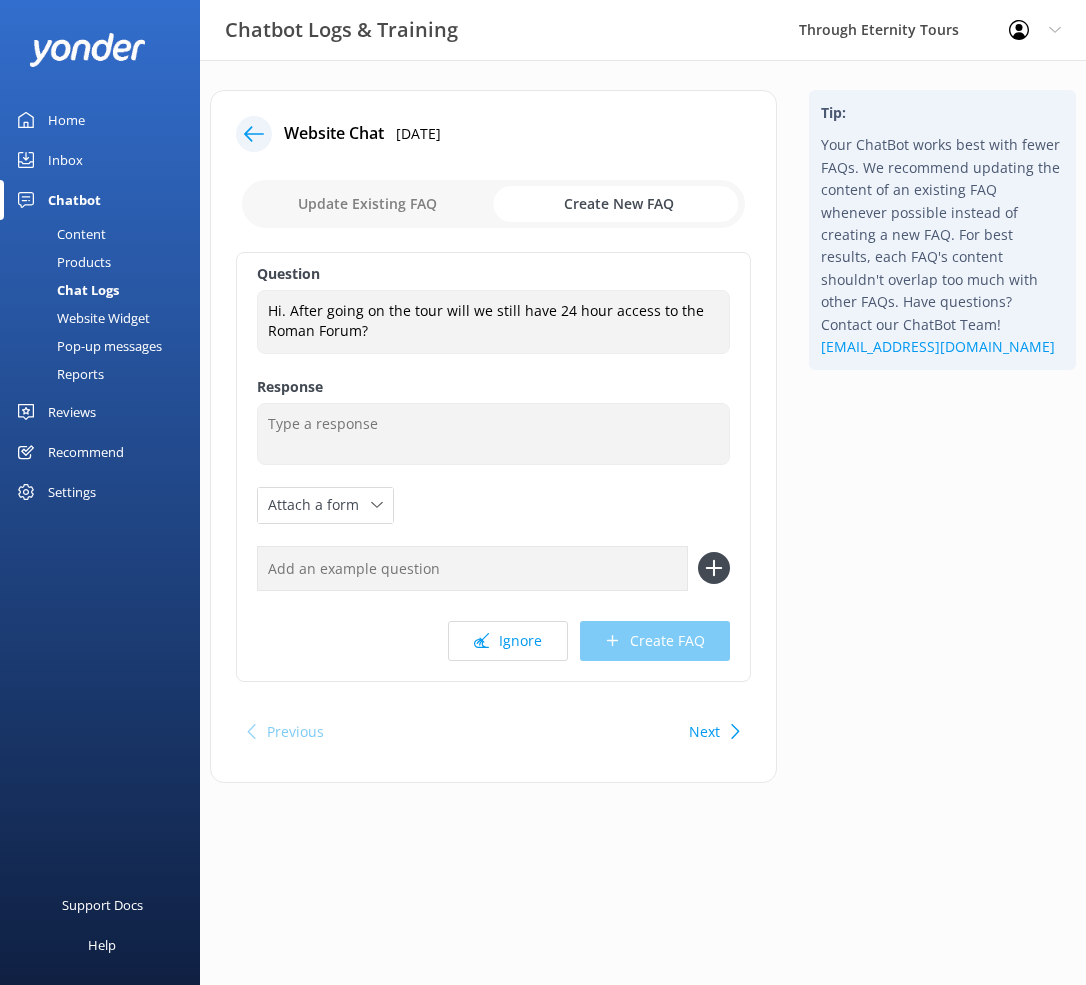 click on "Inbox" at bounding box center (100, 160) 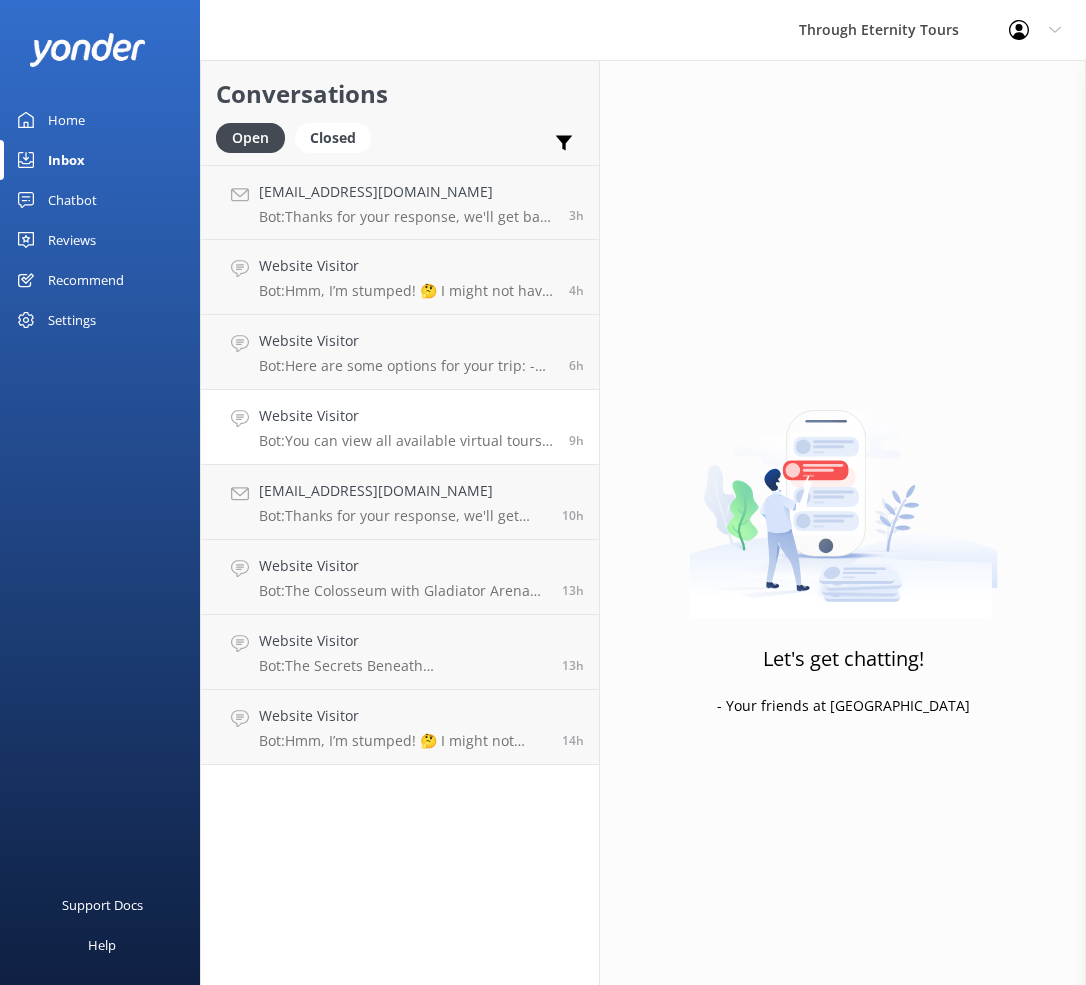 click on "Website Visitor" at bounding box center (406, 416) 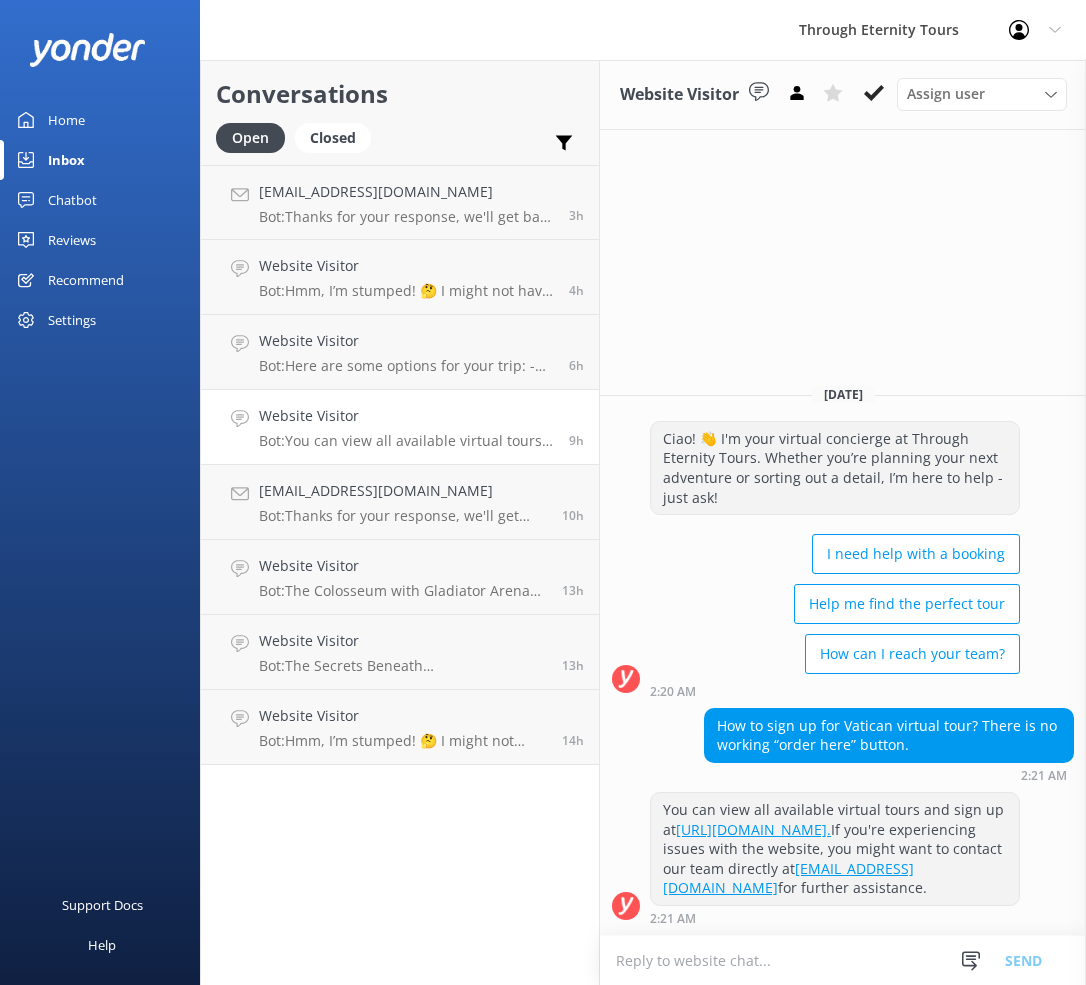 drag, startPoint x: 695, startPoint y: 846, endPoint x: 997, endPoint y: 895, distance: 305.94934 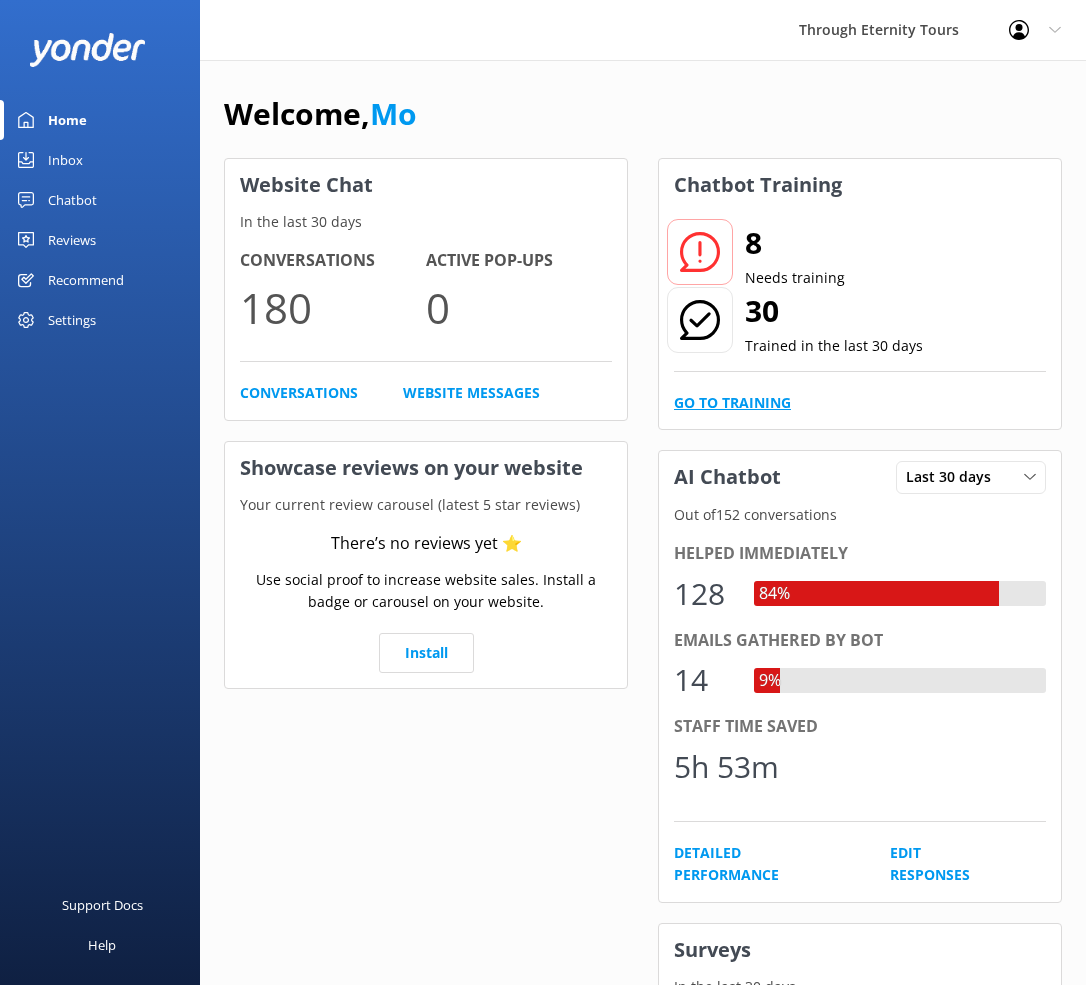 click on "Go to Training" at bounding box center [732, 403] 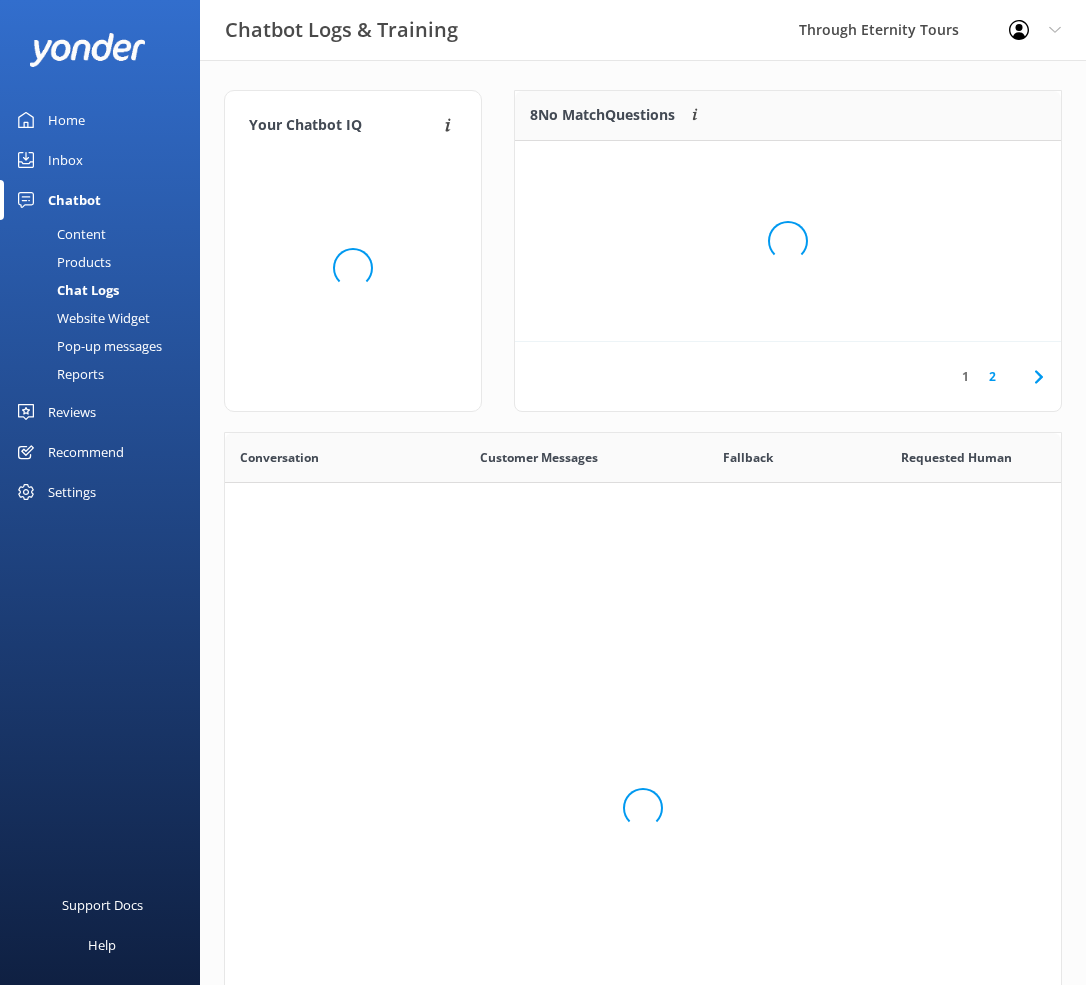scroll, scrollTop: 1, scrollLeft: 1, axis: both 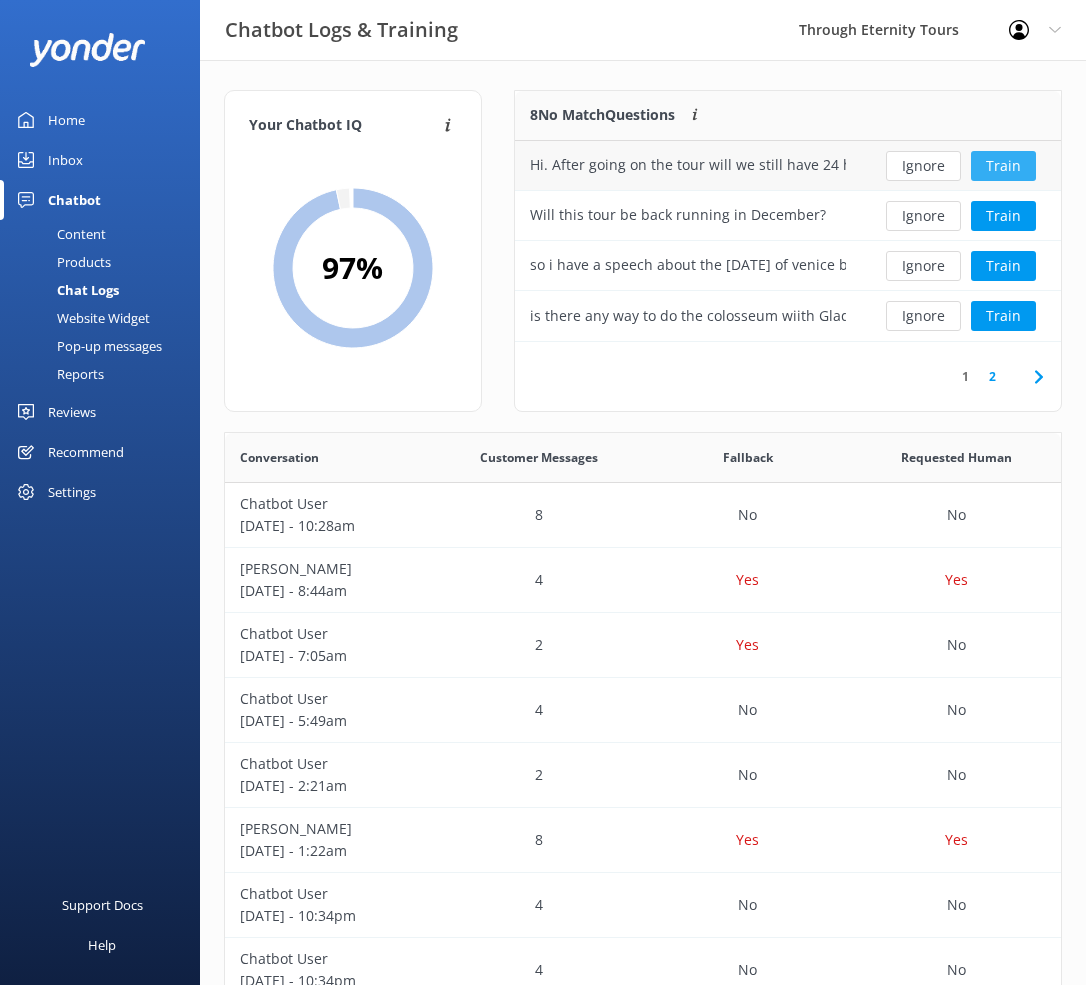 click on "Train" at bounding box center (1003, 166) 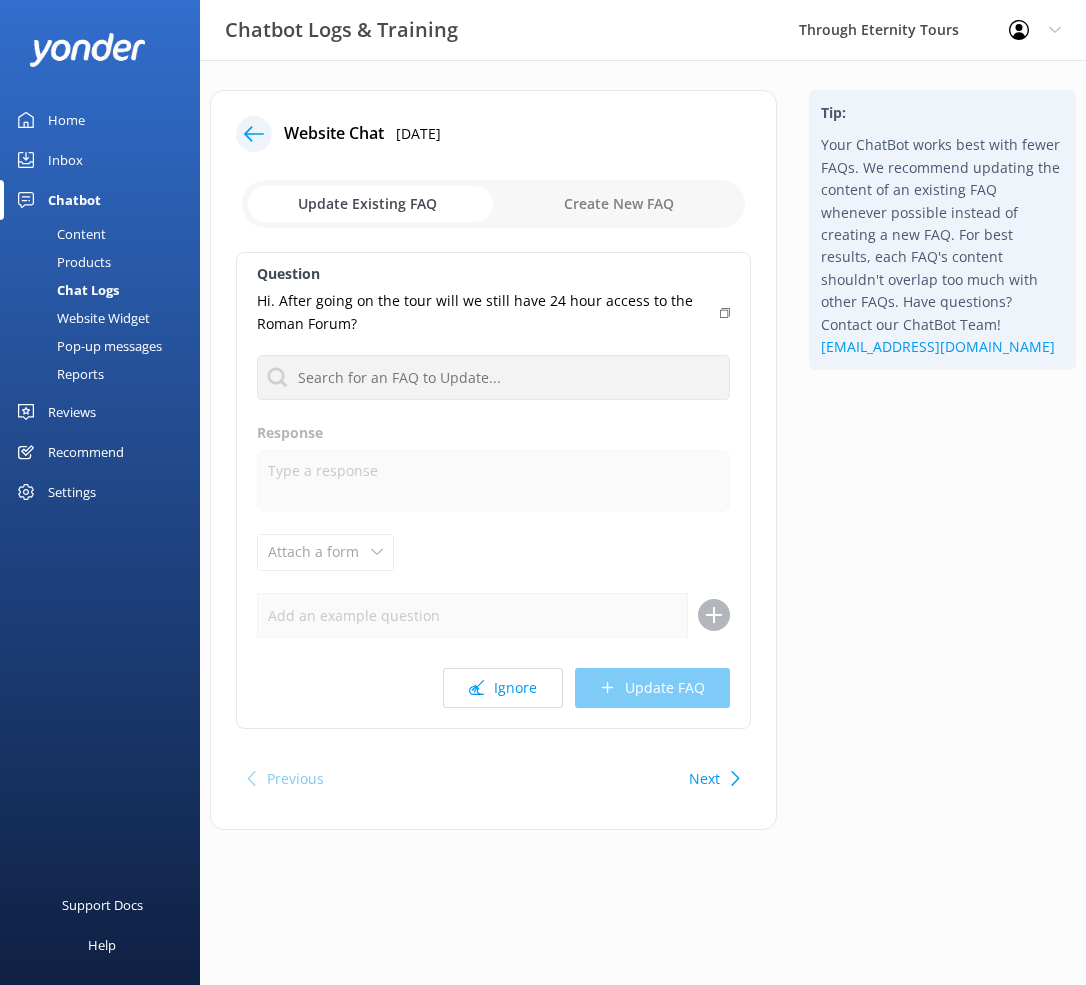 click at bounding box center [493, 204] 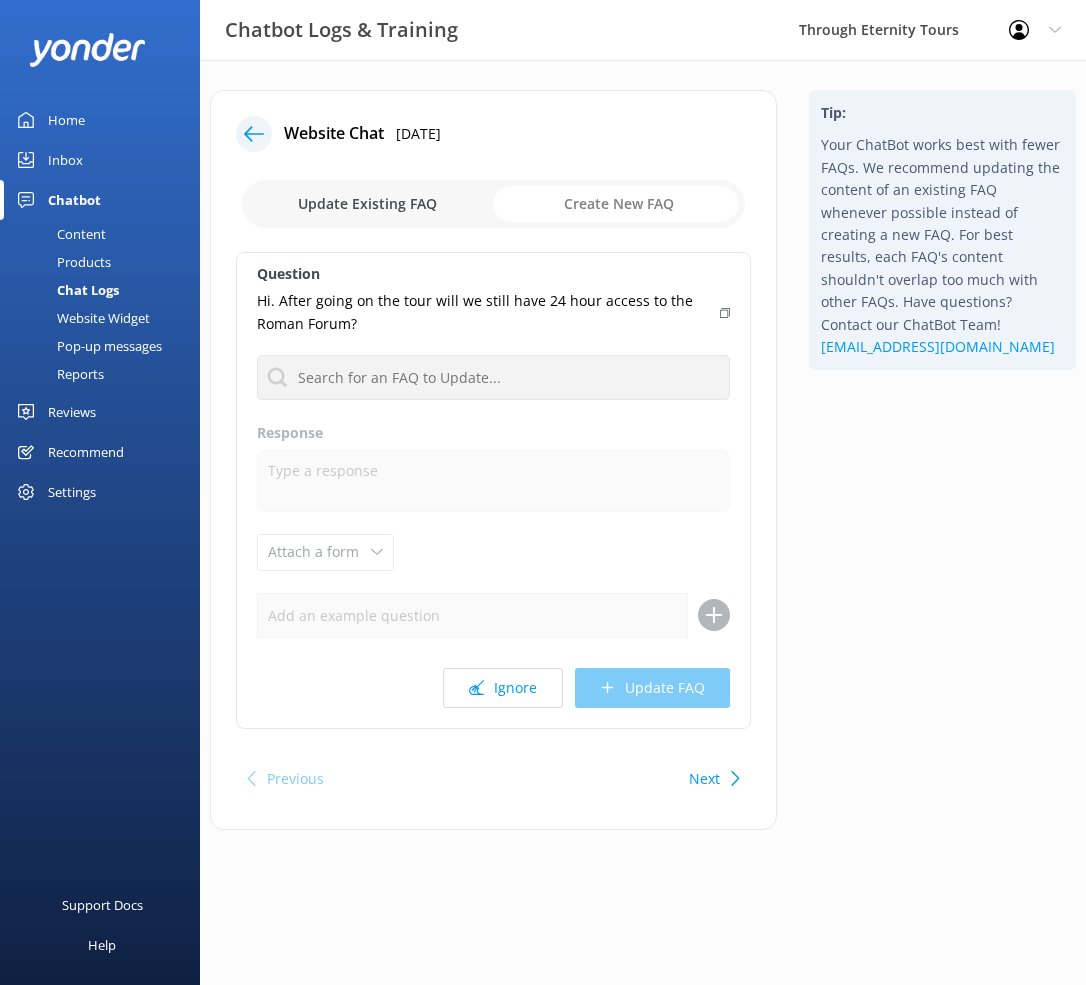 checkbox on "true" 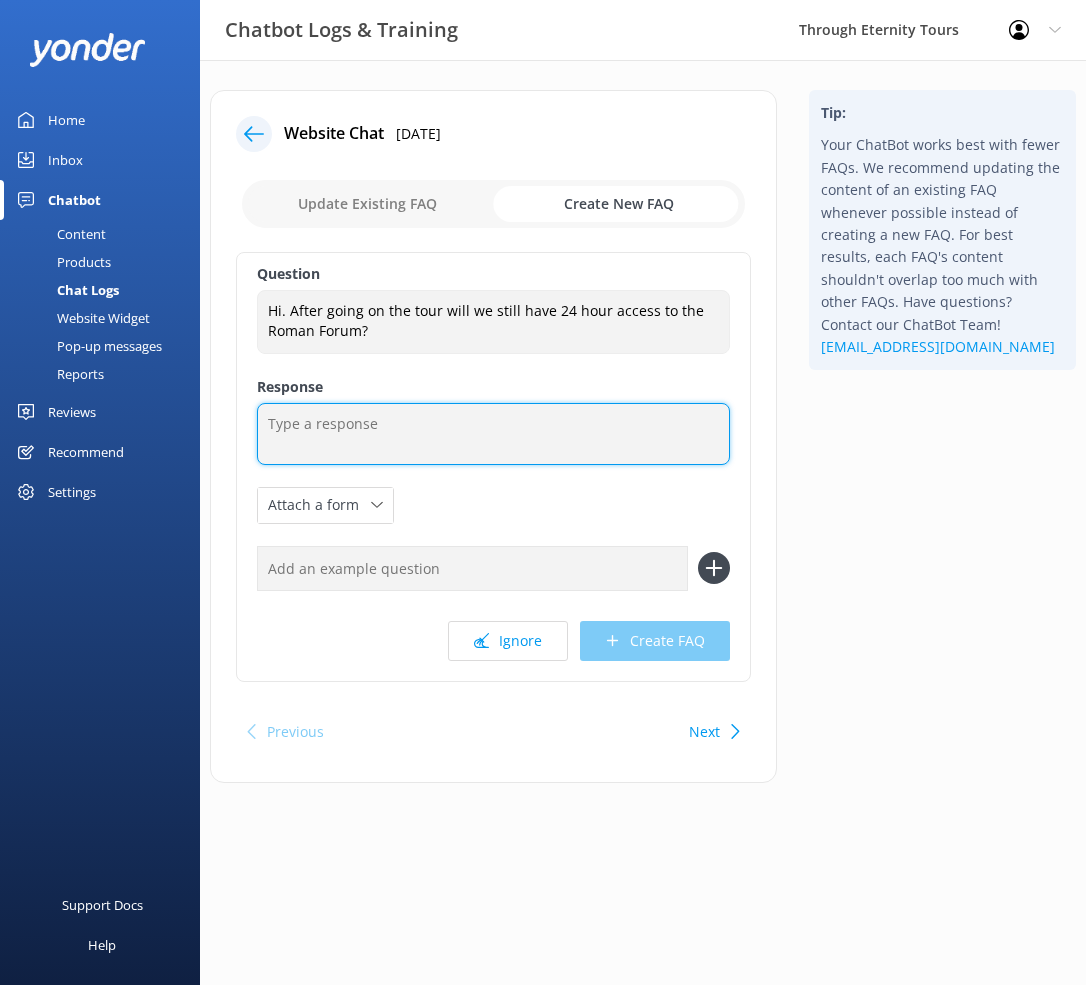 click at bounding box center [493, 434] 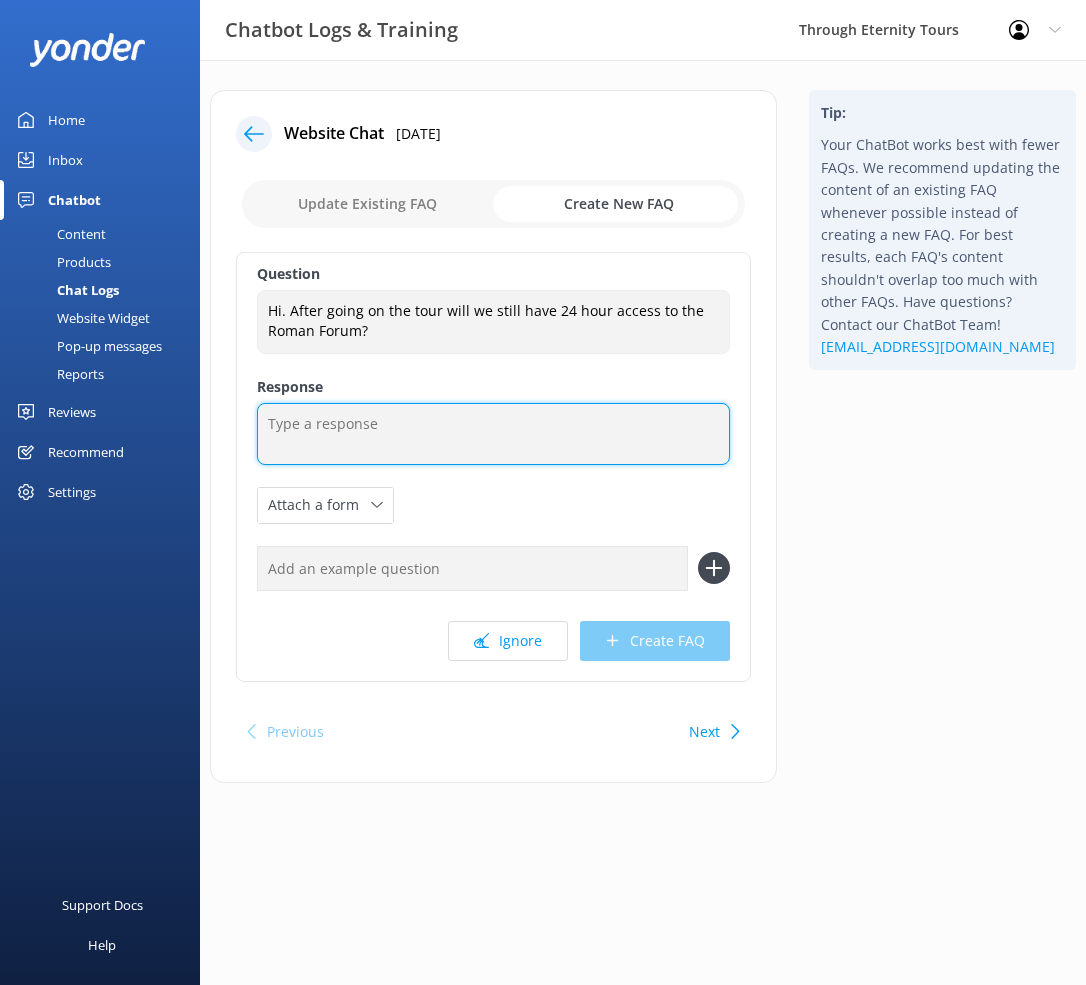 paste on "You can view all available virtual tours and sign up at [URL][DOMAIN_NAME]. If you're experiencing issues with the website, you might want to contact our team directly at [EMAIL_ADDRESS][DOMAIN_NAME] for further assistance." 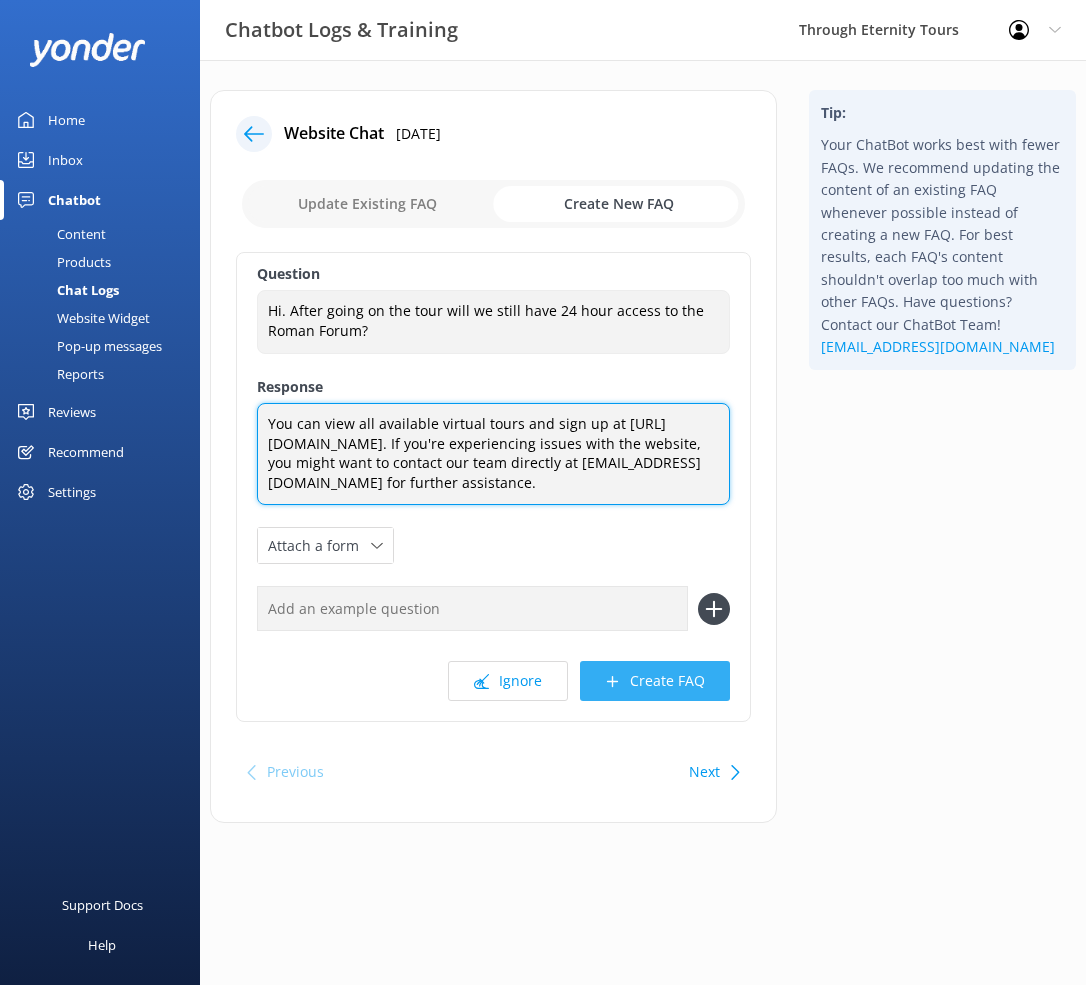 type on "You can view all available virtual tours and sign up at [URL][DOMAIN_NAME]. If you're experiencing issues with the website, you might want to contact our team directly at [EMAIL_ADDRESS][DOMAIN_NAME] for further assistance." 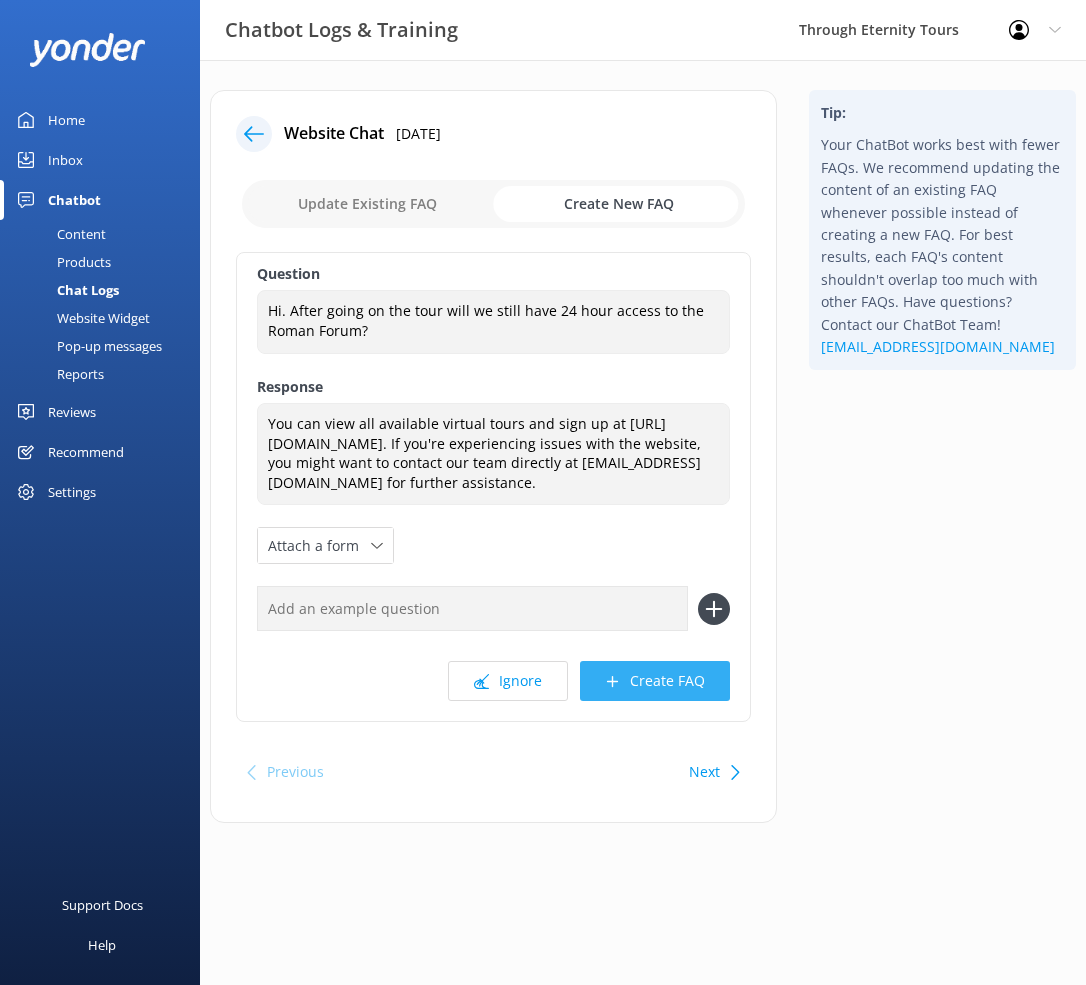 click on "Create FAQ" at bounding box center [655, 681] 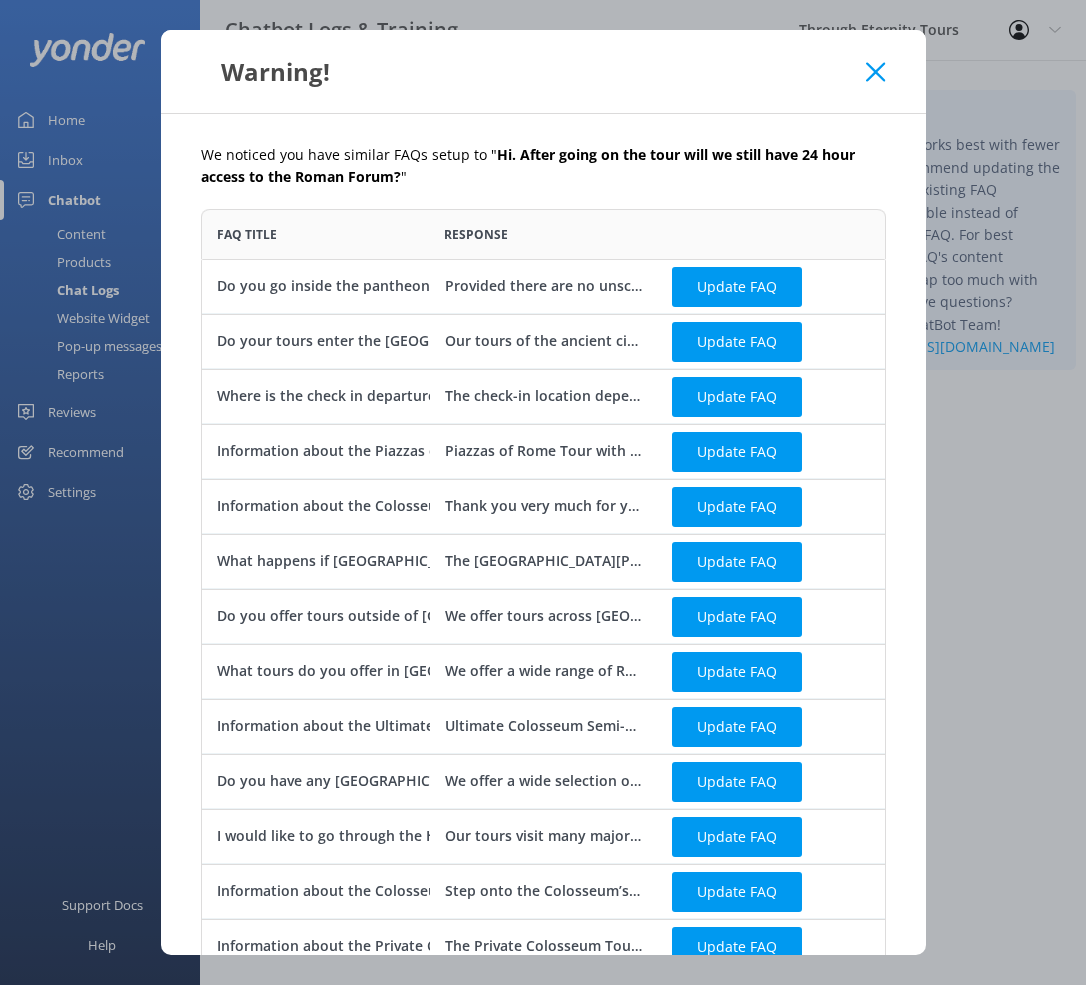 scroll, scrollTop: 1, scrollLeft: 1, axis: both 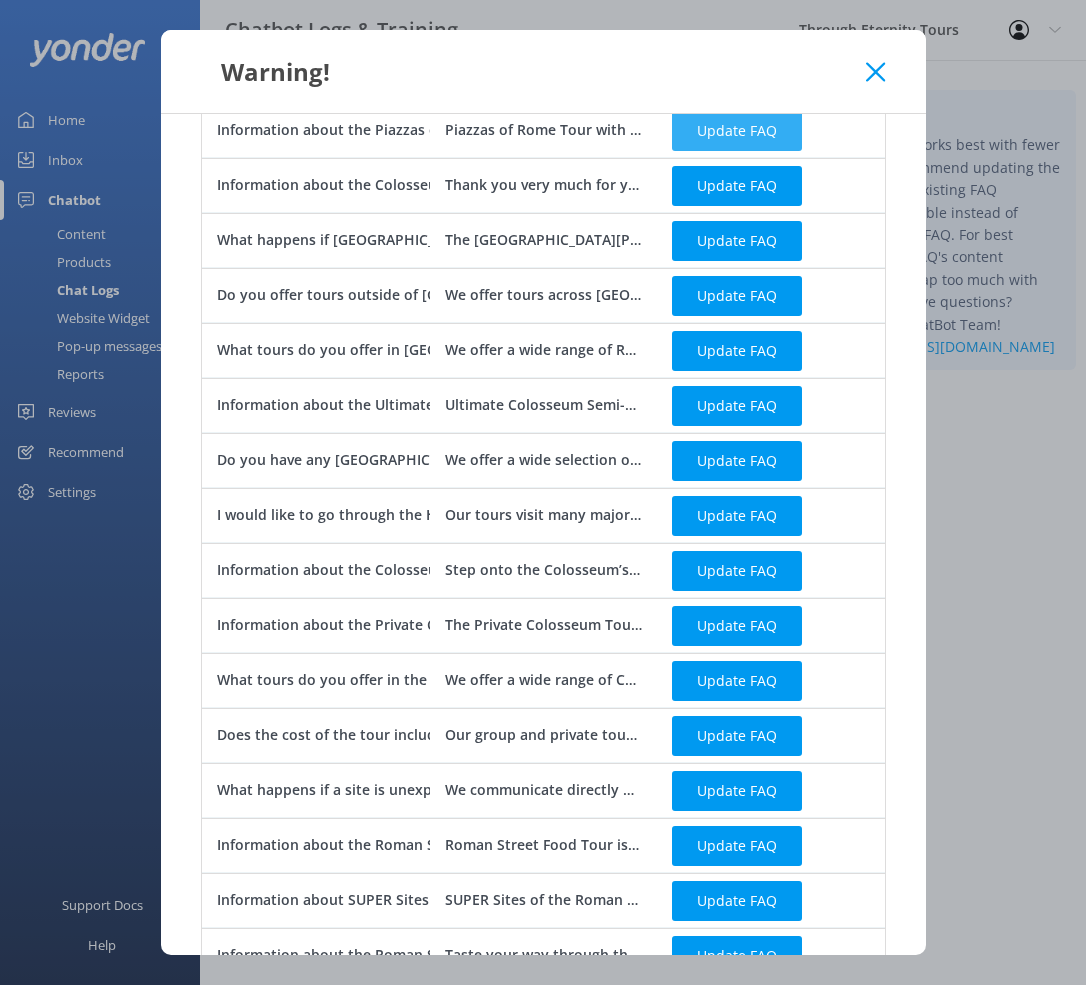 click on "Update FAQ" at bounding box center [737, 130] 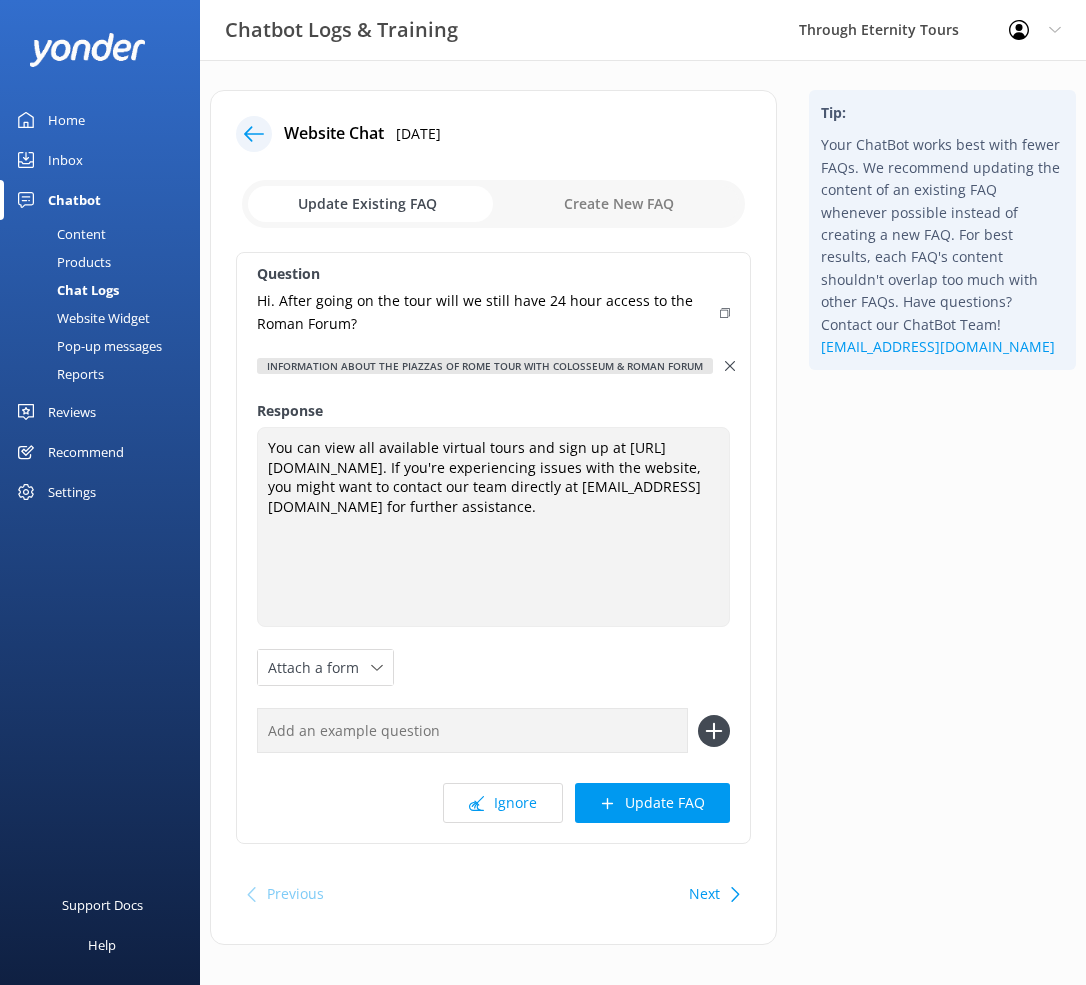 click on "Home" at bounding box center (100, 120) 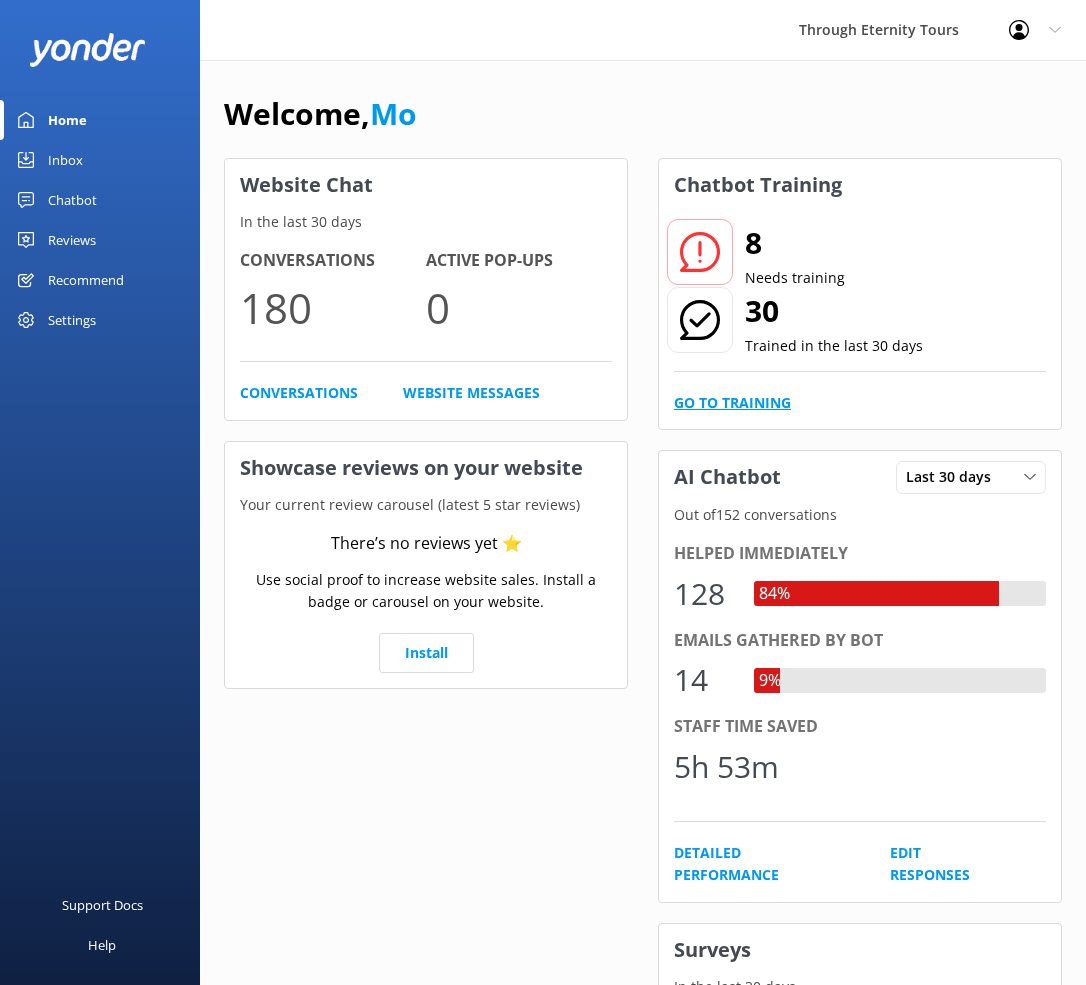 click on "Go to Training" at bounding box center (732, 403) 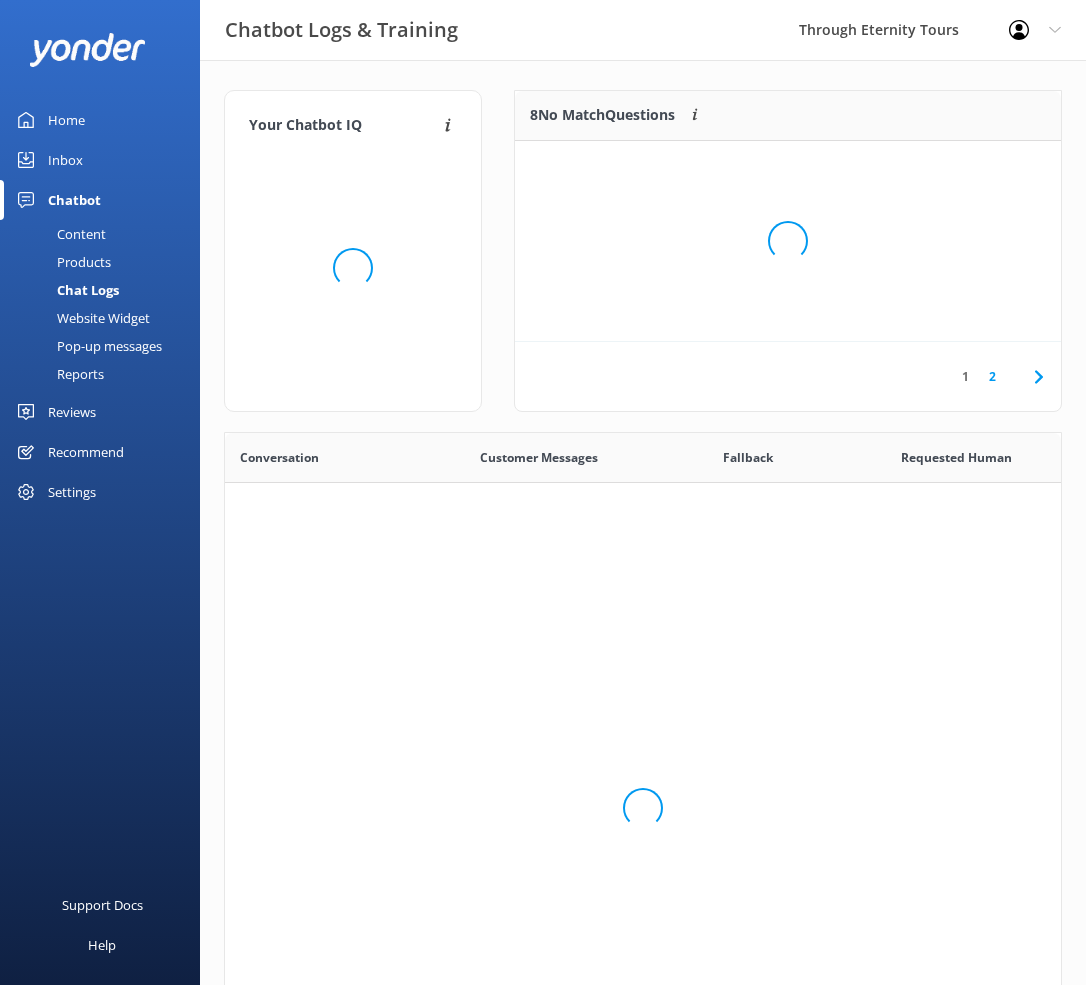 scroll, scrollTop: 1, scrollLeft: 1, axis: both 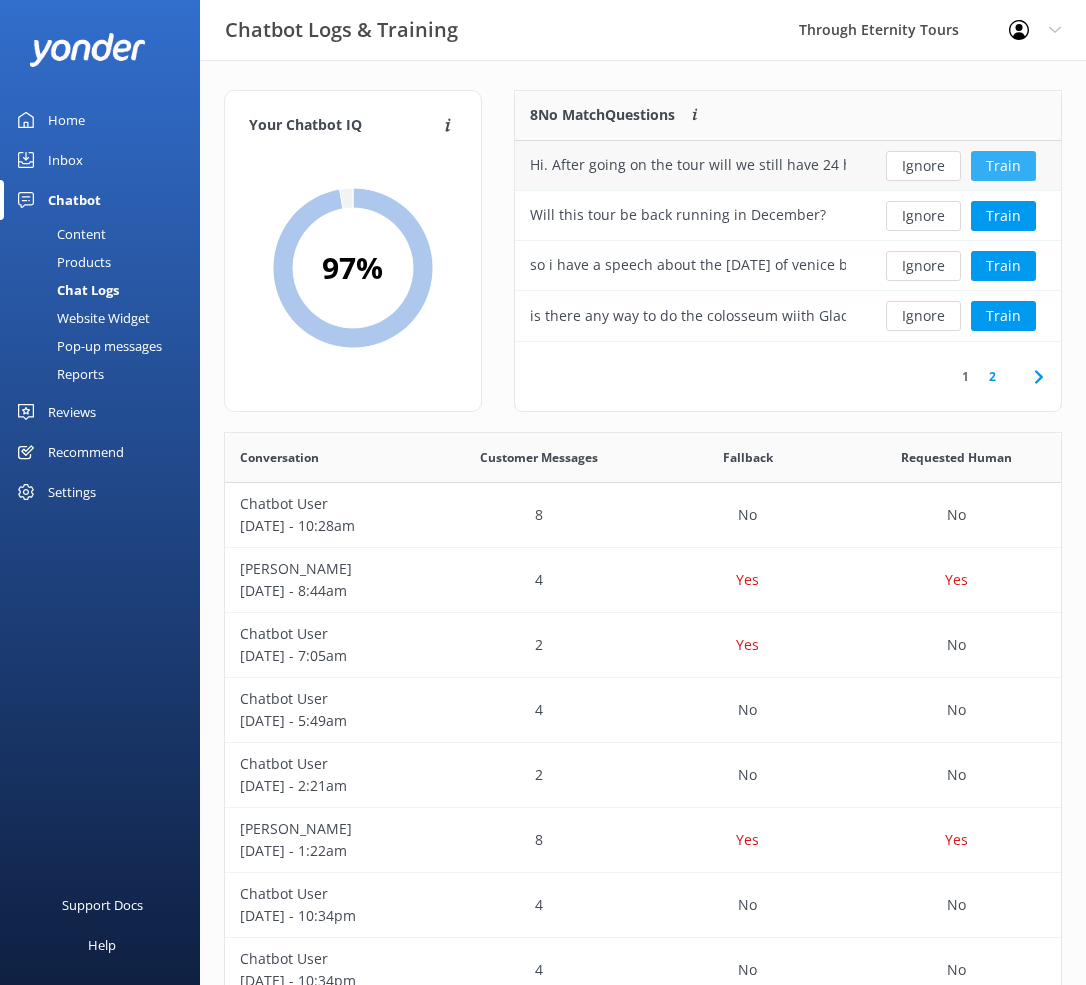 click on "Train" at bounding box center (1003, 166) 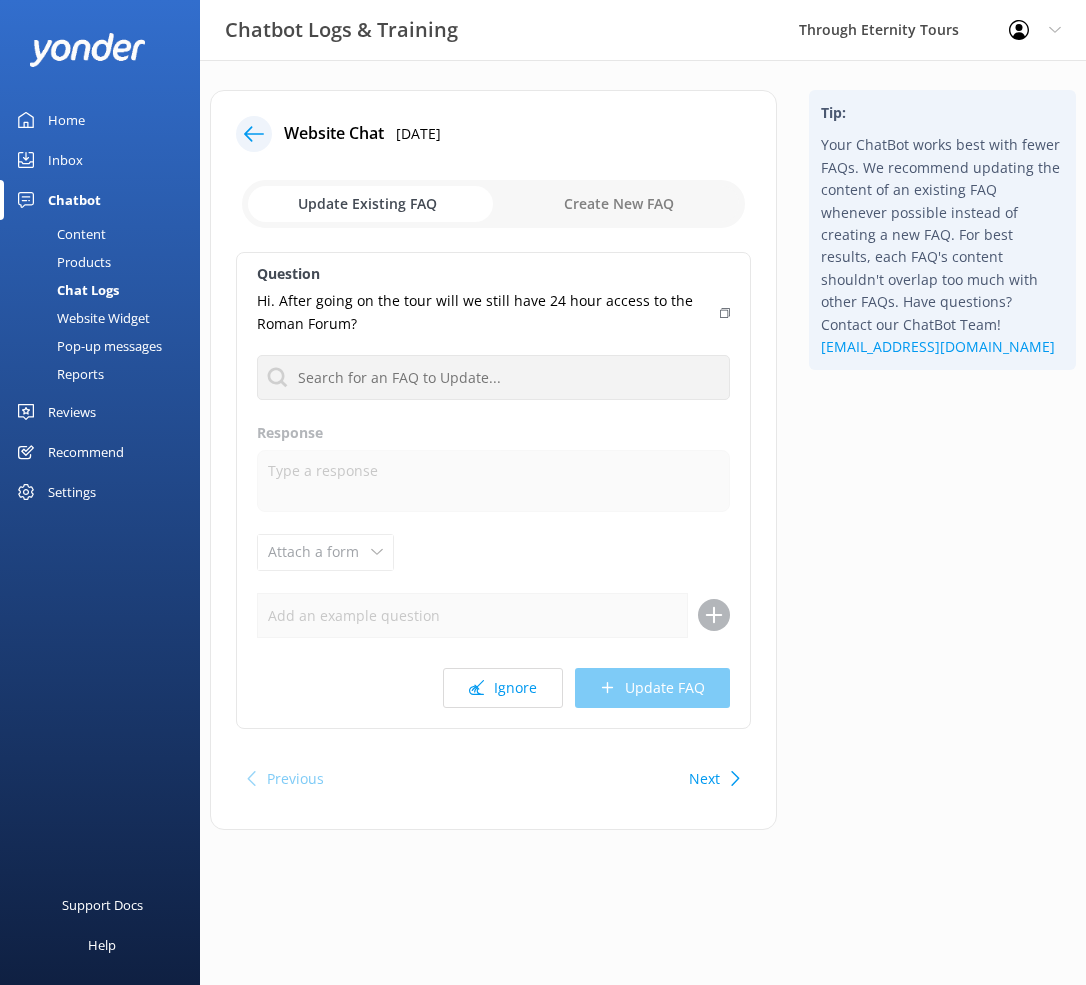 drag, startPoint x: 609, startPoint y: 55, endPoint x: 564, endPoint y: 64, distance: 45.891174 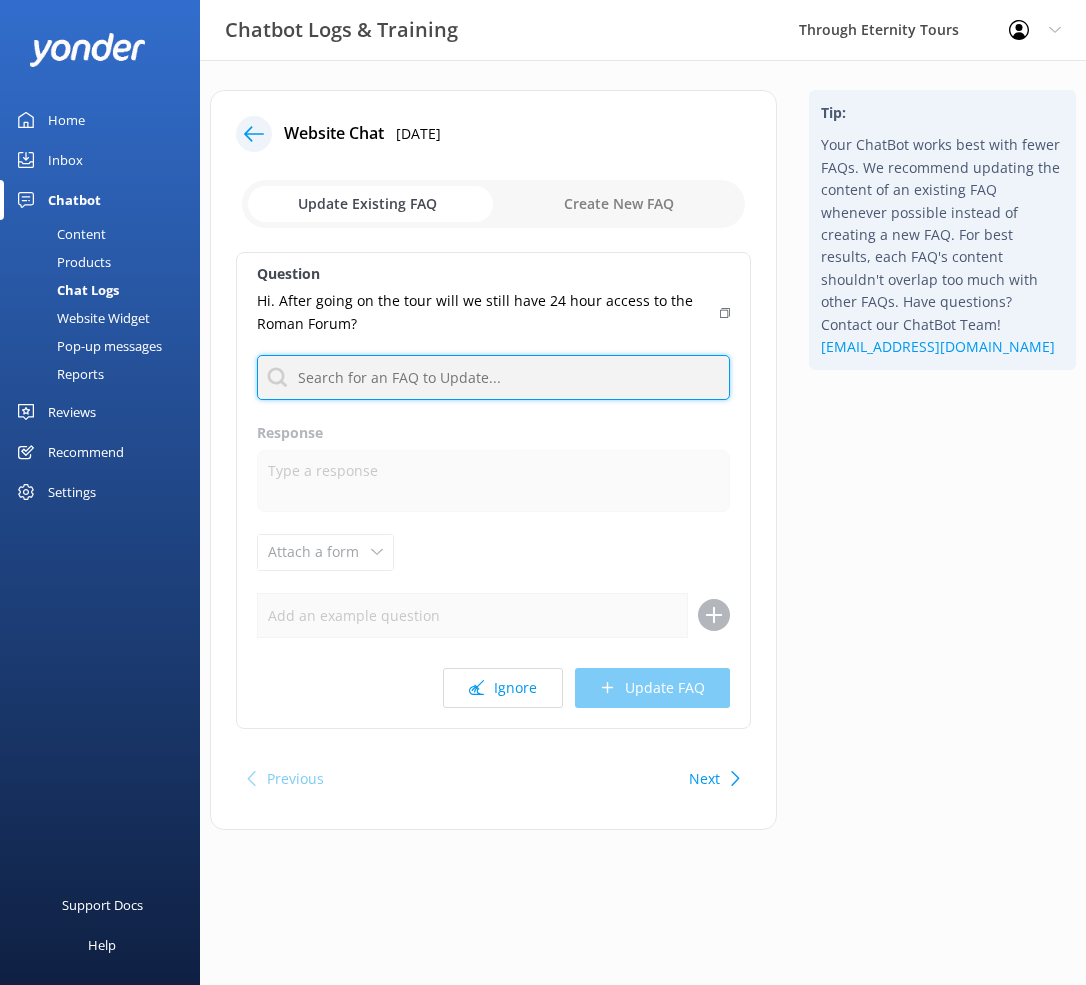 click at bounding box center [493, 377] 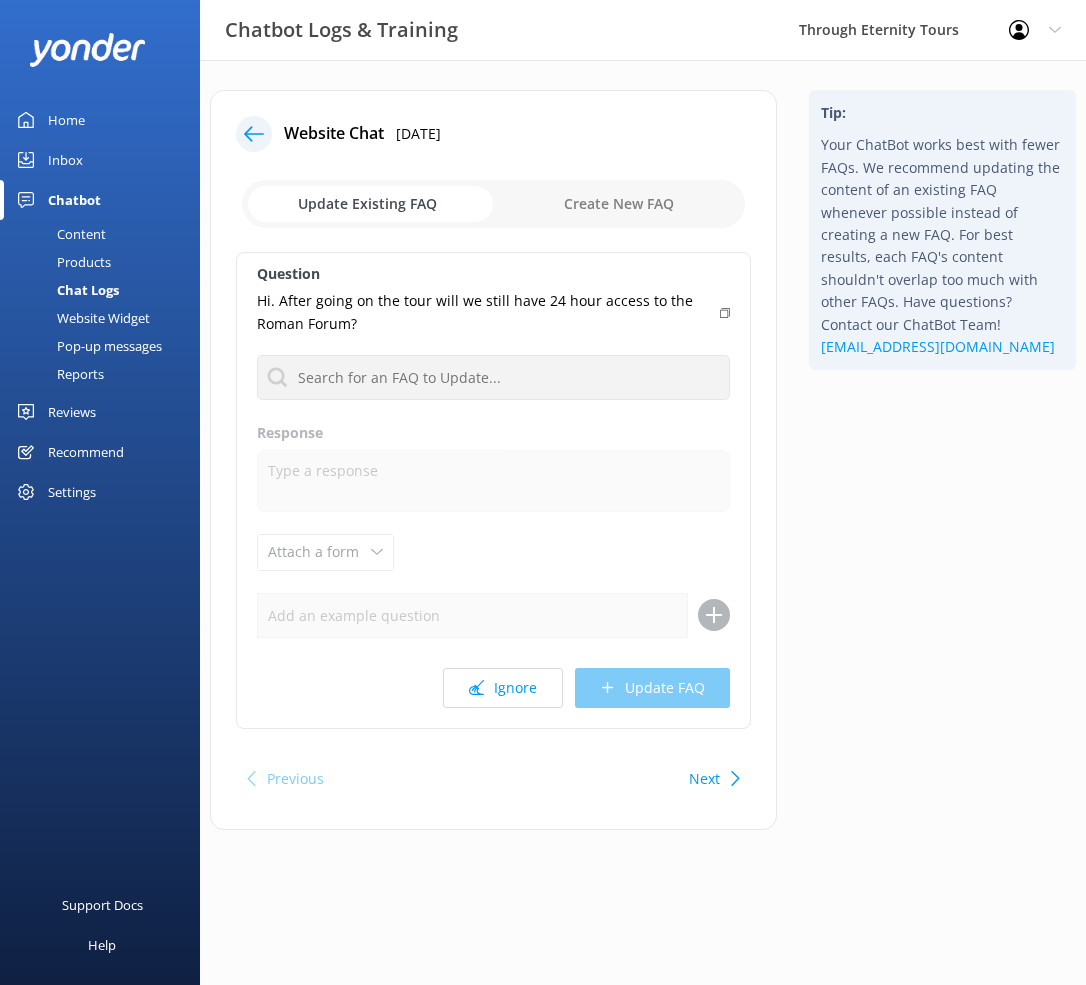 click at bounding box center (493, 204) 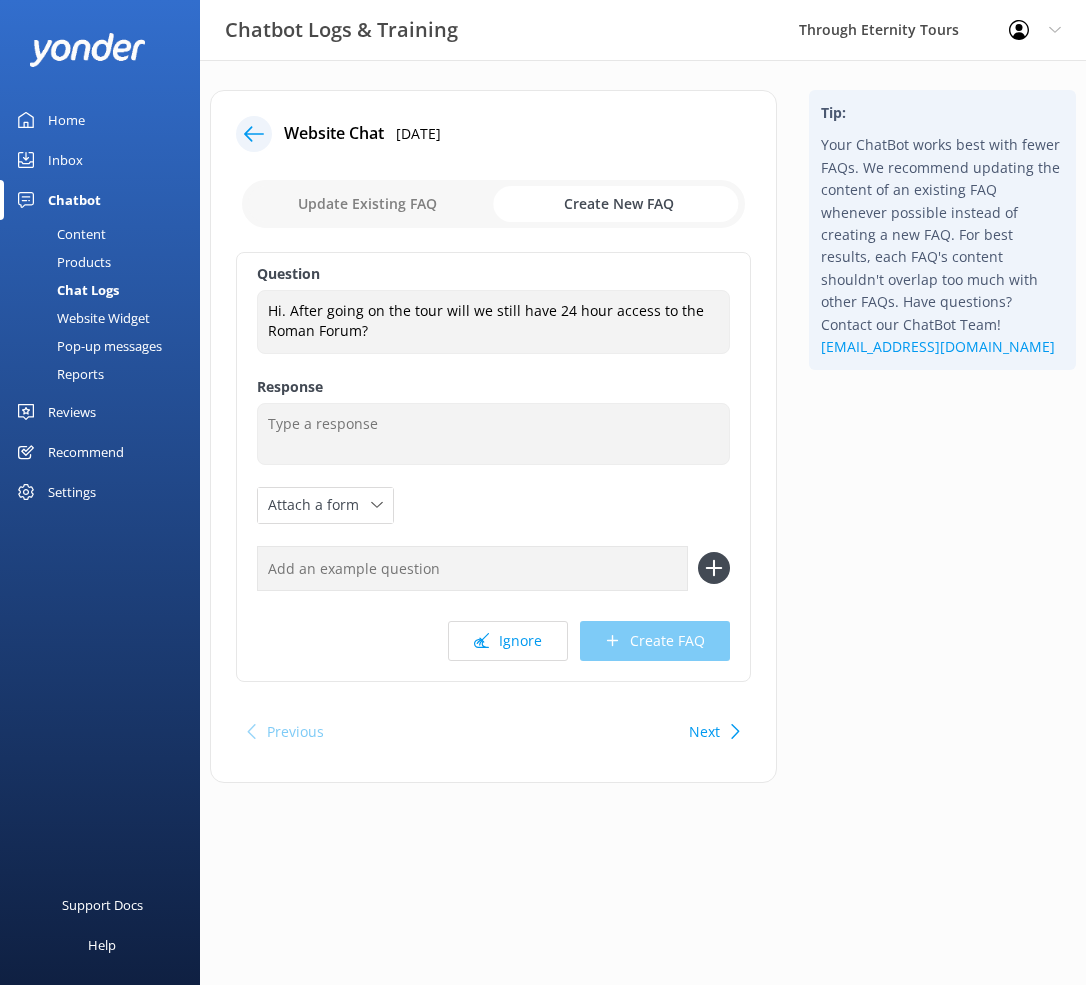 click at bounding box center [493, 204] 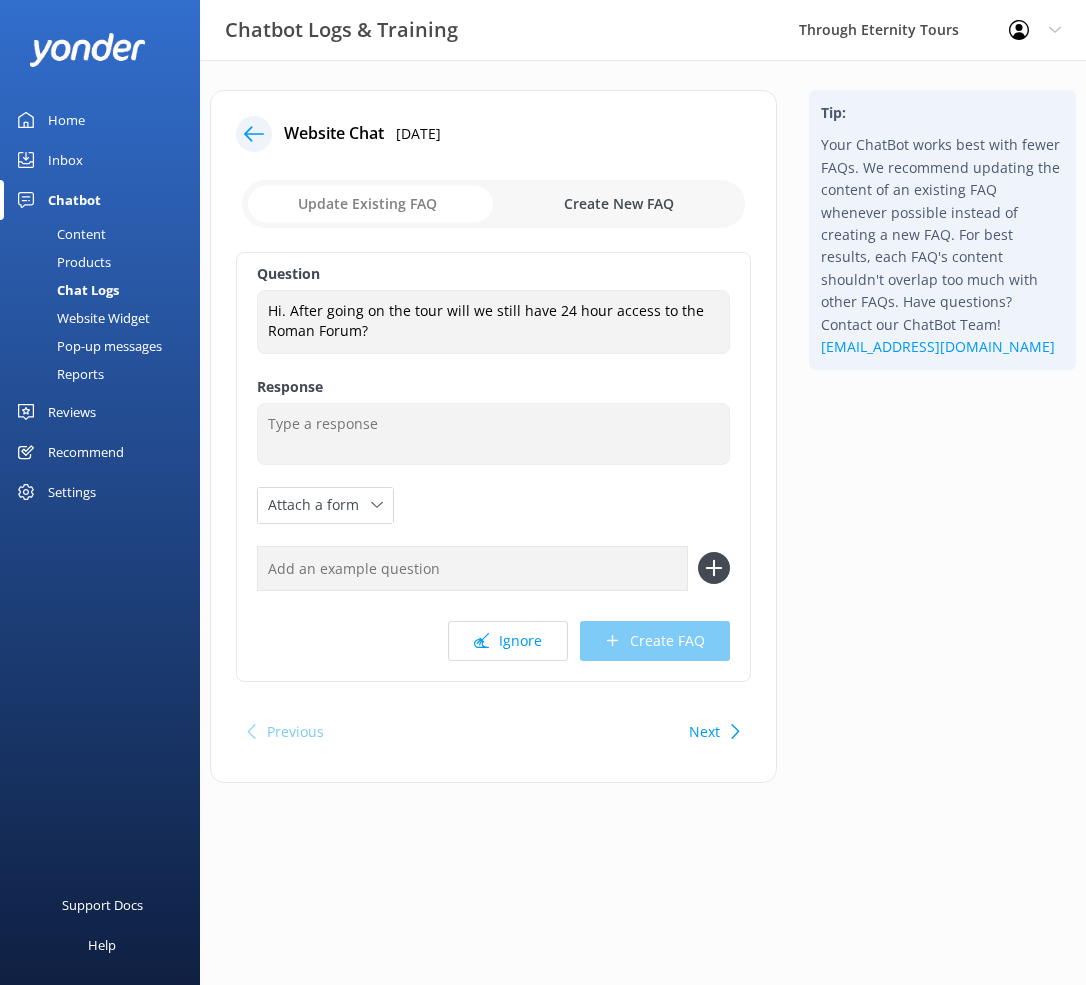 checkbox on "false" 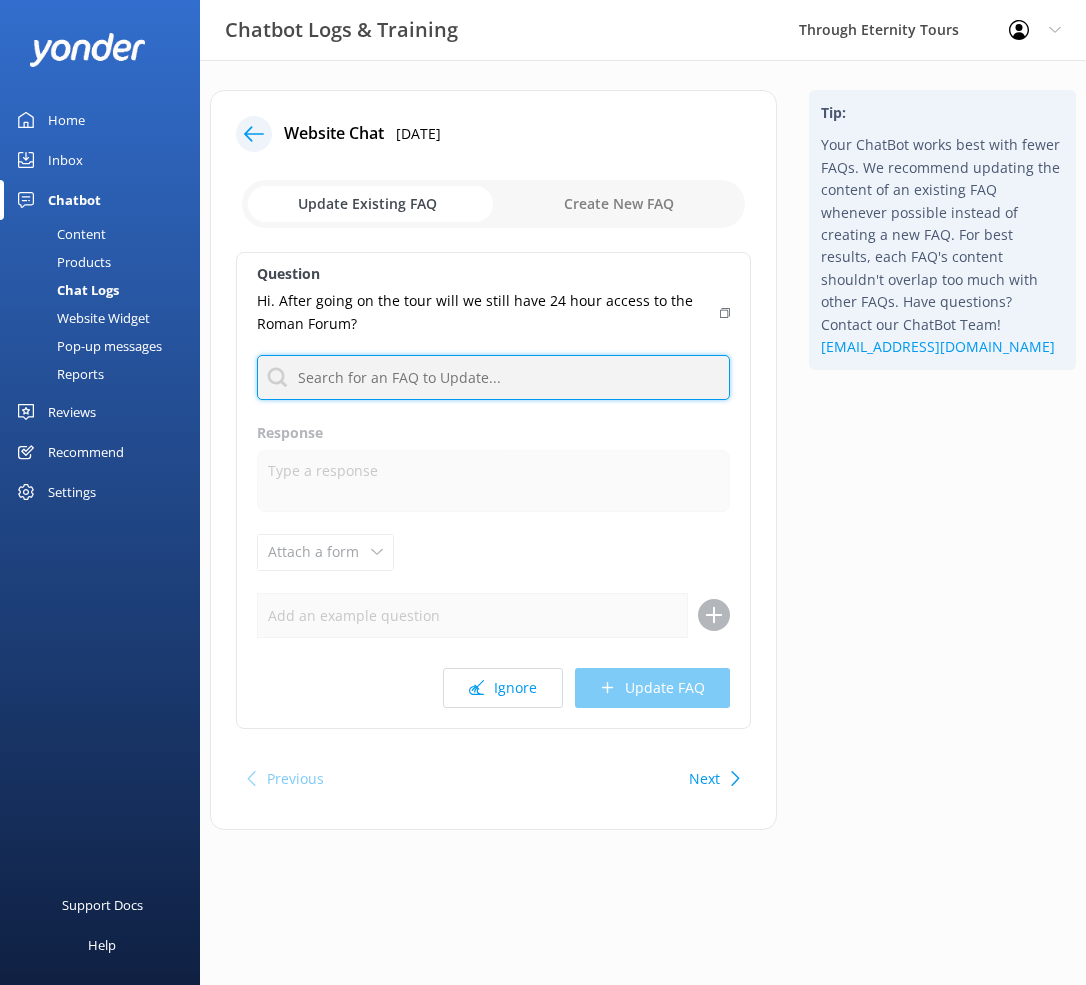click at bounding box center [493, 377] 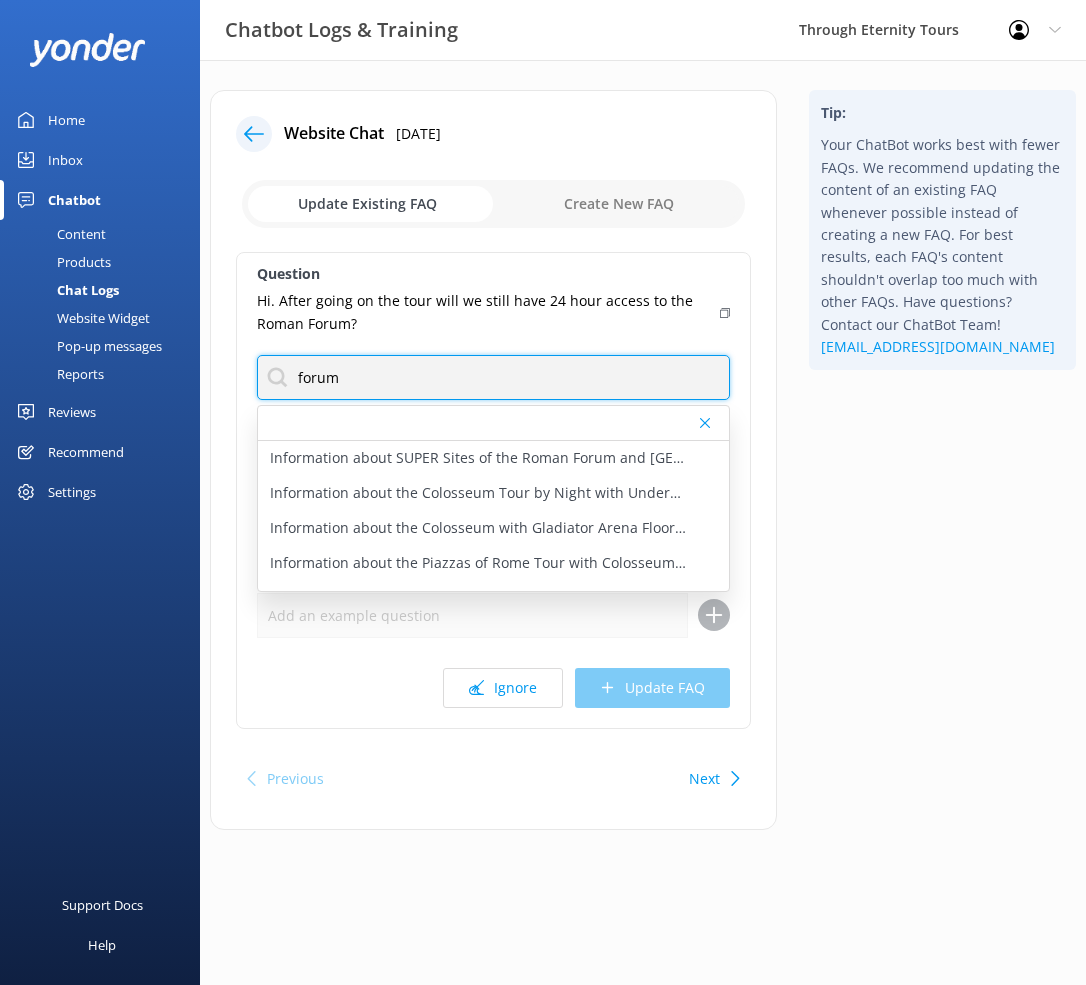 type on "forum" 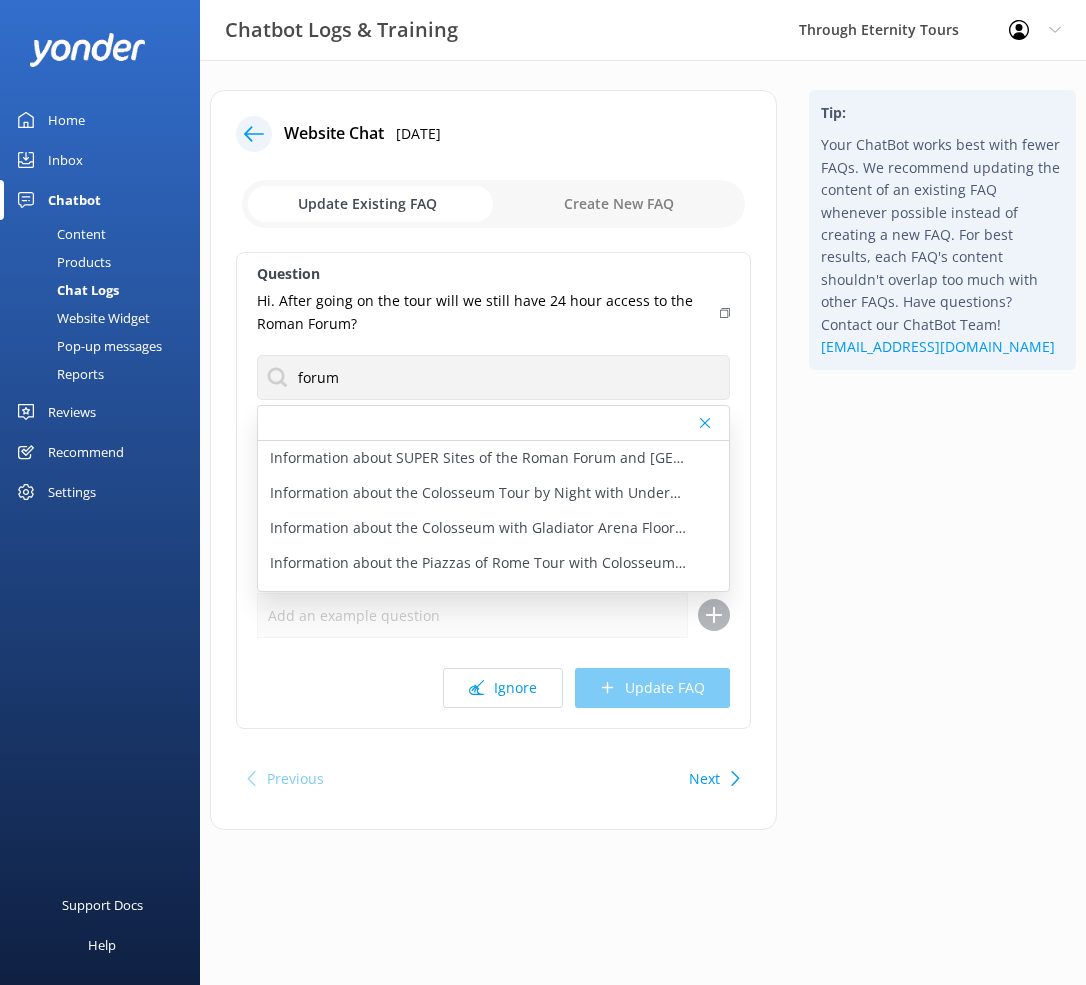 click at bounding box center (493, 204) 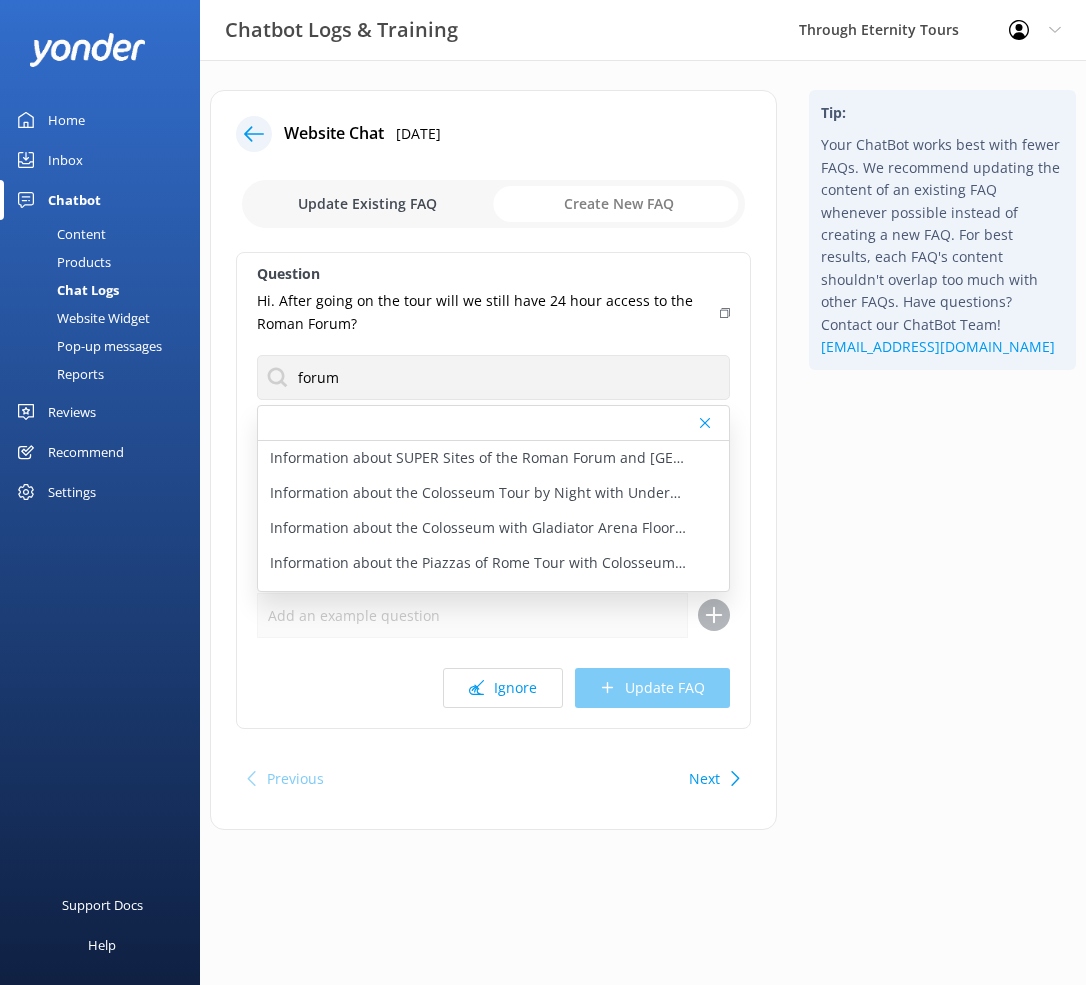 checkbox on "true" 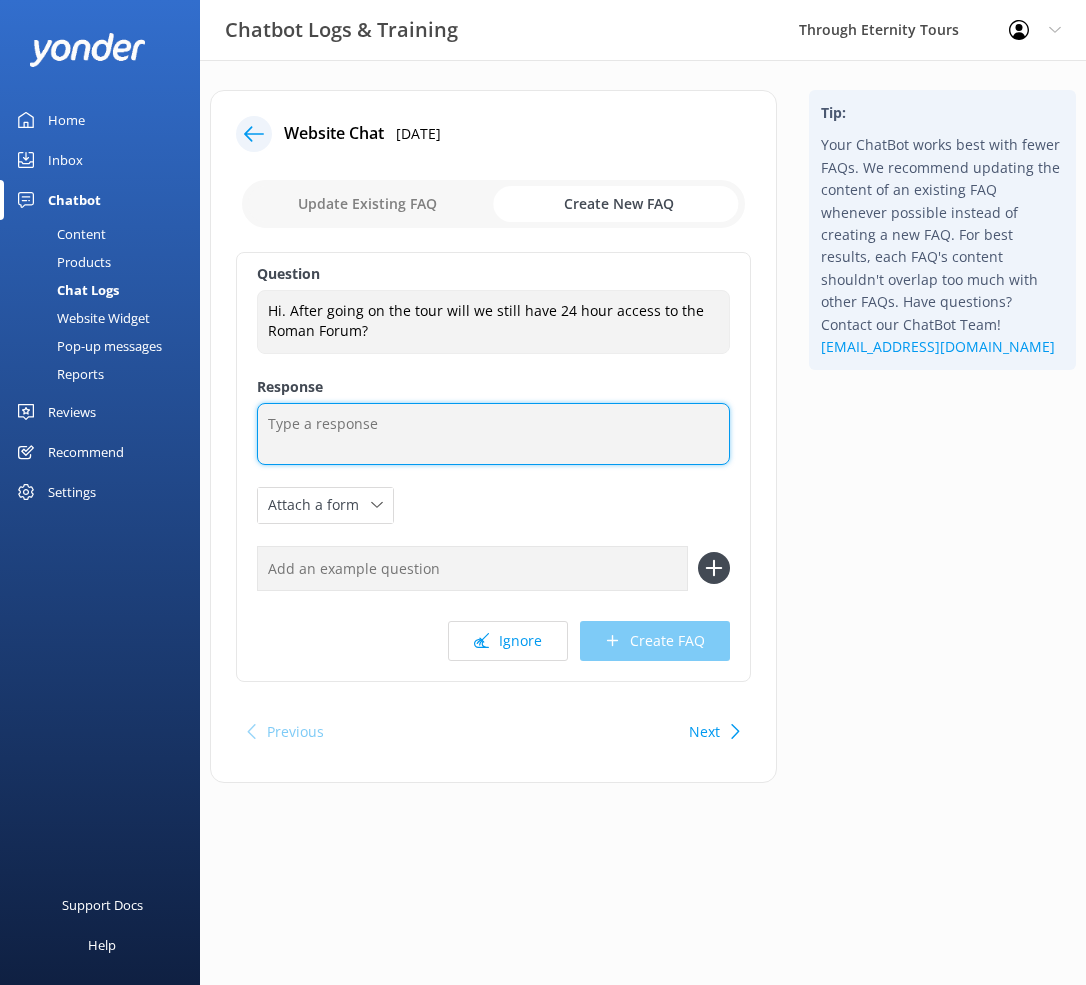 click at bounding box center [493, 434] 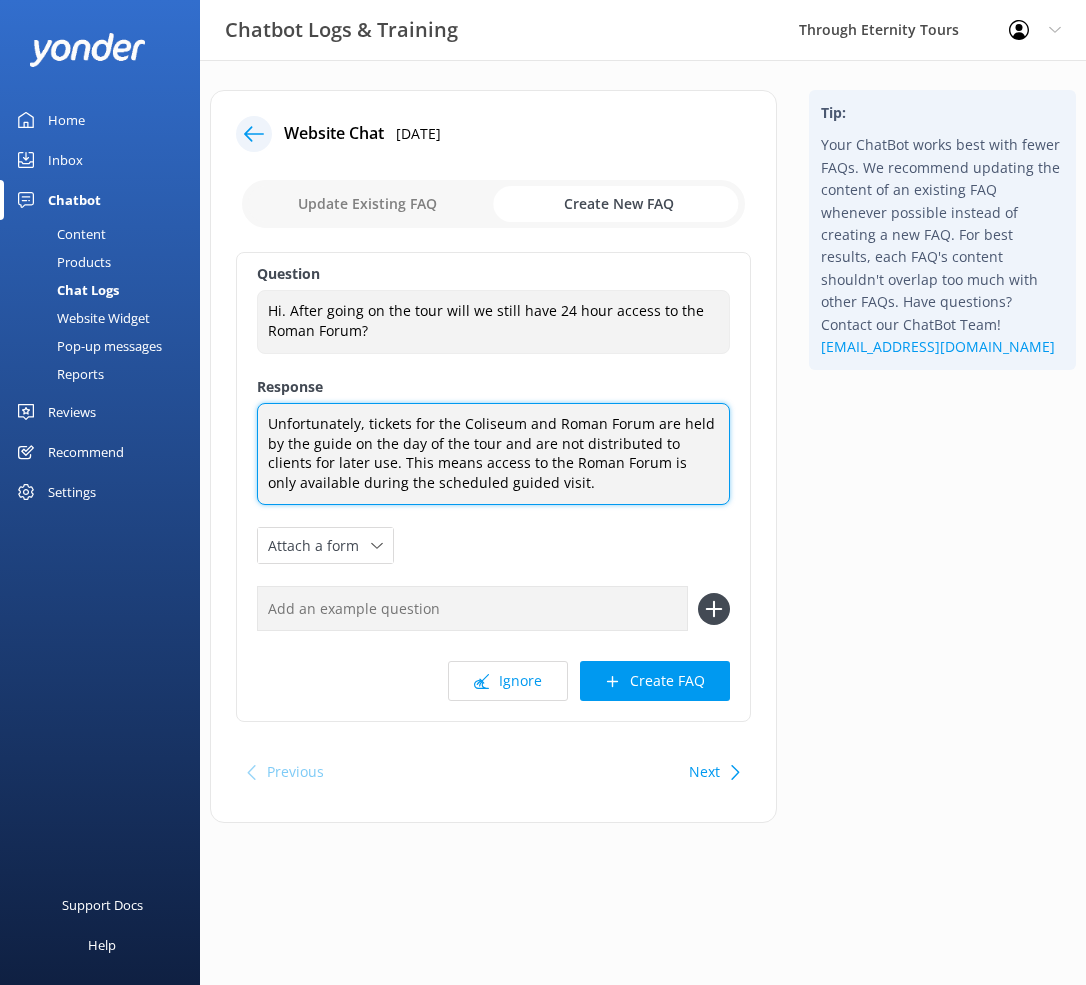 drag, startPoint x: 478, startPoint y: 422, endPoint x: 579, endPoint y: 398, distance: 103.81233 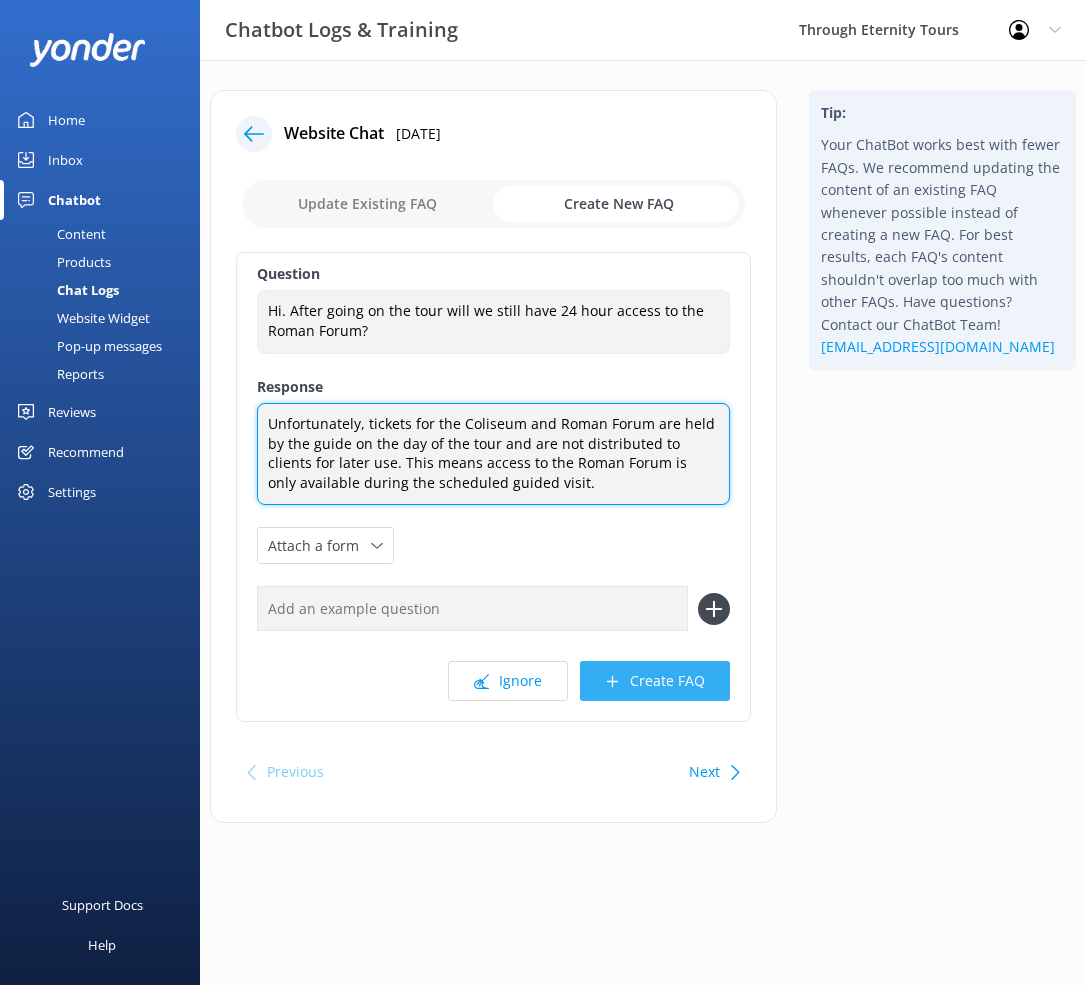 type on "Unfortunately, tickets for the Coliseum and Roman Forum are held by the guide on the day of the tour and are not distributed to clients for later use. This means access to the Roman Forum is only available during the scheduled guided visit." 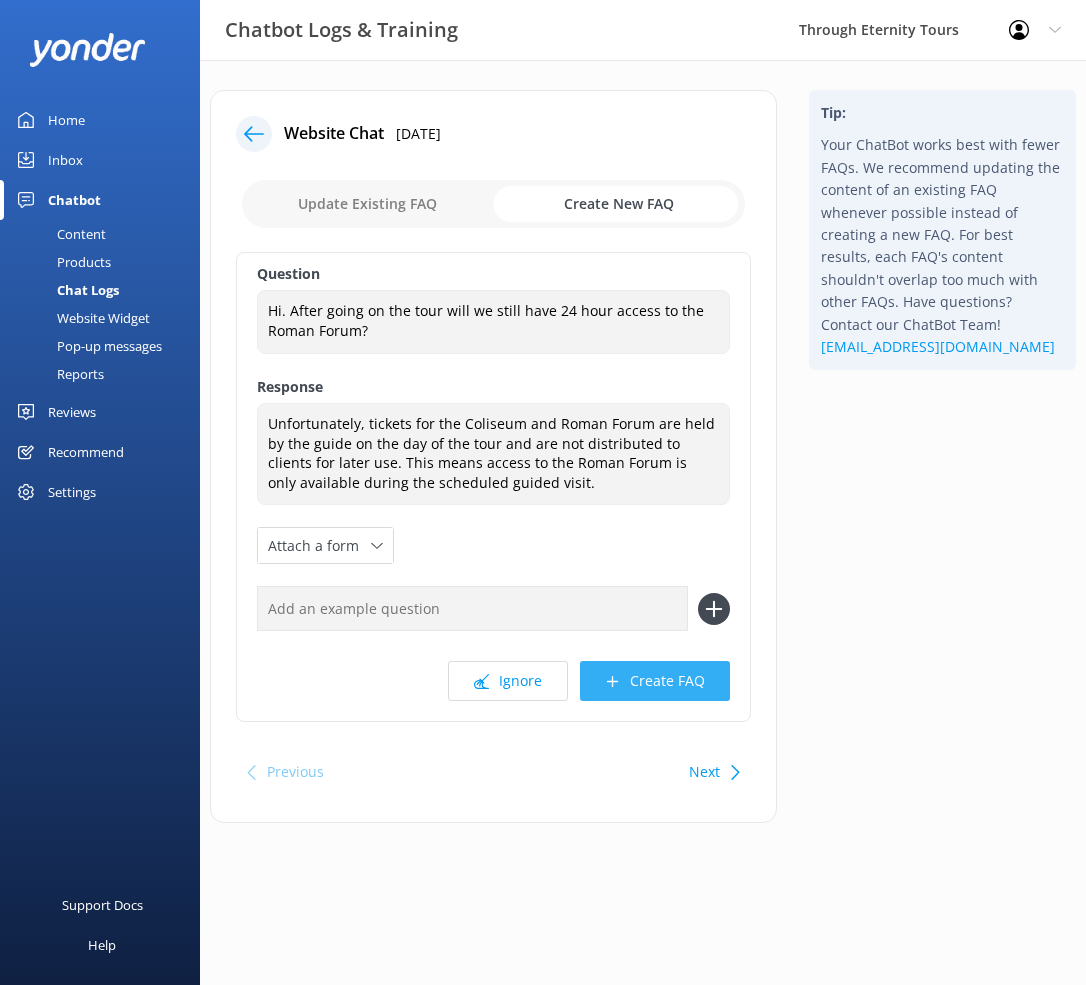 click on "Create FAQ" at bounding box center [655, 681] 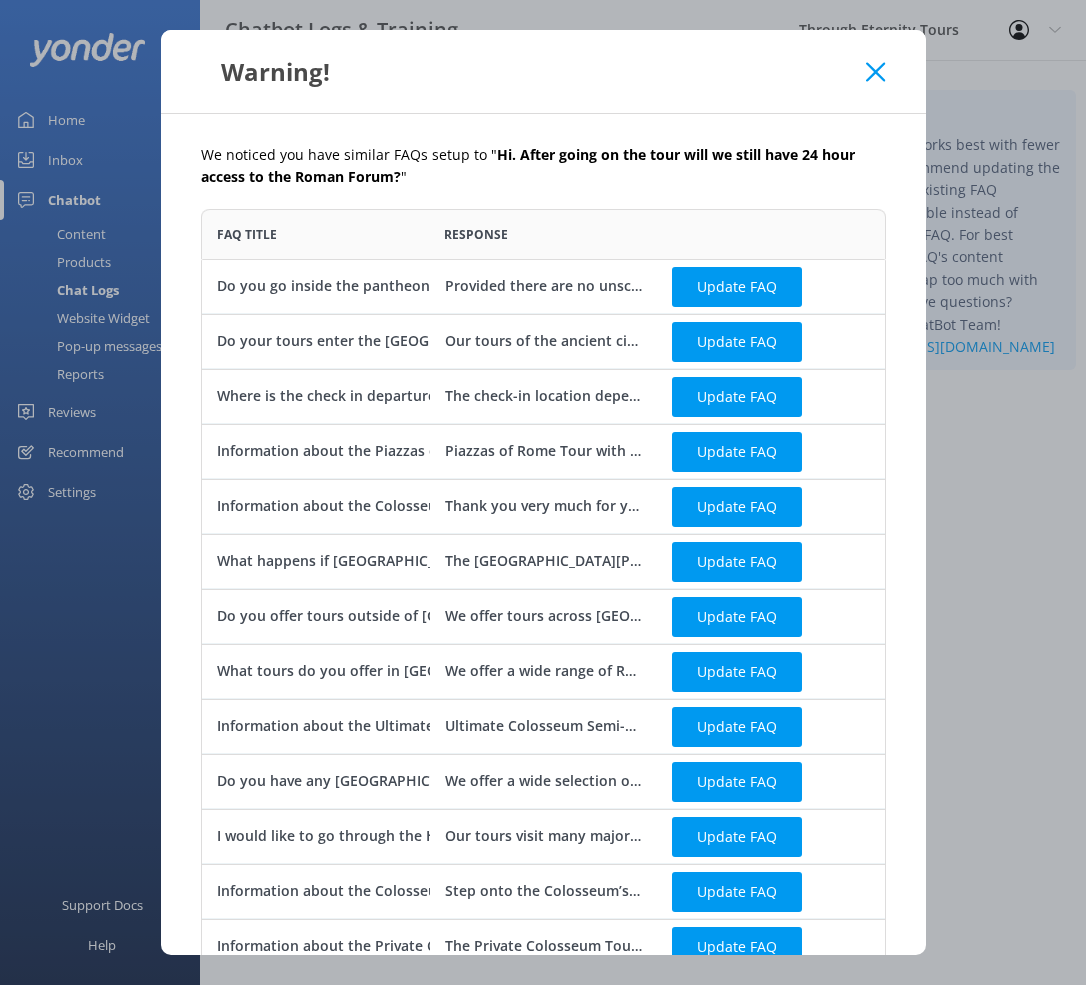scroll, scrollTop: 1, scrollLeft: 1, axis: both 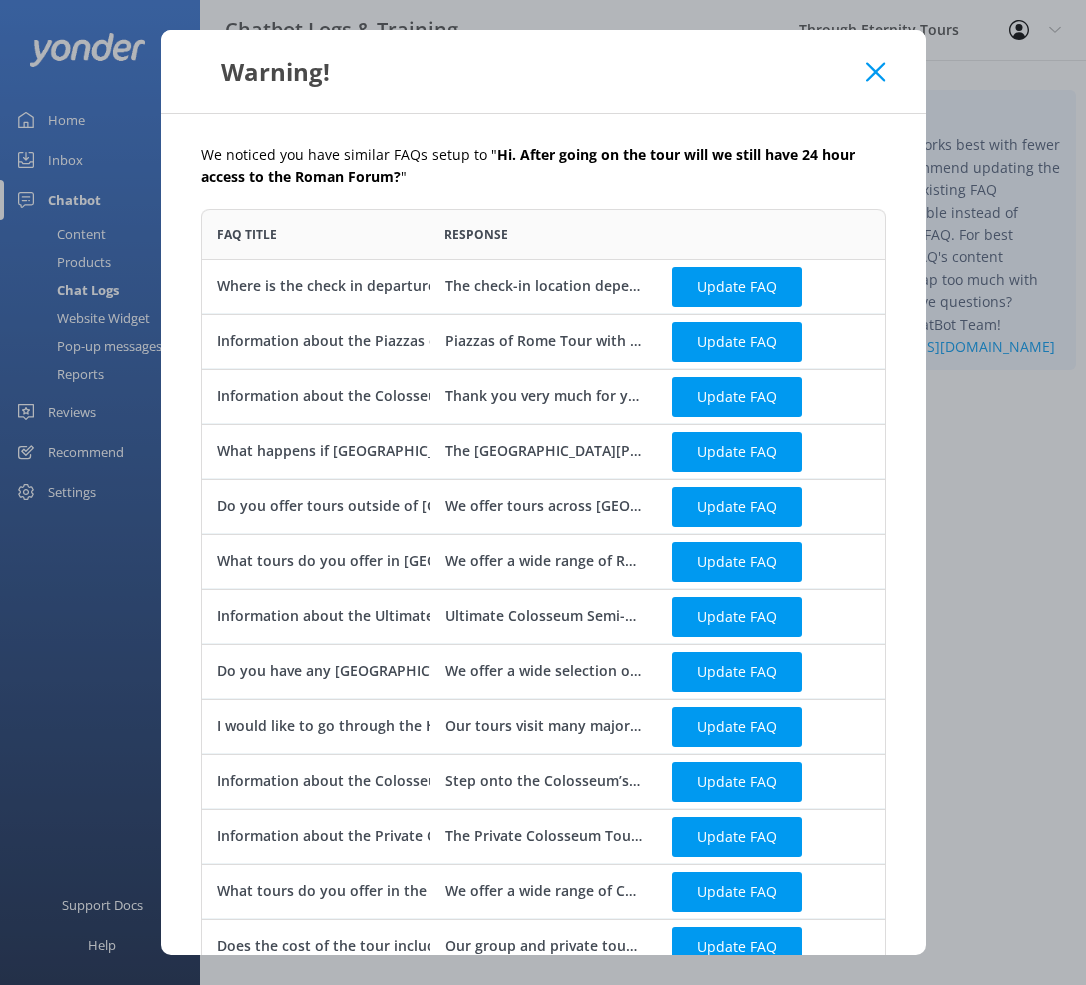 click on "Information about the Colosseum Tour by Night with Underground & Roman Forum" at bounding box center [505, 396] 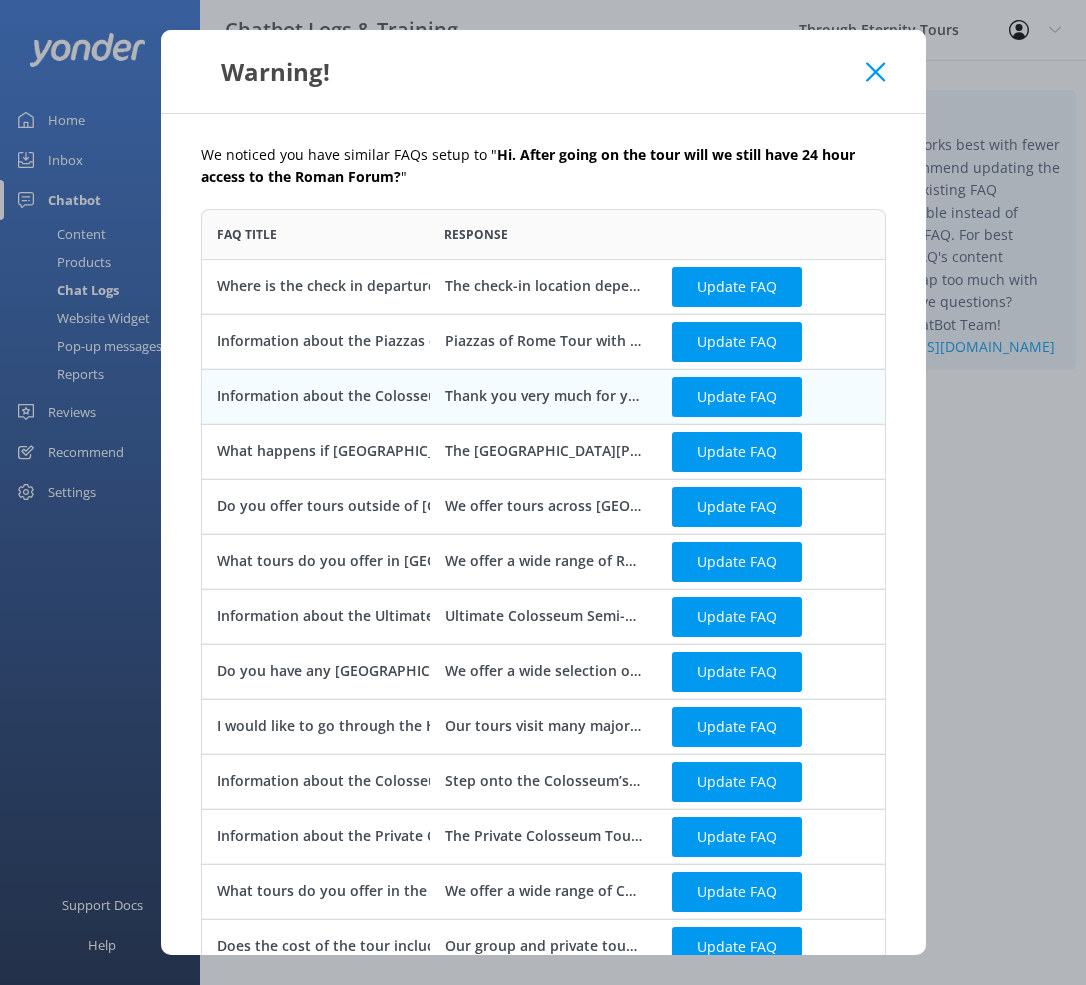 click on "Thank you very much for your inquiry. Unfortunately, the Colosseum night access is currently prohibited by the Colosseum Management, and tickets to the Colosseum Underground are also limited and highly restricted. As a result, we are currently not offering this experience this season.
Please follow our social media for future updates.
The Colosseum Tour by Night with Underground & Roman Forum offers a rare after-hours experience inside [GEOGRAPHIC_DATA]’s iconic amphitheater. This 2-hour guided tour includes special night access, skip-the-line tickets, and entry to the eerie underground tunnels, where gladiators once prepared for battle. You'll also enjoy a moonlit stroll past the Roman Forum and [GEOGRAPHIC_DATA], with expert commentary bringing ancient history to life. Group size is limited to 24. Prices start from €119. Learn more at [URL][DOMAIN_NAME]." at bounding box center [543, 396] 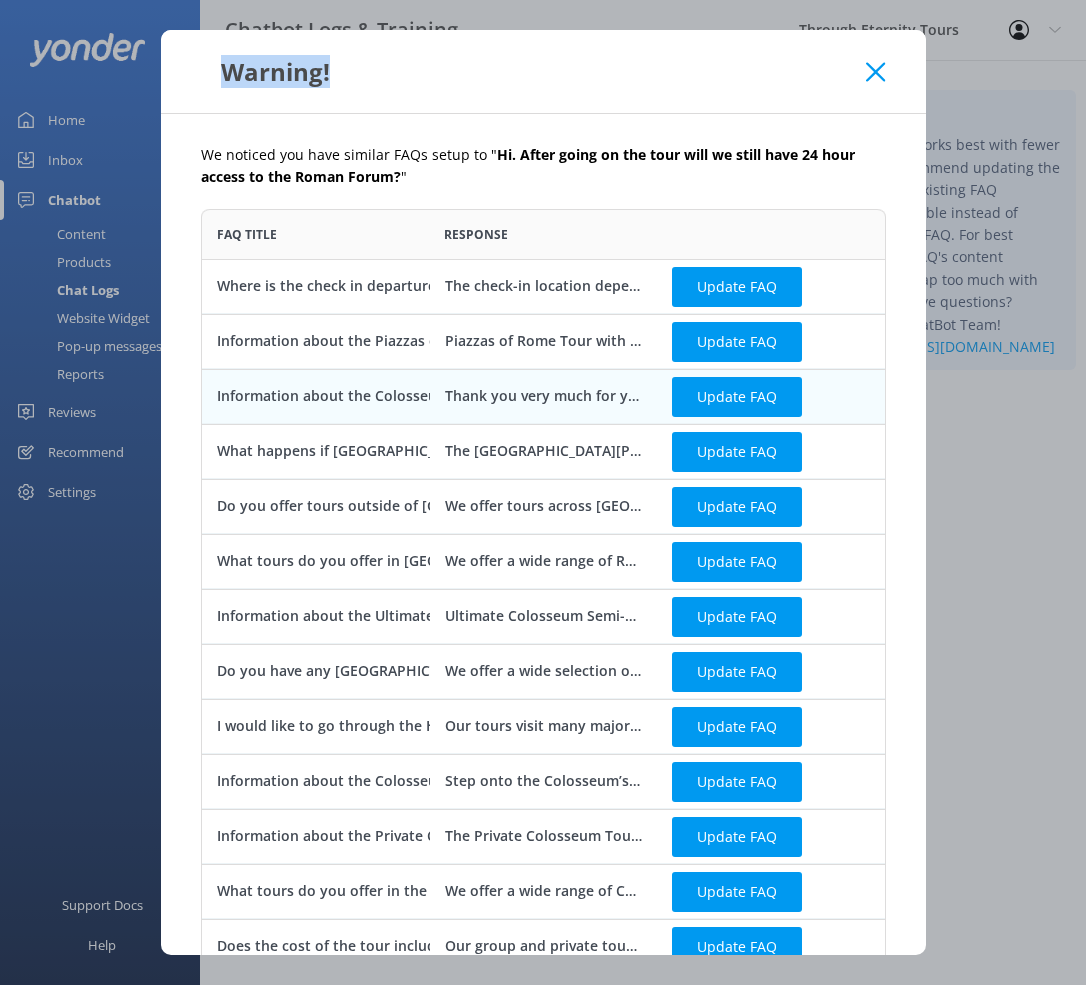 drag, startPoint x: 655, startPoint y: 62, endPoint x: 743, endPoint y: 40, distance: 90.70832 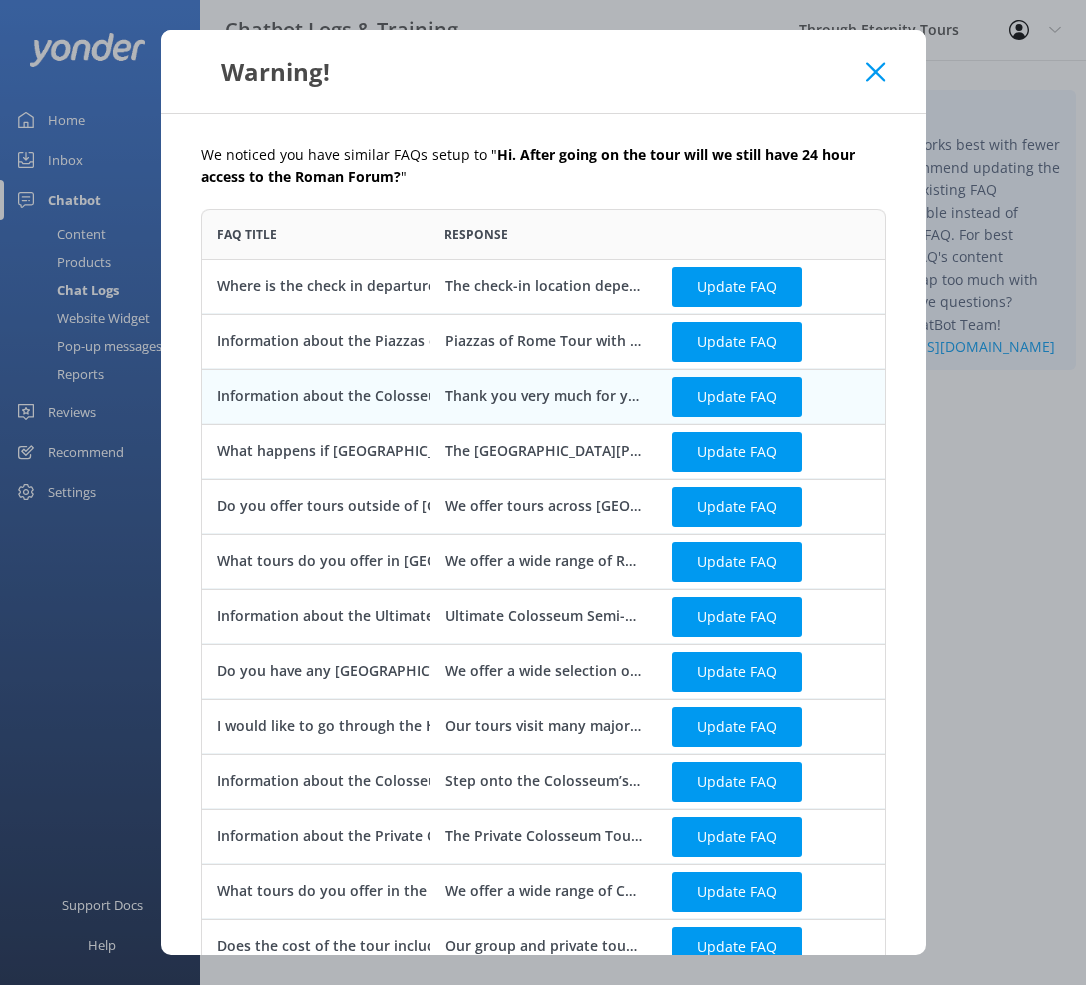 click 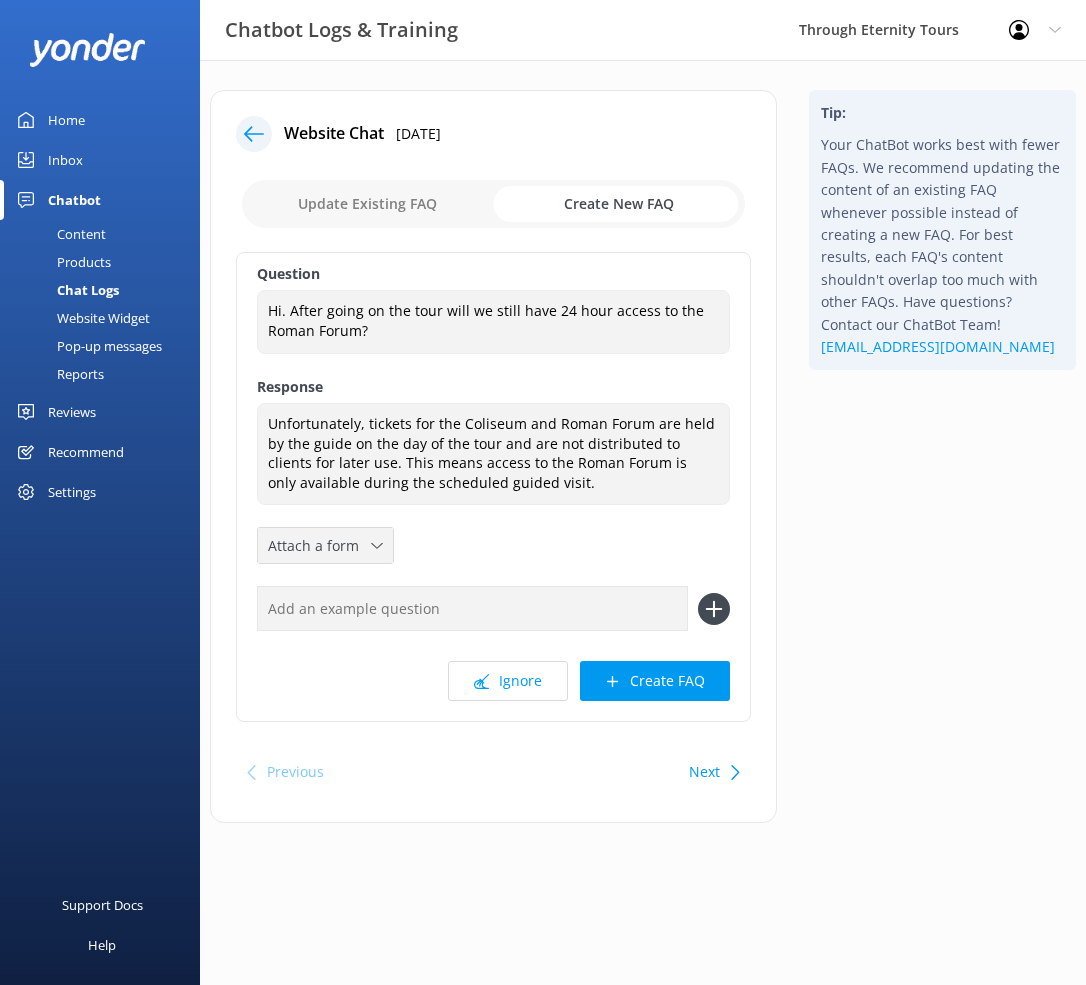 click on "Attach a form Leave contact details Check availability" at bounding box center (325, 545) 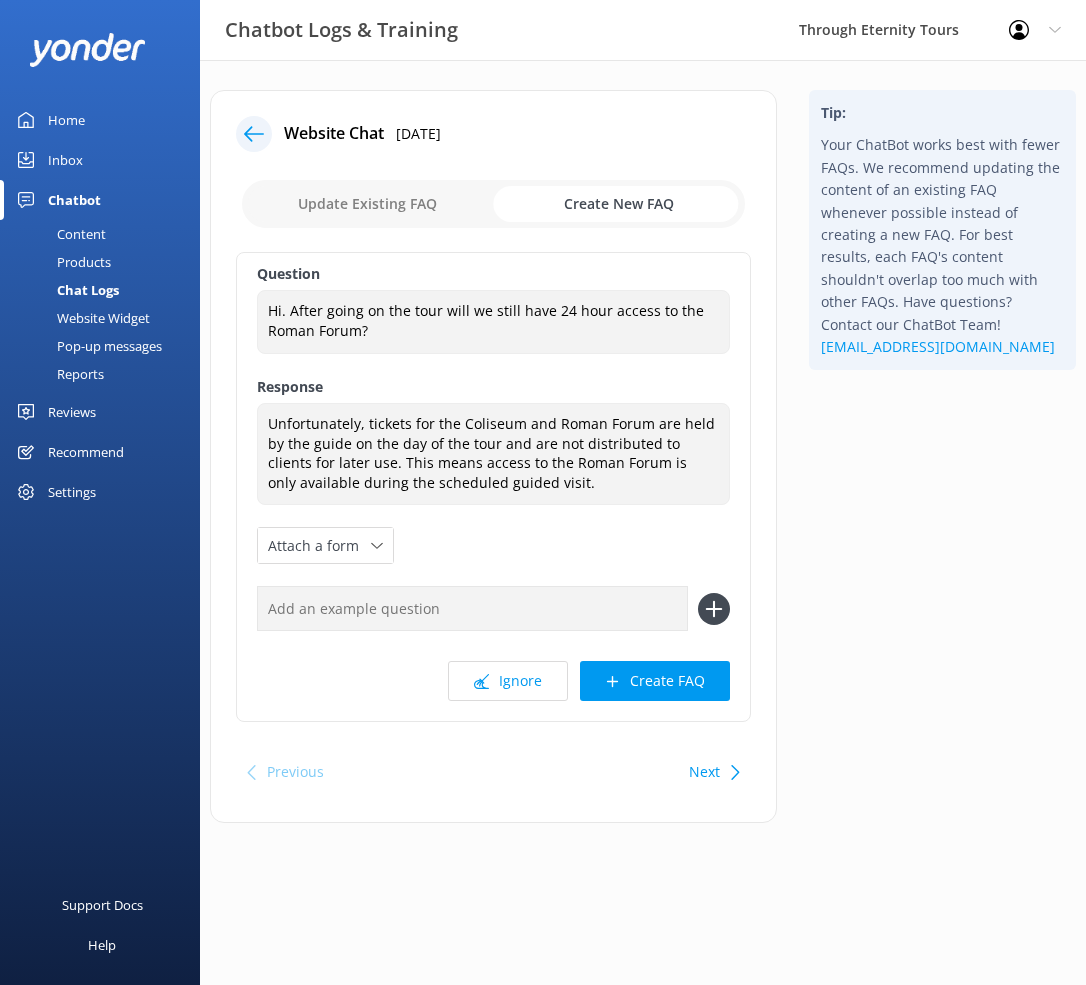 click on "Question Hi. After going on the tour will we still have 24 hour access to the Roman Forum? Hi. After going on the tour will we still have 24 hour access to the Roman Forum? Response Unfortunately, tickets for the Coliseum and Roman Forum are held by the guide on the day of the tour and are not distributed to clients for later use. This means access to the Roman Forum is only available during the scheduled guided visit. Unfortunately, tickets for the Coliseum and Roman Forum are held by the guide on the day of the tour and are not distributed to clients for later use. This means access to the Roman Forum is only available during the scheduled guided visit. Attach a form Leave contact details Check availability Ignore Create FAQ" at bounding box center [493, 487] 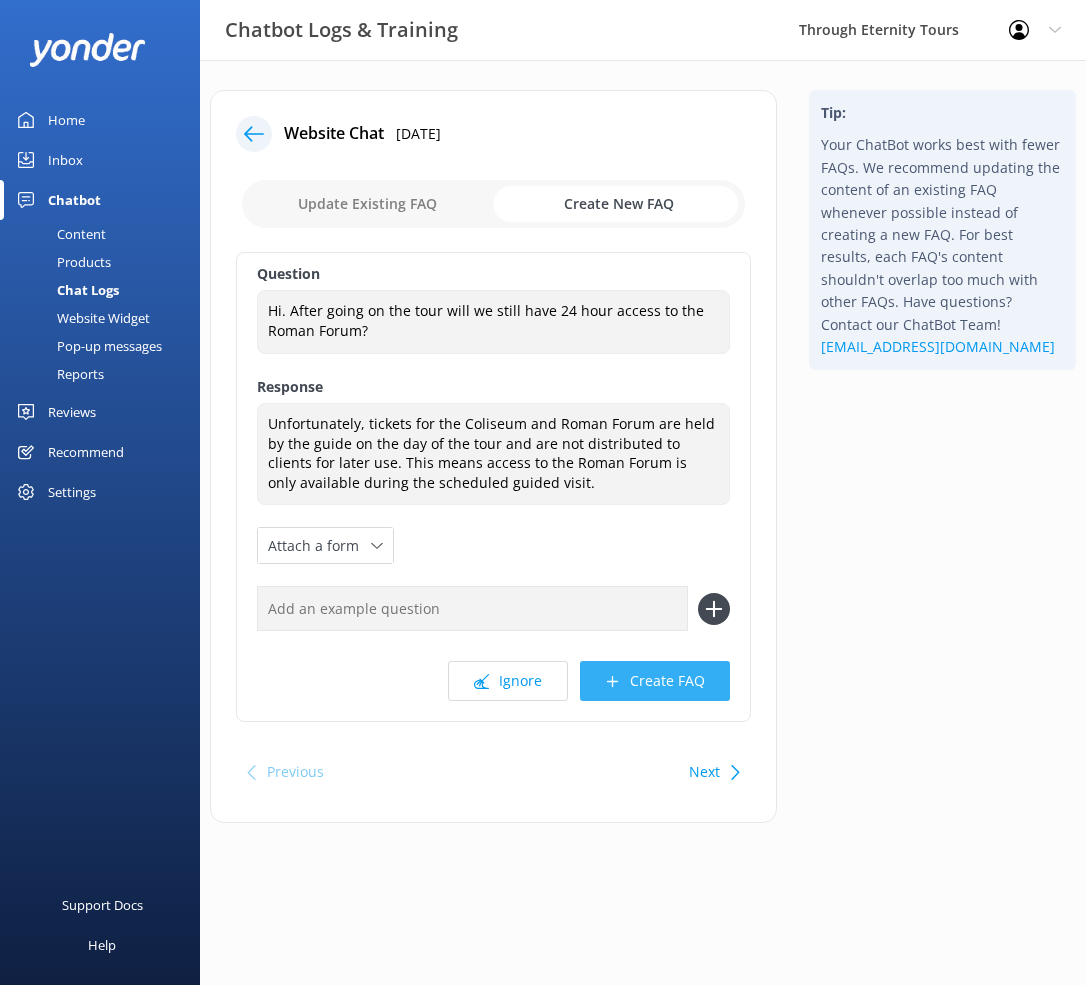 click on "Create FAQ" at bounding box center [655, 681] 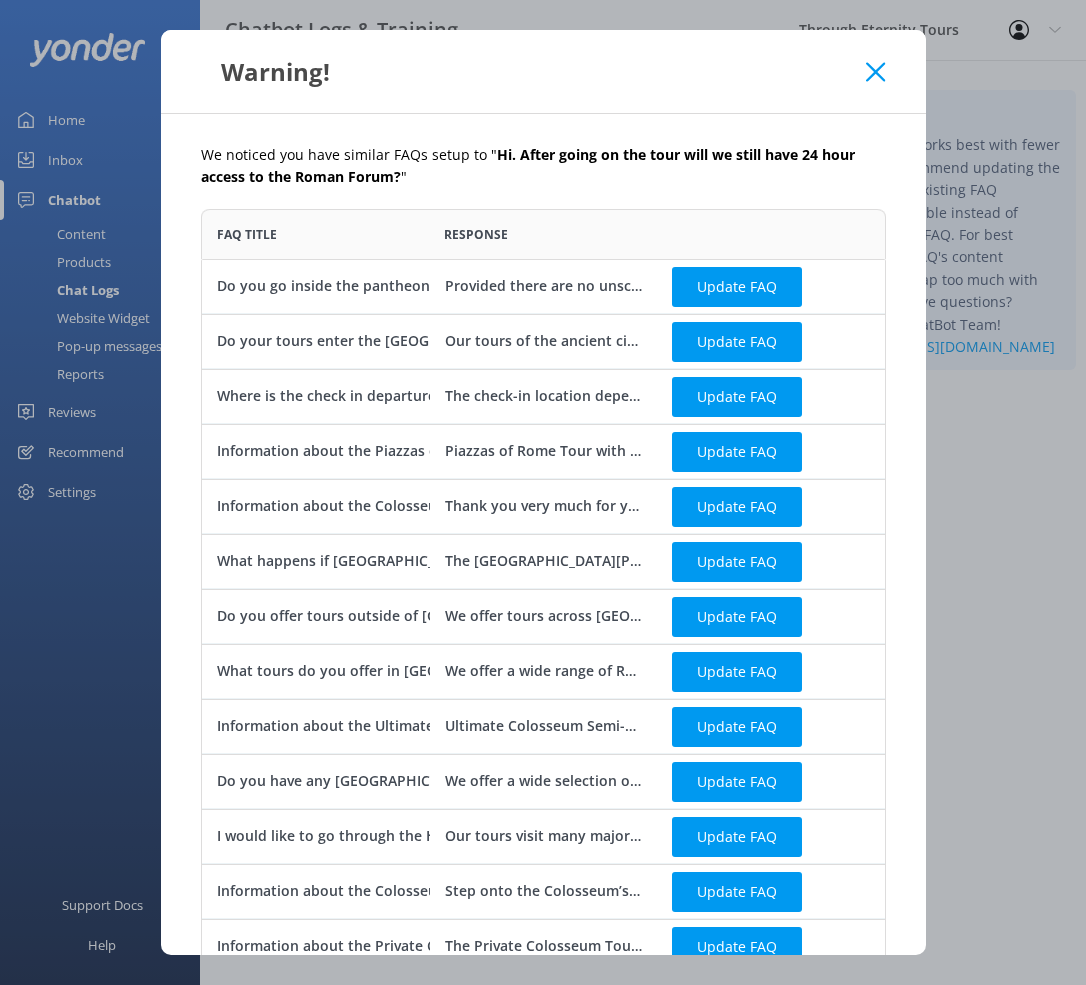 scroll, scrollTop: 1, scrollLeft: 1, axis: both 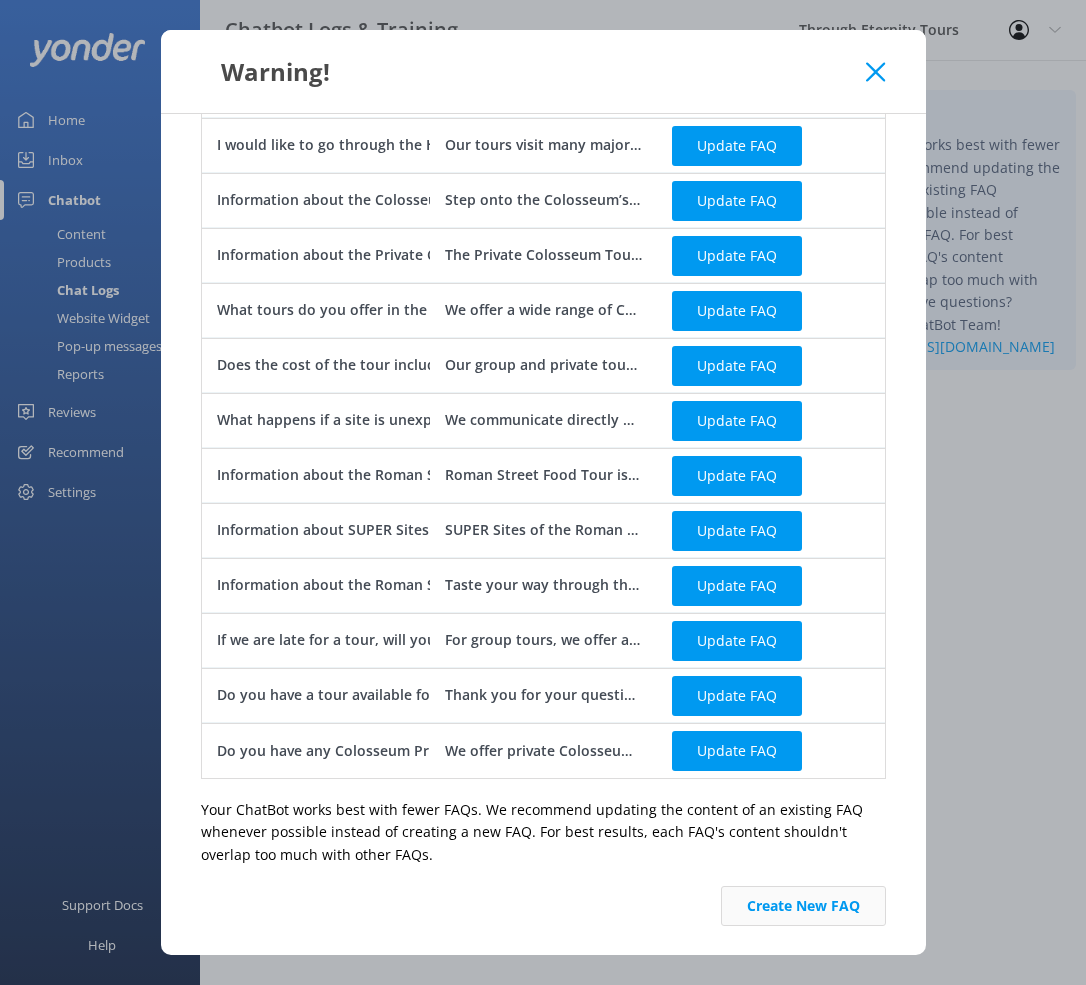 click on "Create New FAQ" at bounding box center (803, 906) 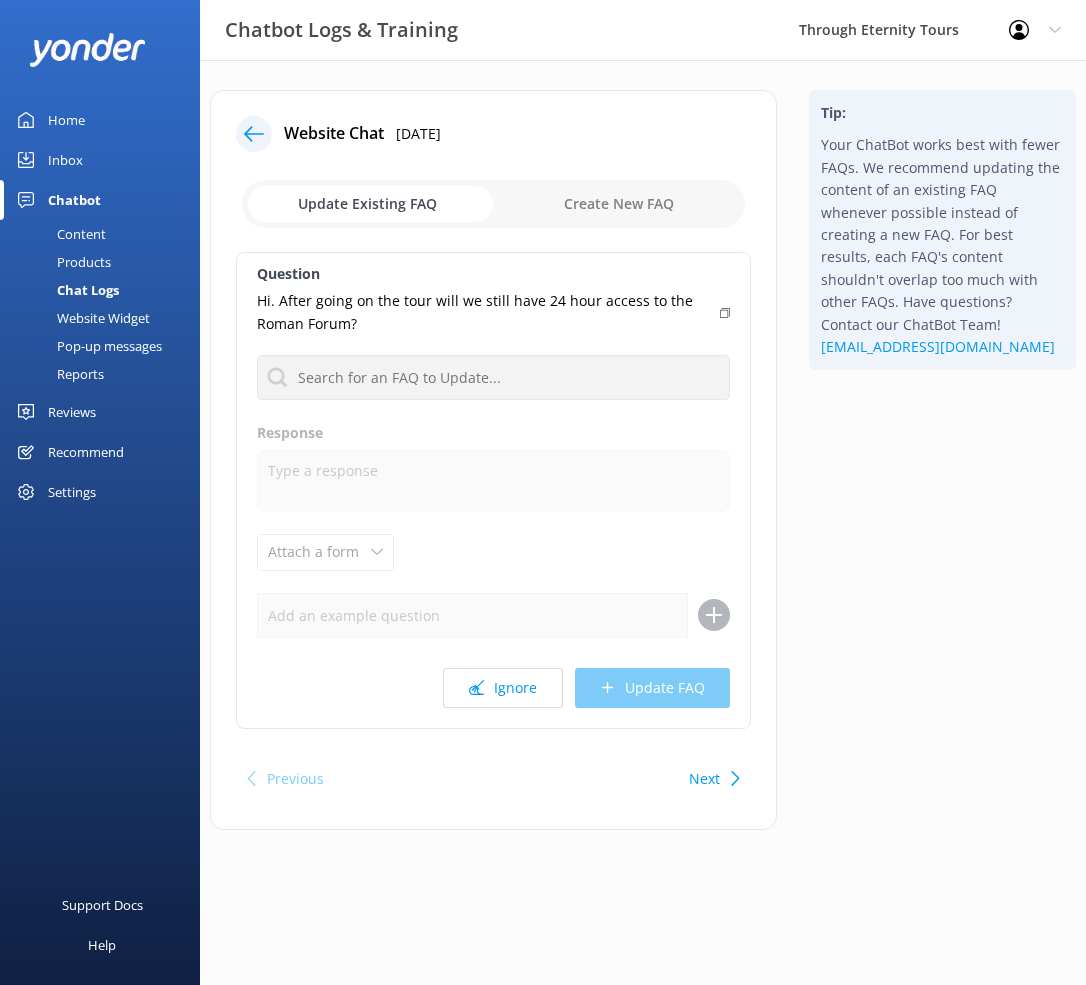 click 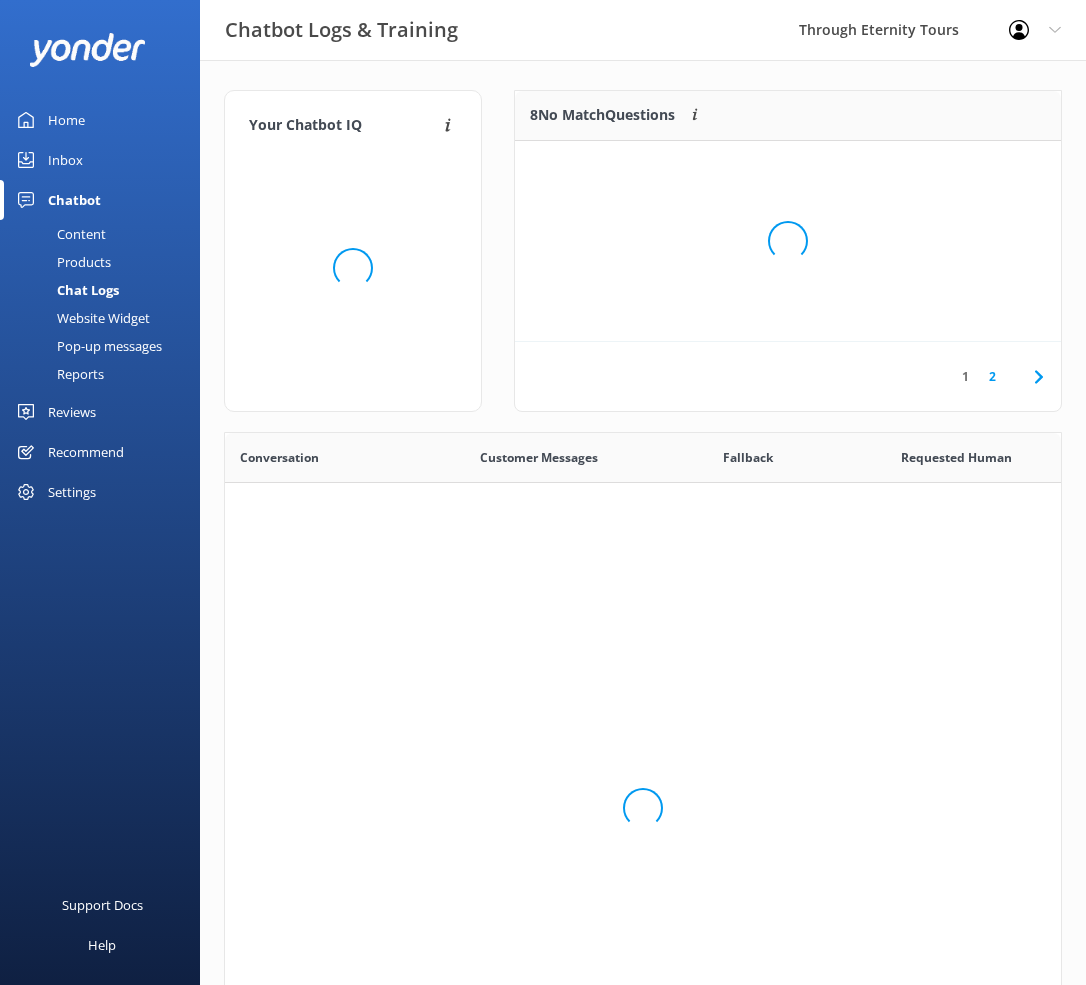 scroll, scrollTop: 1, scrollLeft: 1, axis: both 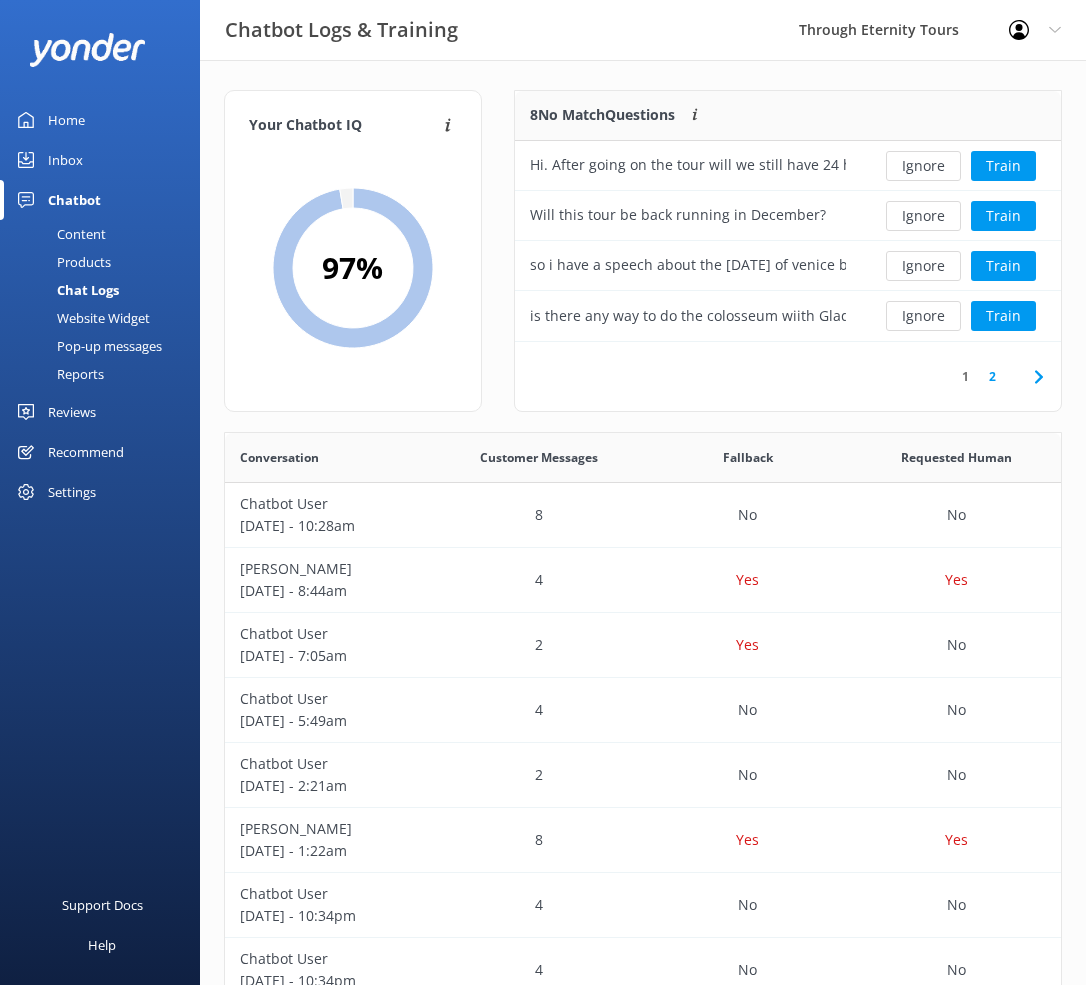click on "Home" at bounding box center (66, 120) 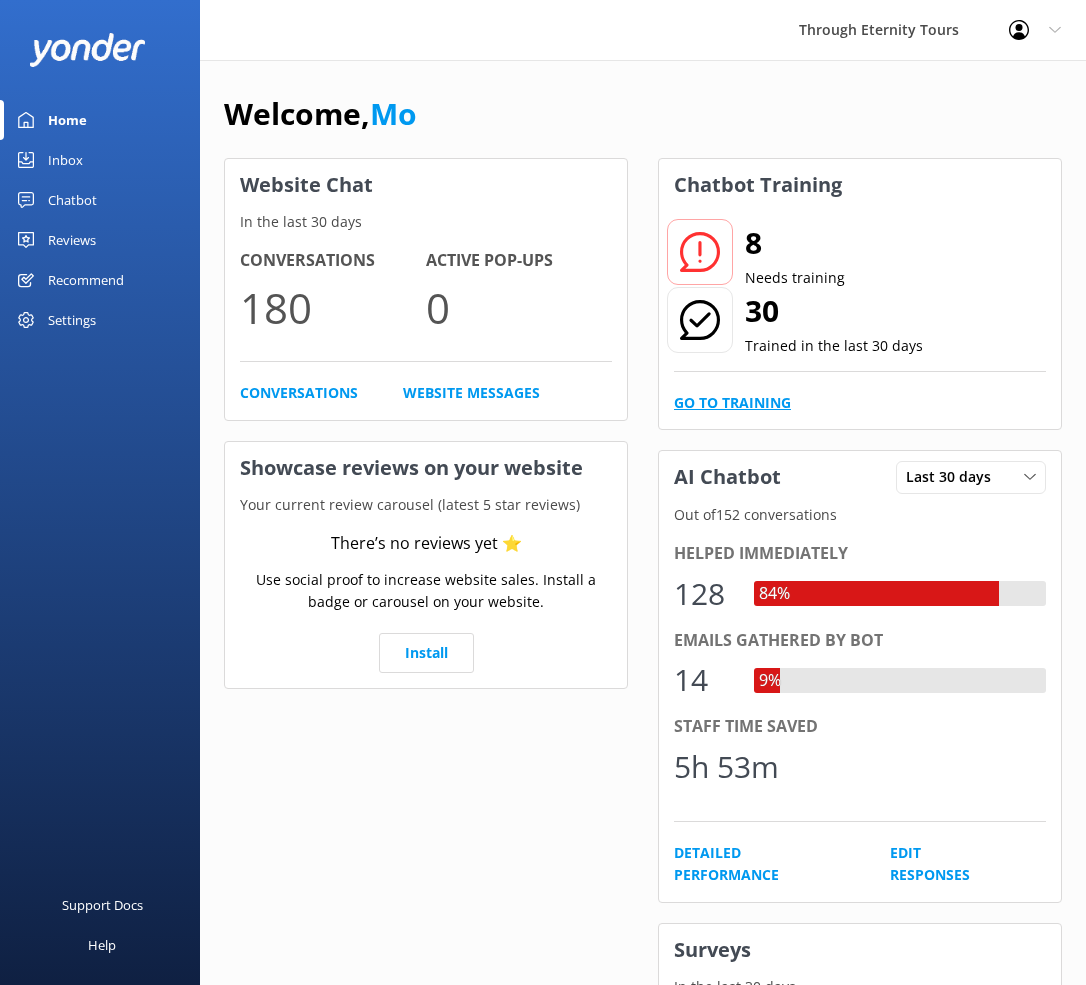 click on "Go to Training" at bounding box center (732, 403) 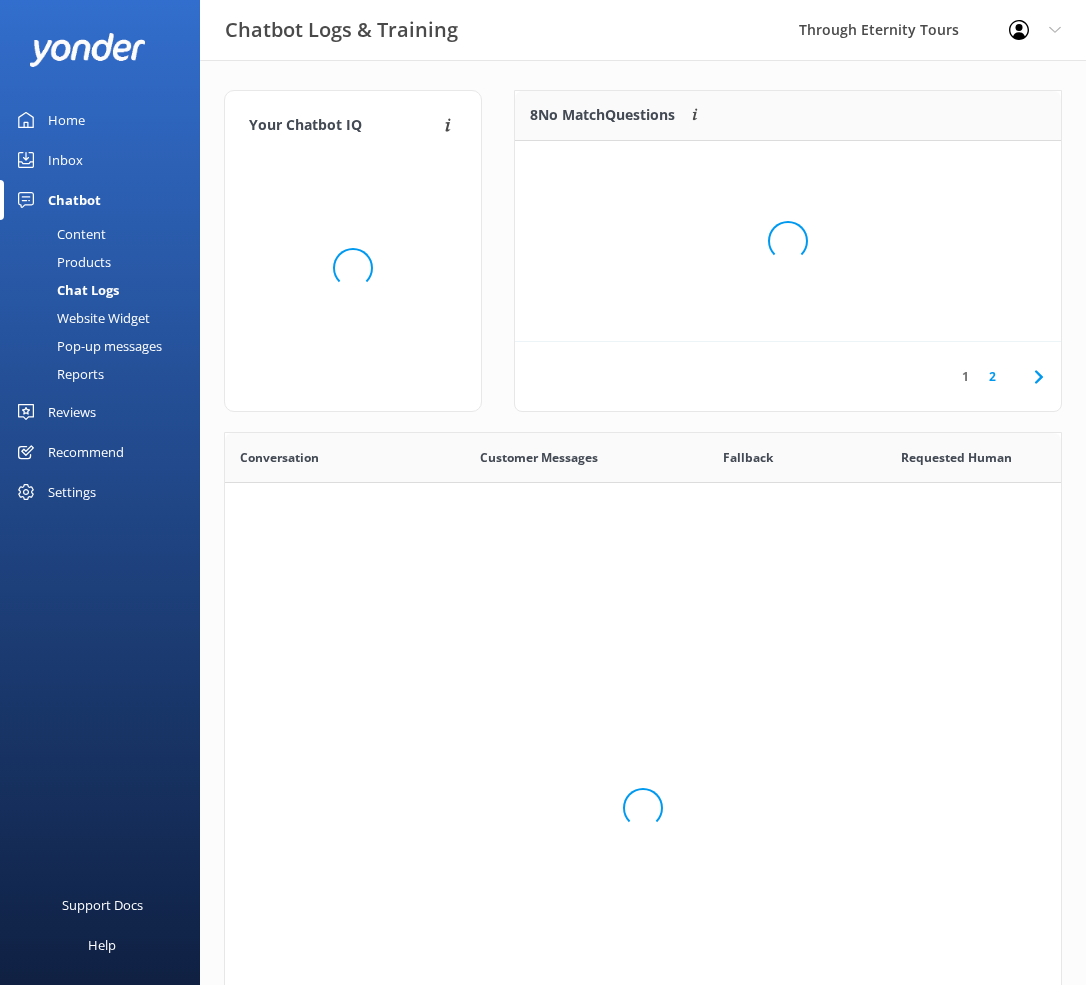 scroll, scrollTop: 1, scrollLeft: 1, axis: both 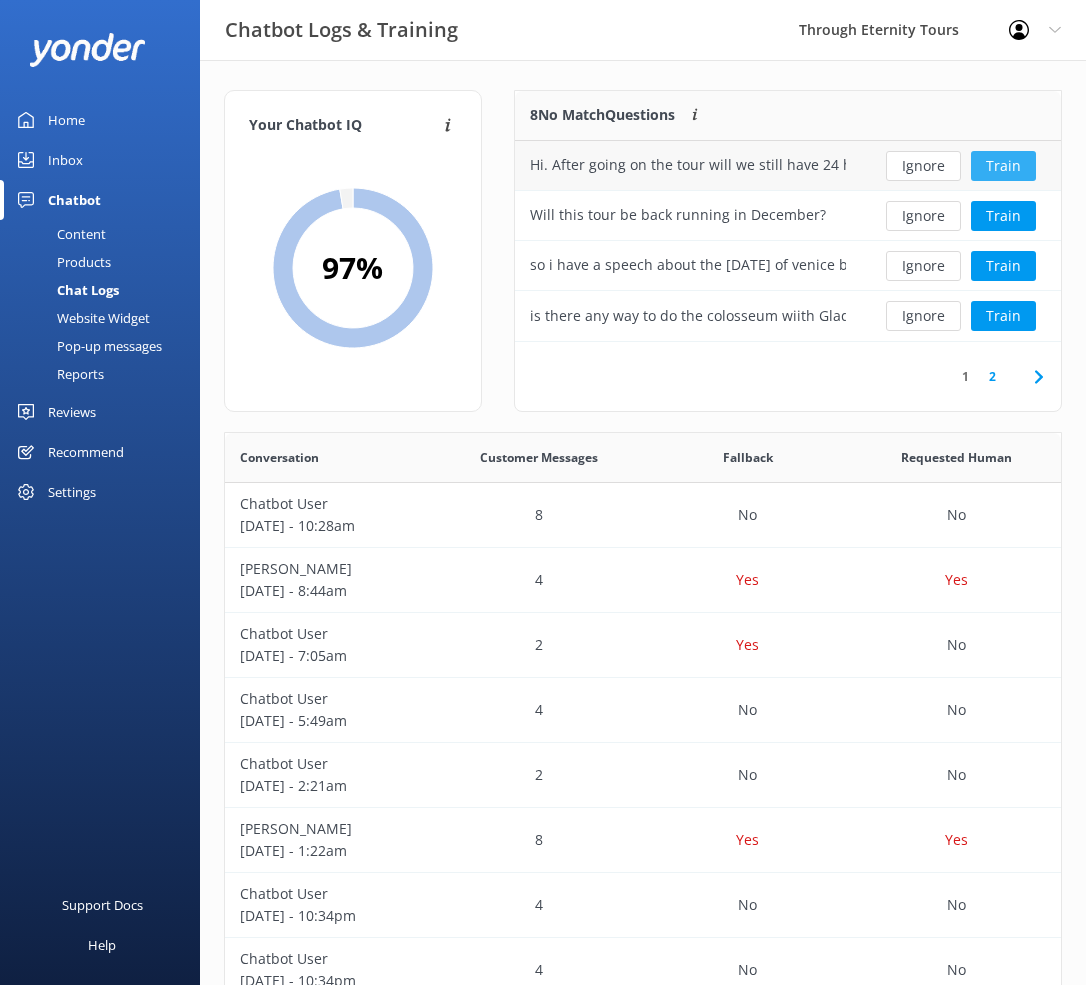 click on "Train" at bounding box center [1003, 166] 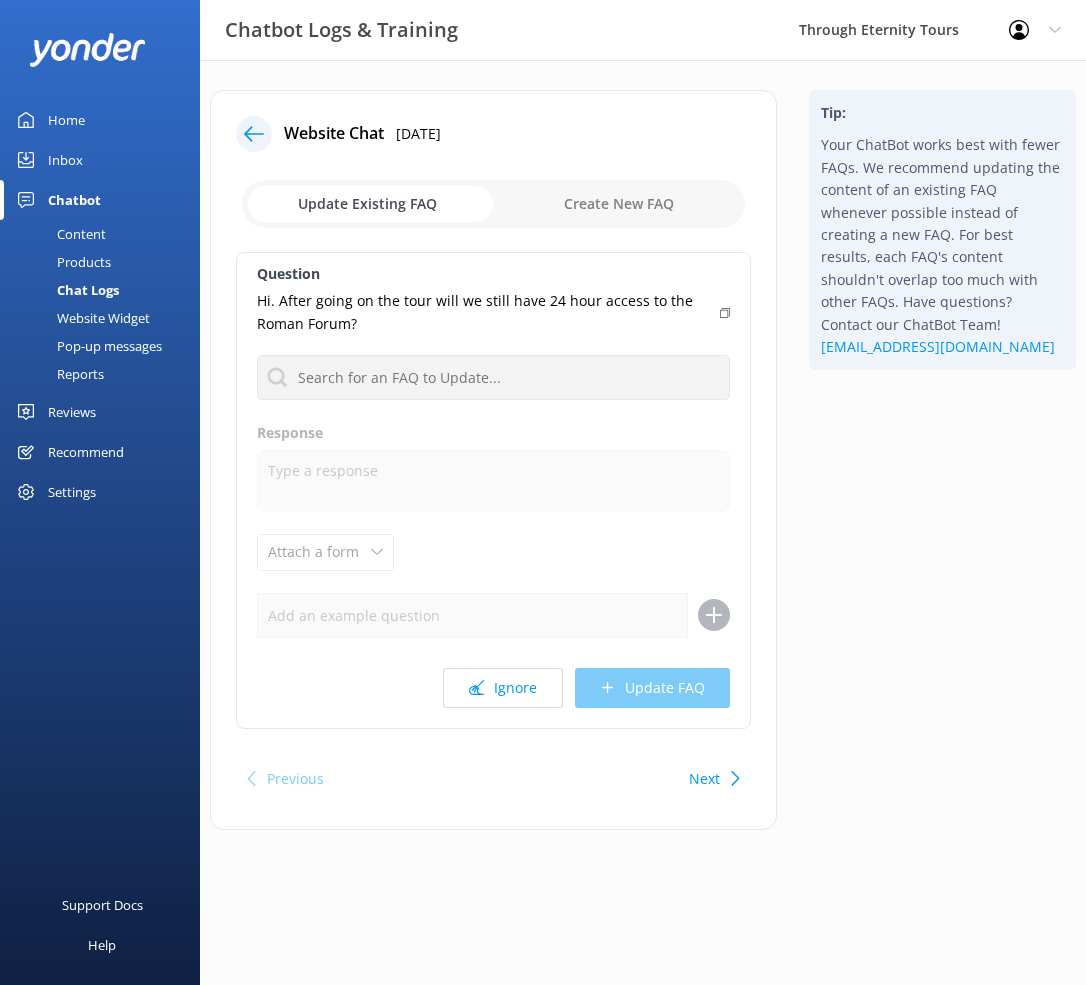 click 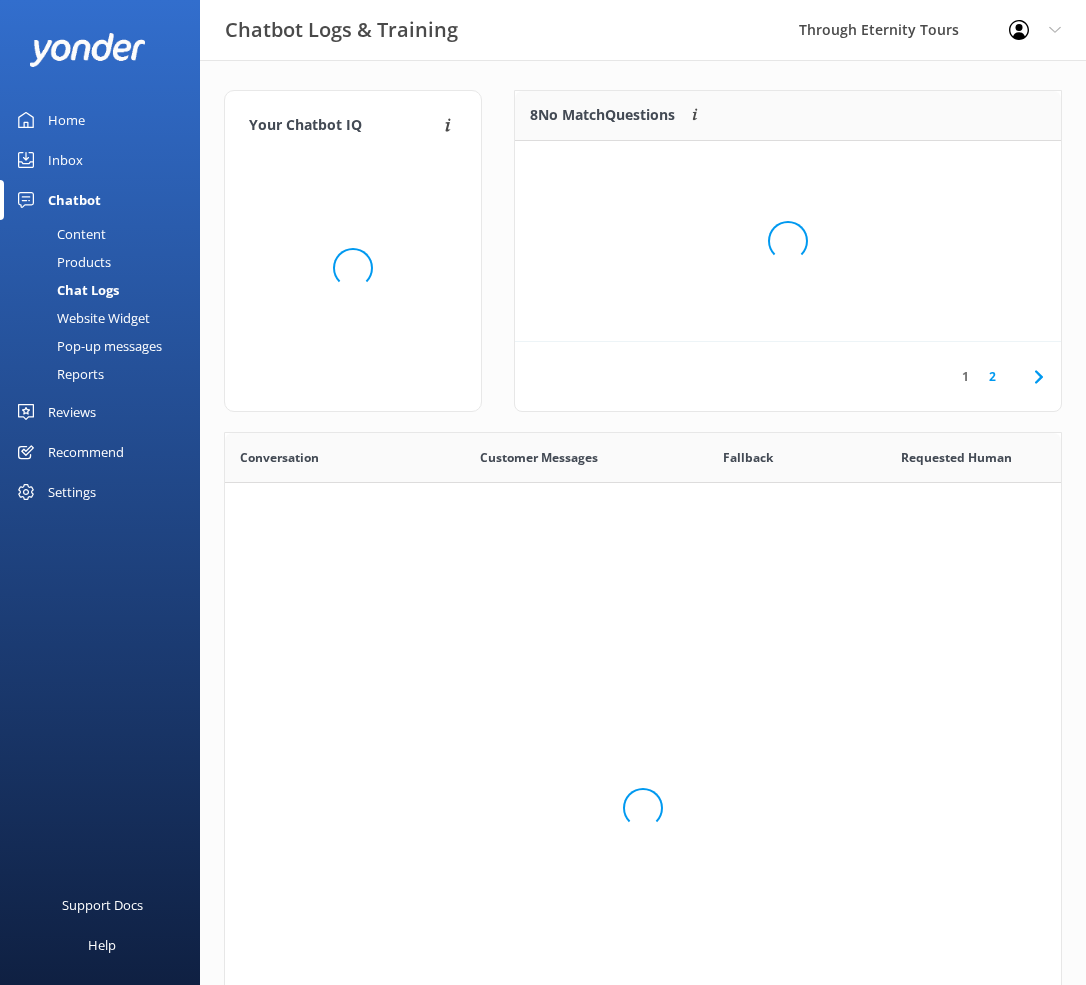 scroll, scrollTop: 1, scrollLeft: 1, axis: both 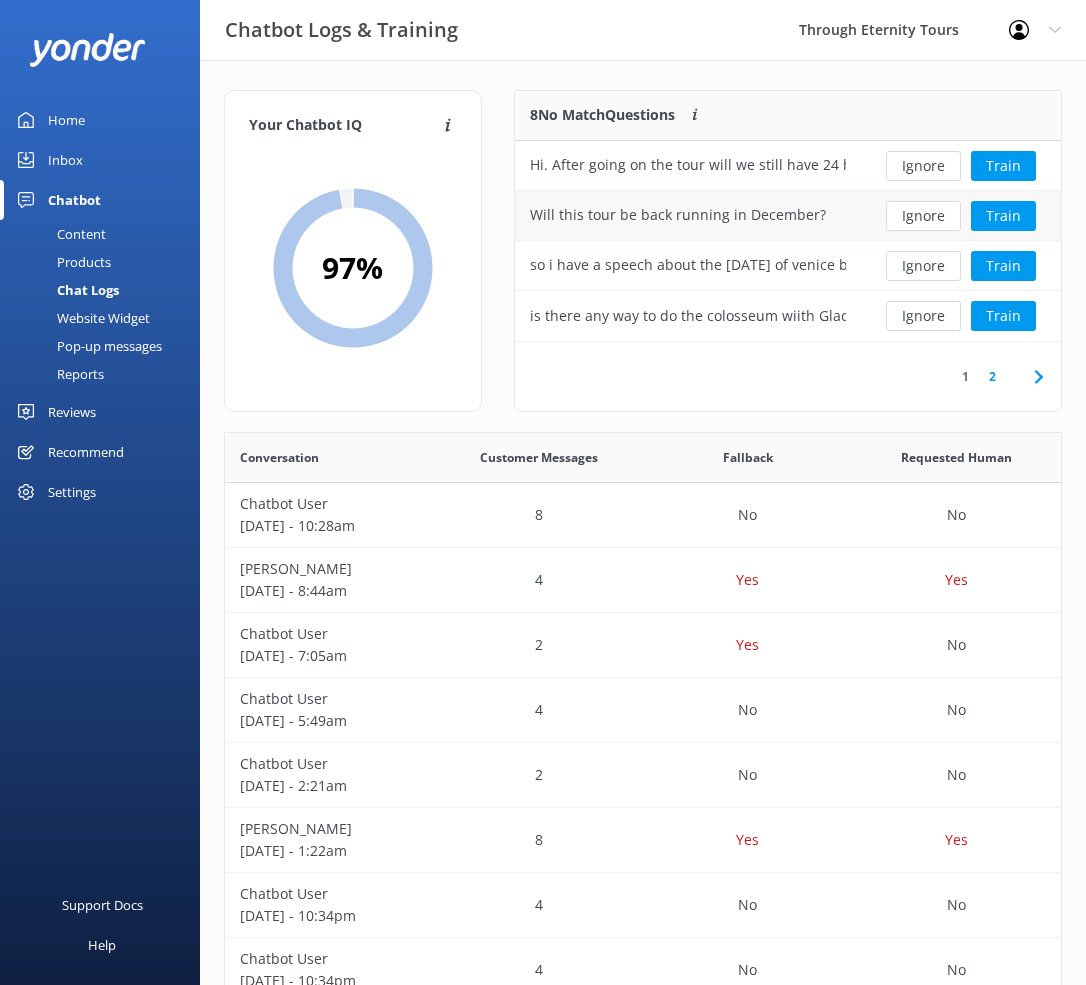 click on "Will this tour be back running in December?" at bounding box center (678, 215) 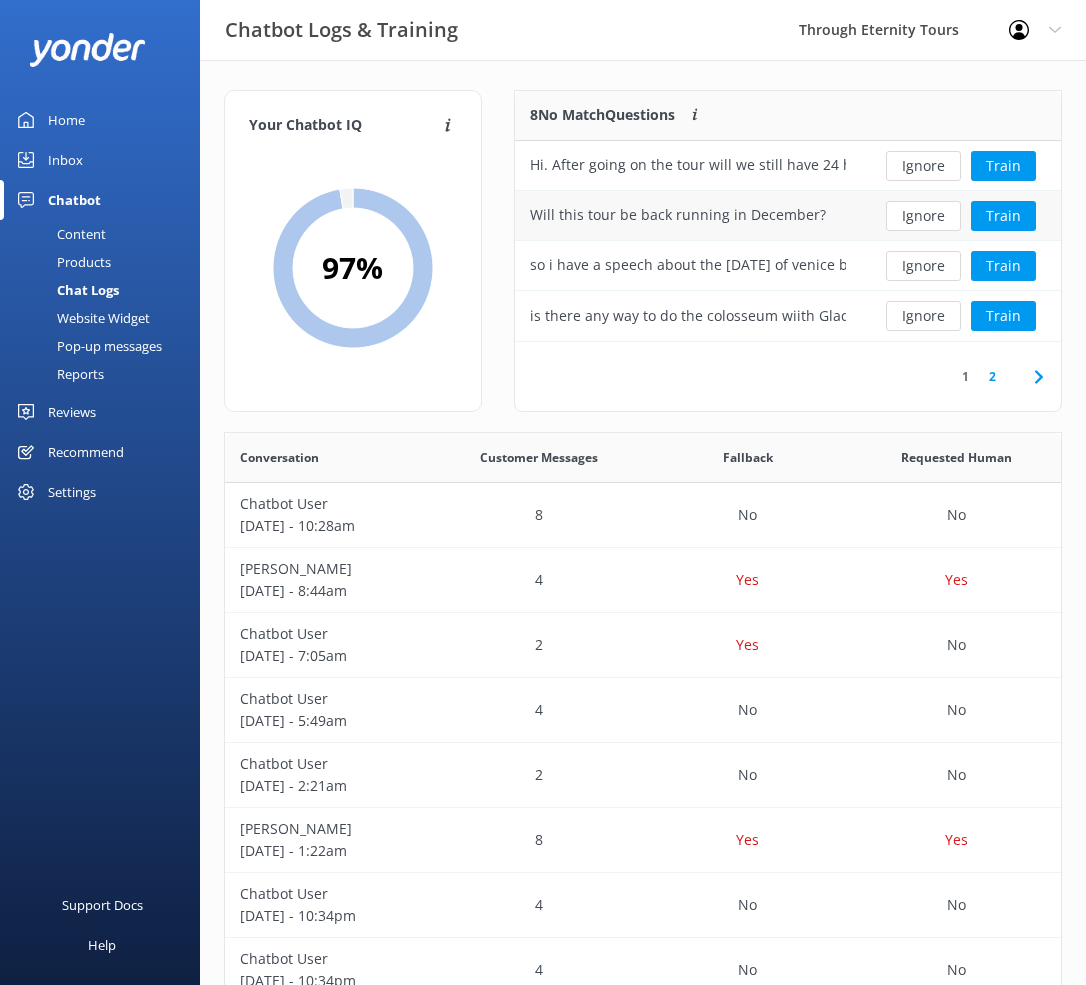 click on "Will this tour be back running in December?" at bounding box center [678, 215] 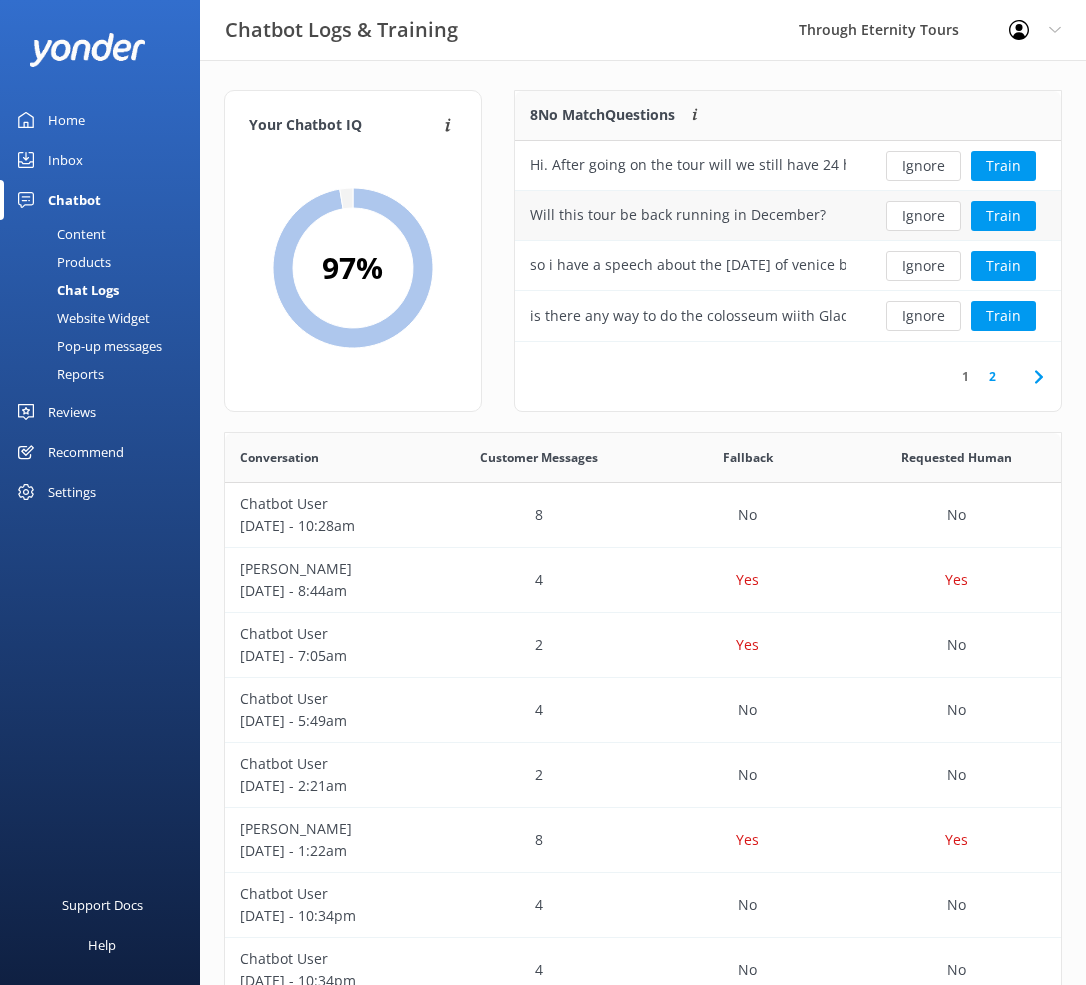 click on "Will this tour be back running in December?" at bounding box center (678, 215) 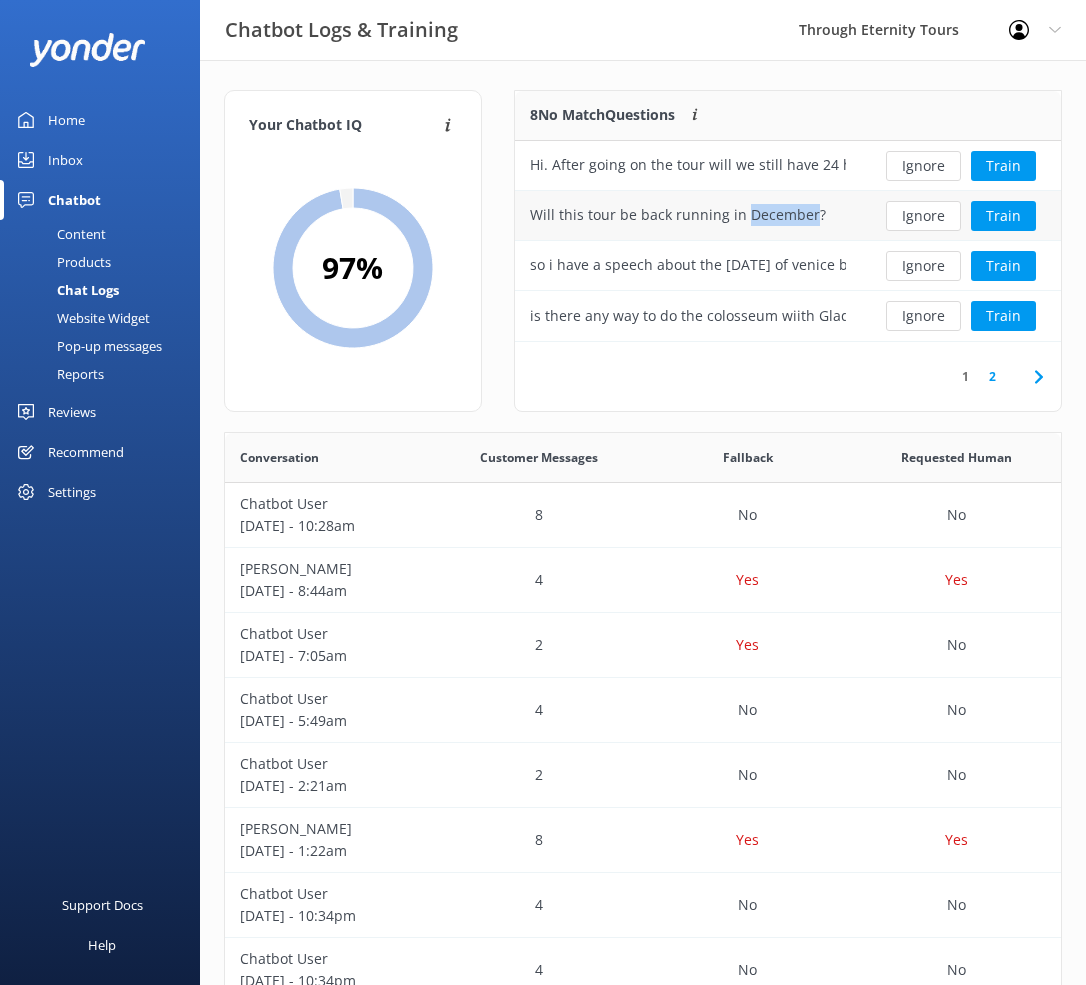 click on "Will this tour be back running in December?" at bounding box center [678, 215] 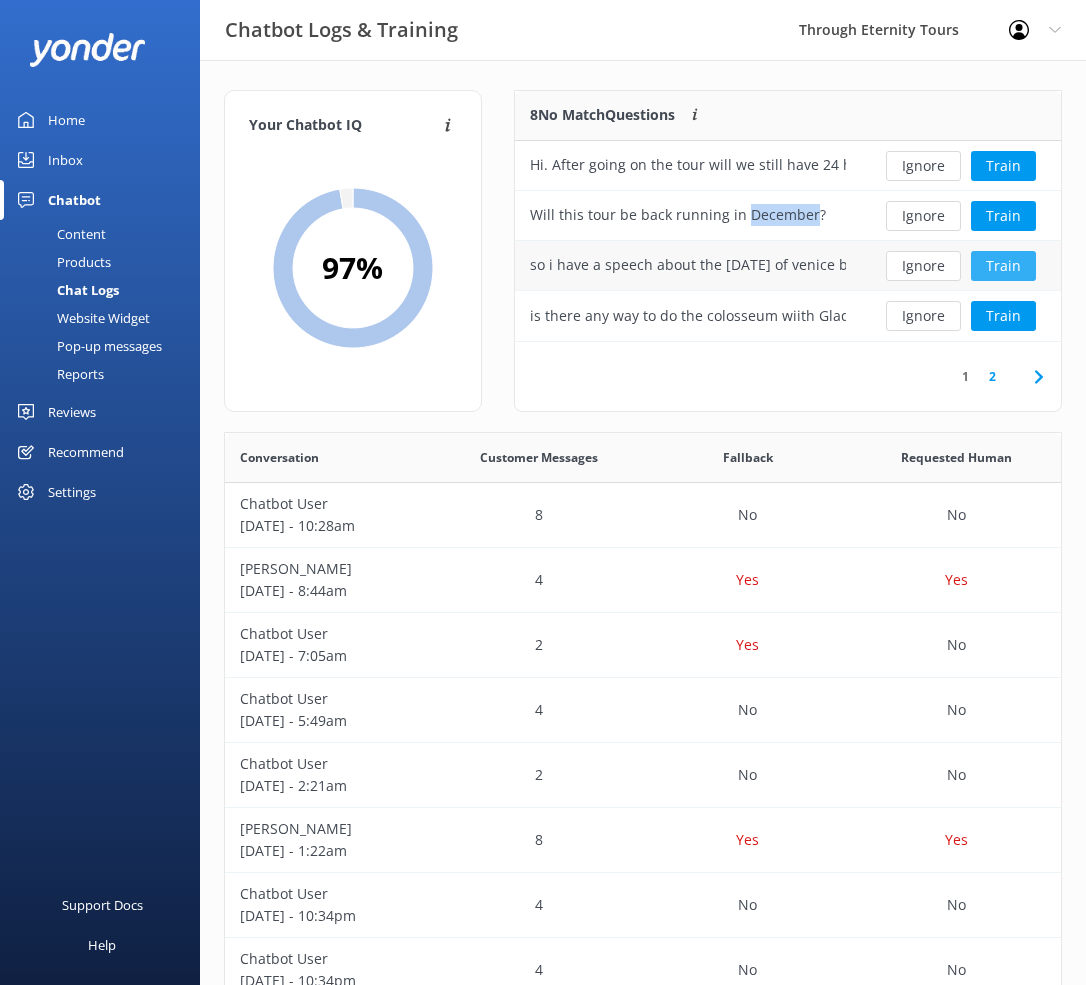 click on "Train" at bounding box center (1003, 266) 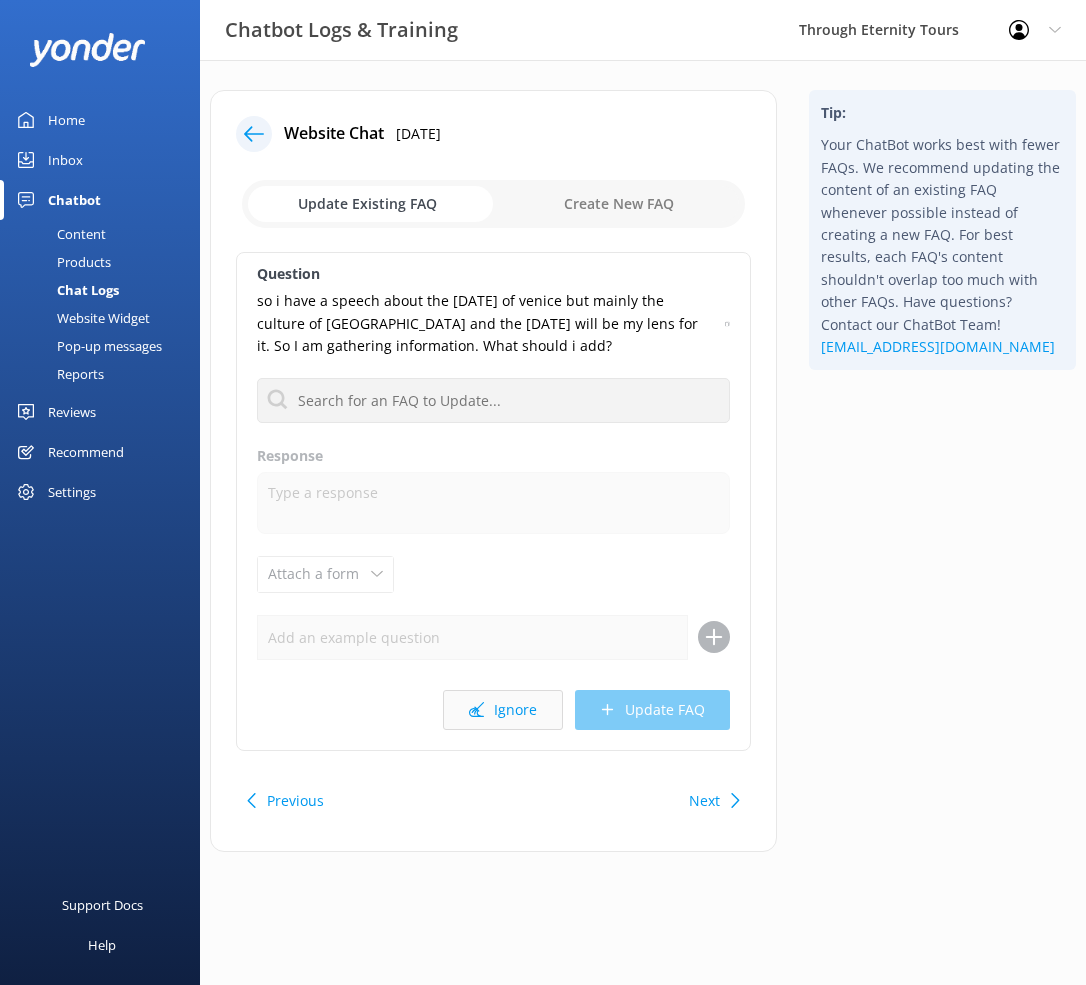 click on "Ignore" at bounding box center (503, 710) 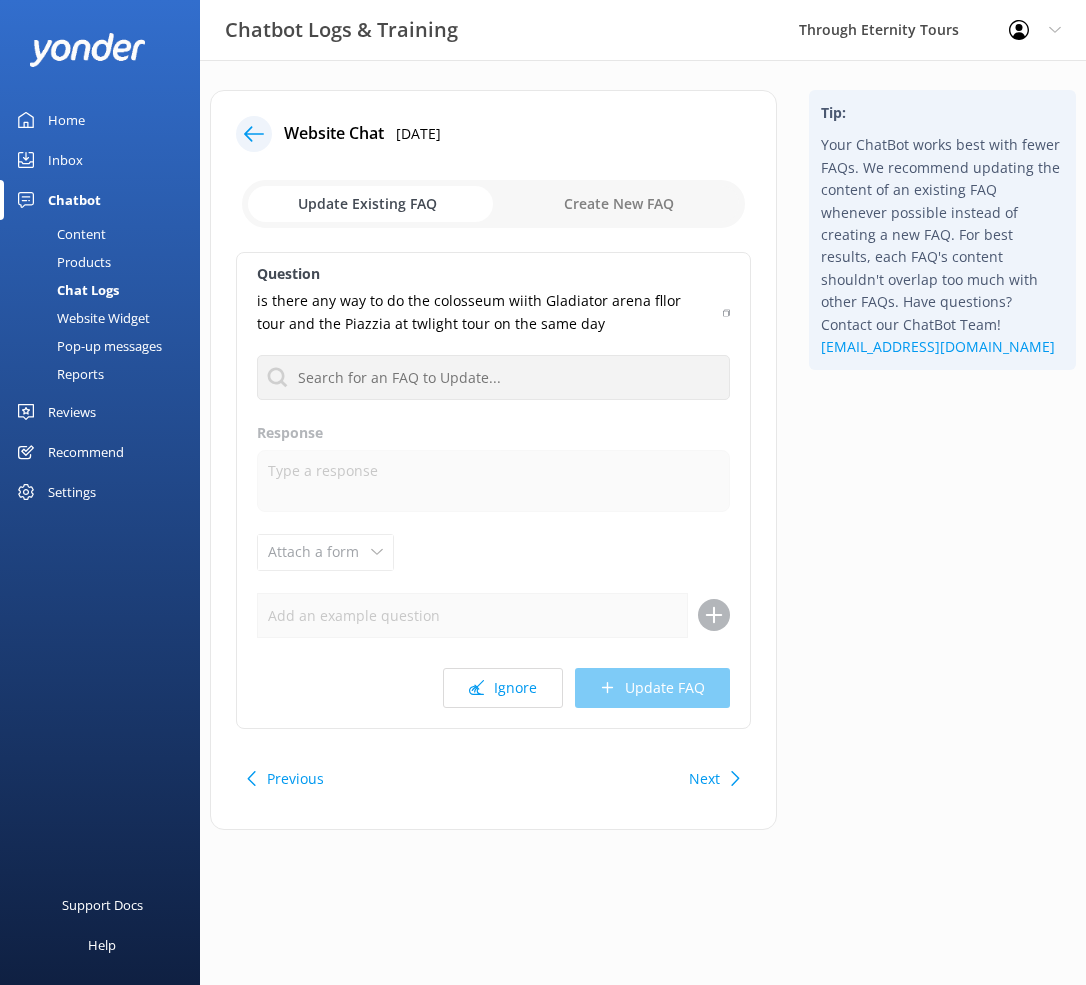 drag, startPoint x: 242, startPoint y: 358, endPoint x: 260, endPoint y: 330, distance: 33.286633 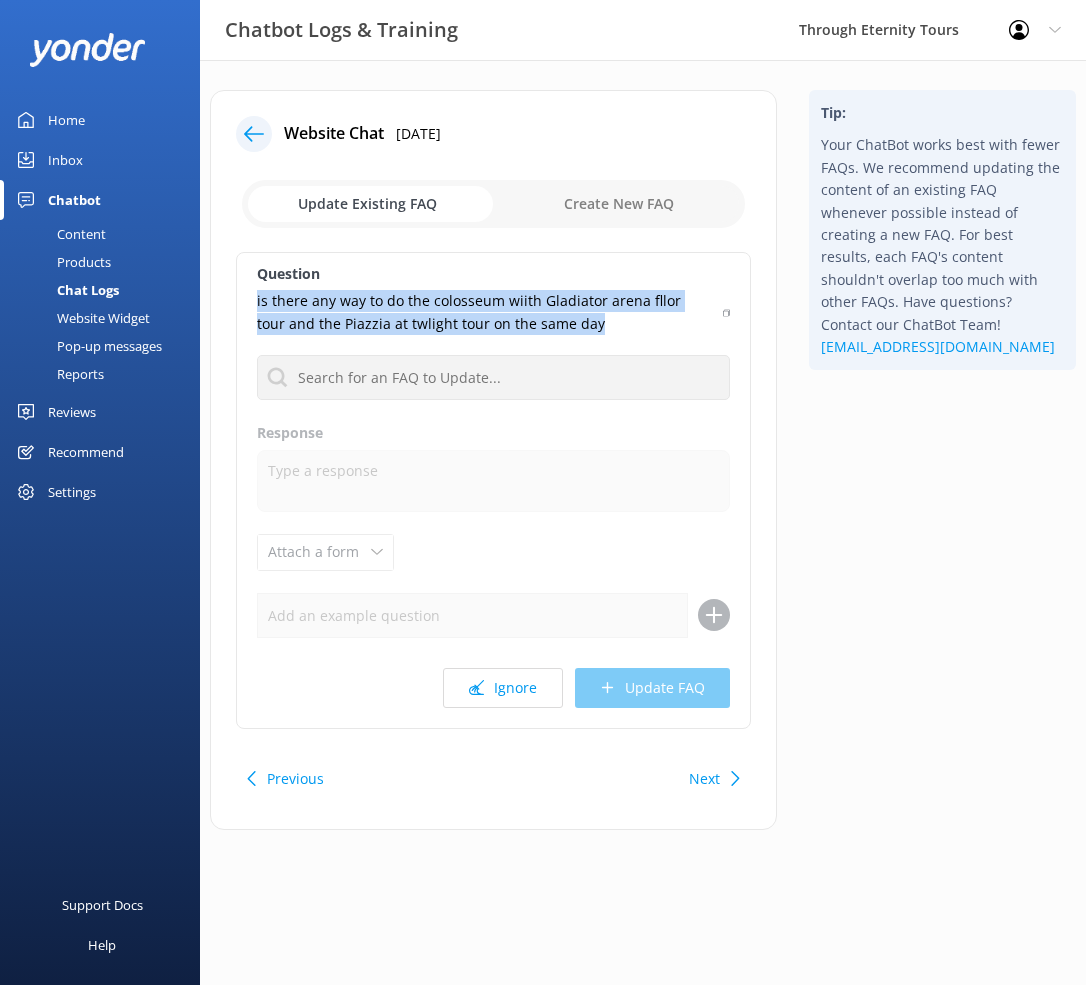 drag, startPoint x: 248, startPoint y: 298, endPoint x: 584, endPoint y: 325, distance: 337.08307 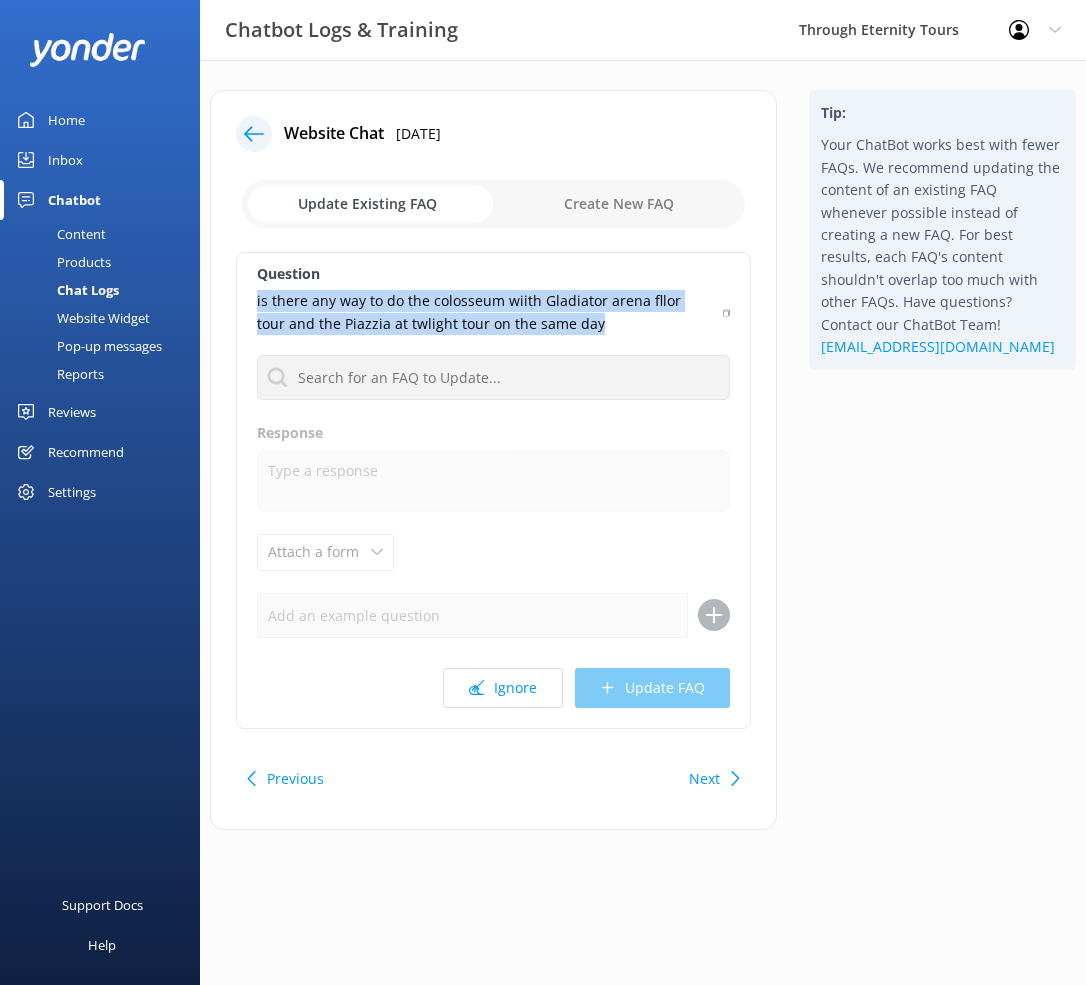 click on "Question is there any way to do the colosseum wiith Gladiator arena fllor tour and the Piazzia at twlight tour on the same day No FAQs available Response Attach a form Leave contact details Check availability Ignore Update FAQ" at bounding box center (493, 490) 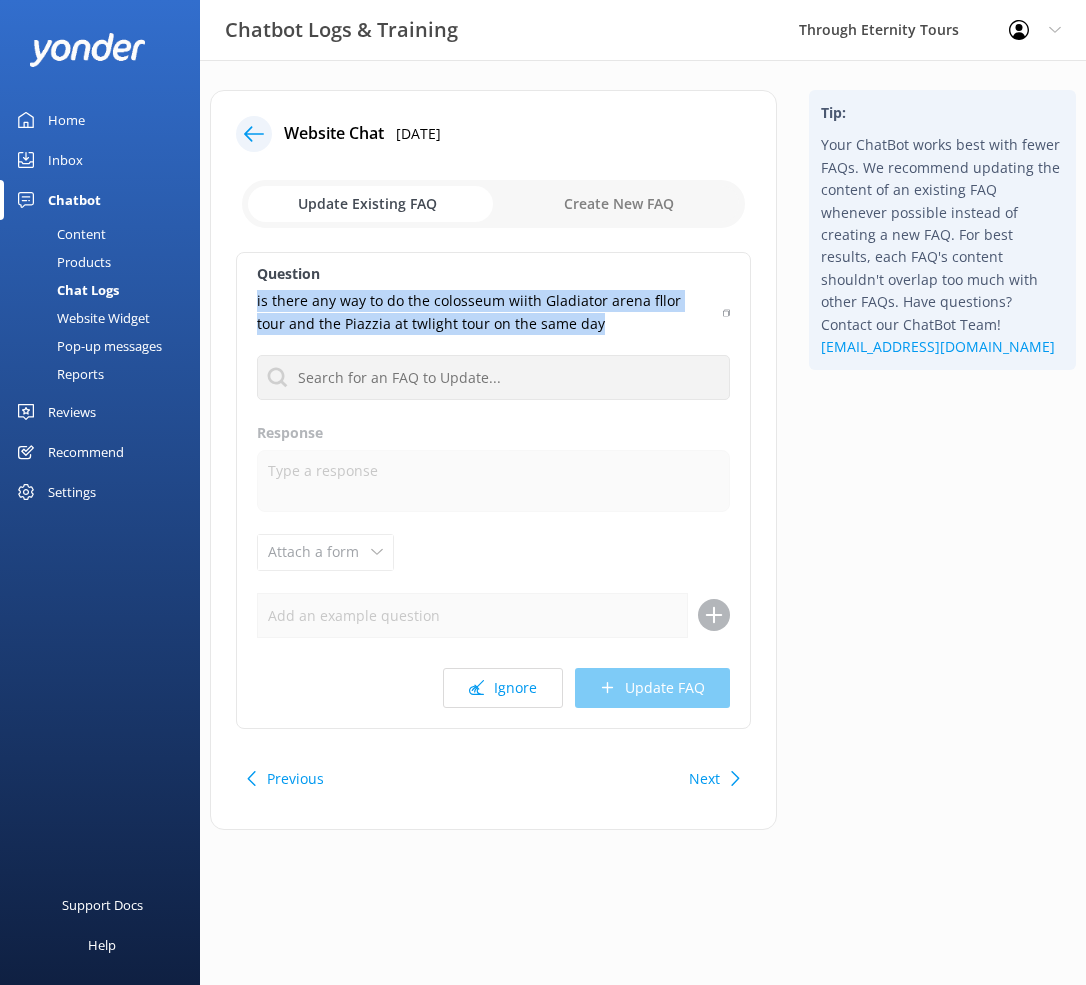 copy on "is there any way to do the colosseum wiith Gladiator arena fllor tour and the Piazzia at twlight tour on the same day" 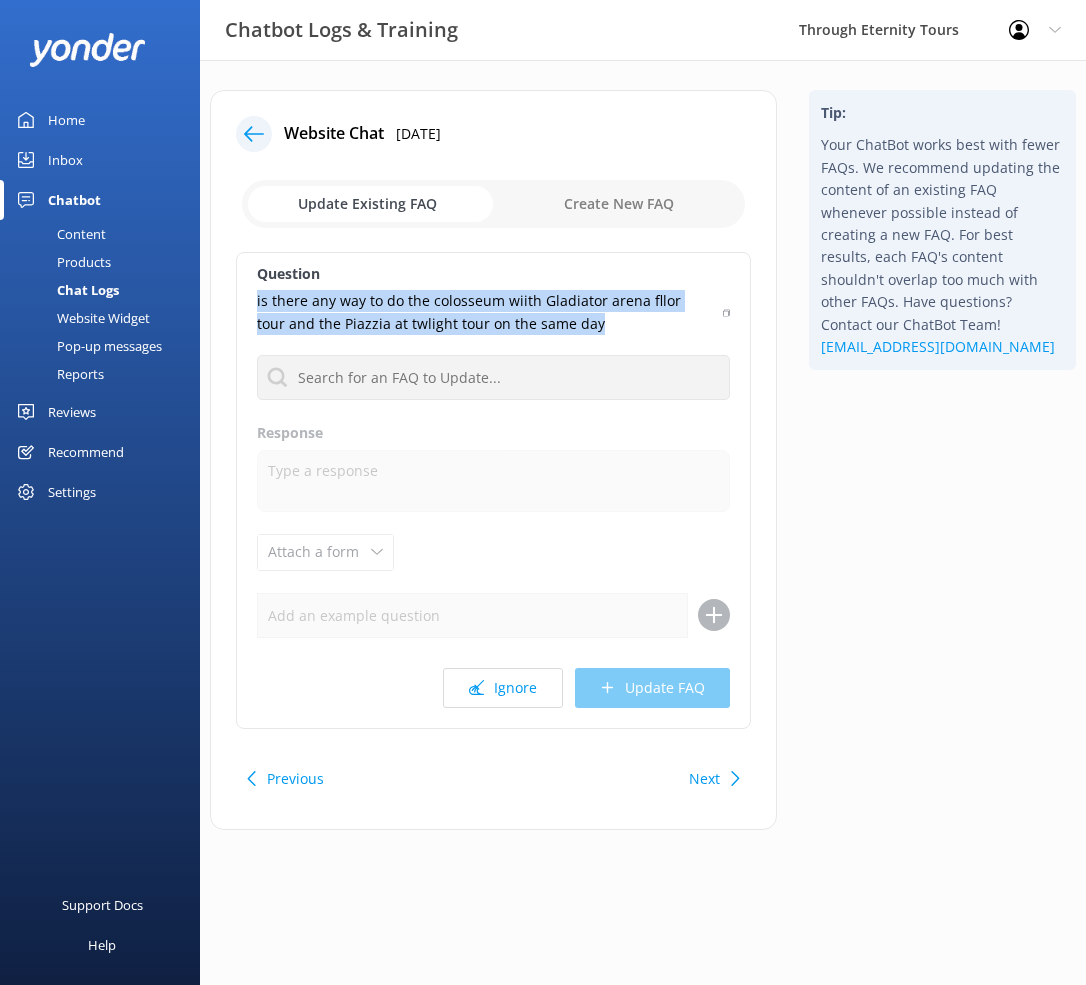 click at bounding box center (493, 204) 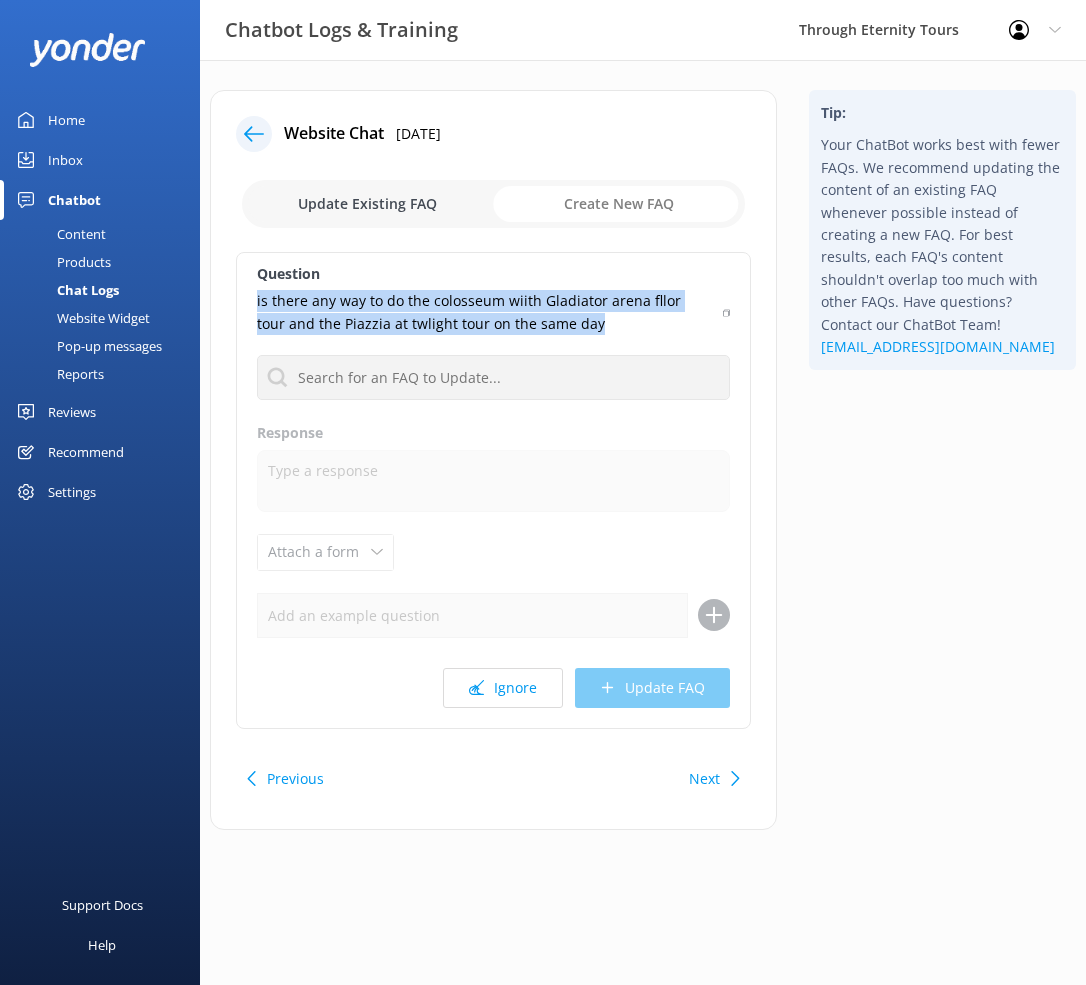 checkbox on "true" 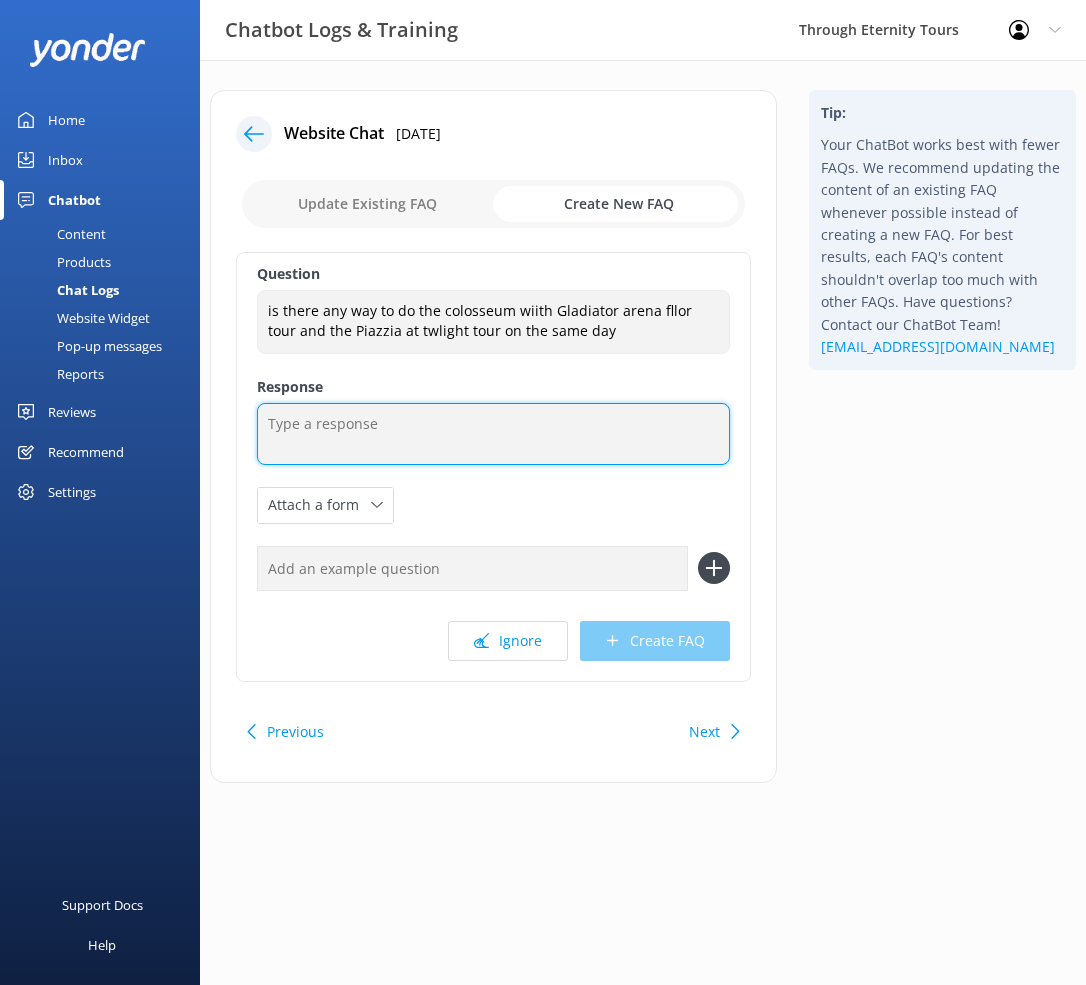 click at bounding box center (493, 434) 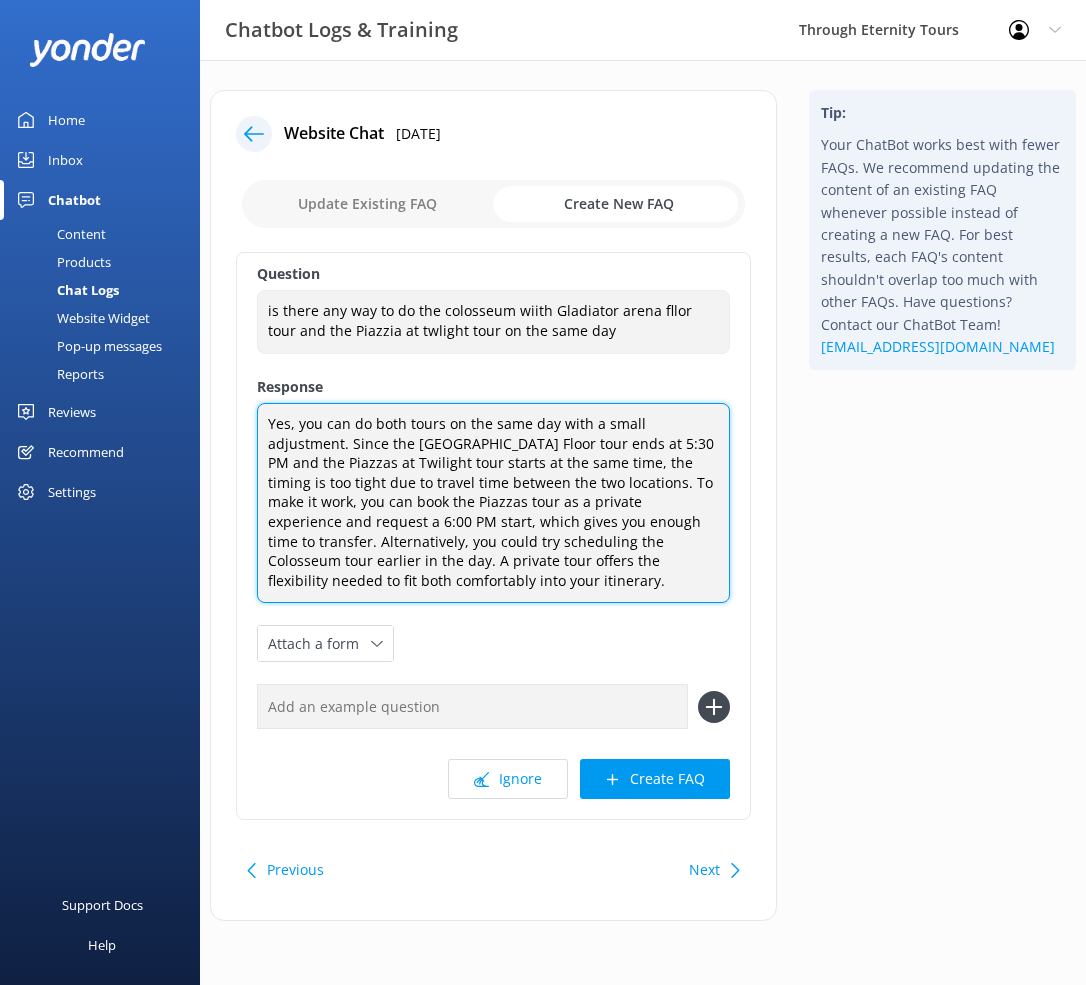 click on "Yes, you can do both tours on the same day with a small adjustment. Since the [GEOGRAPHIC_DATA] Floor tour ends at 5:30 PM and the Piazzas at Twilight tour starts at the same time, the timing is too tight due to travel time between the two locations. To make it work, you can book the Piazzas tour as a private experience and request a 6:00 PM start, which gives you enough time to transfer. Alternatively, you could try scheduling the Colosseum tour earlier in the day. A private tour offers the flexibility needed to fit both comfortably into your itinerary." at bounding box center (493, 503) 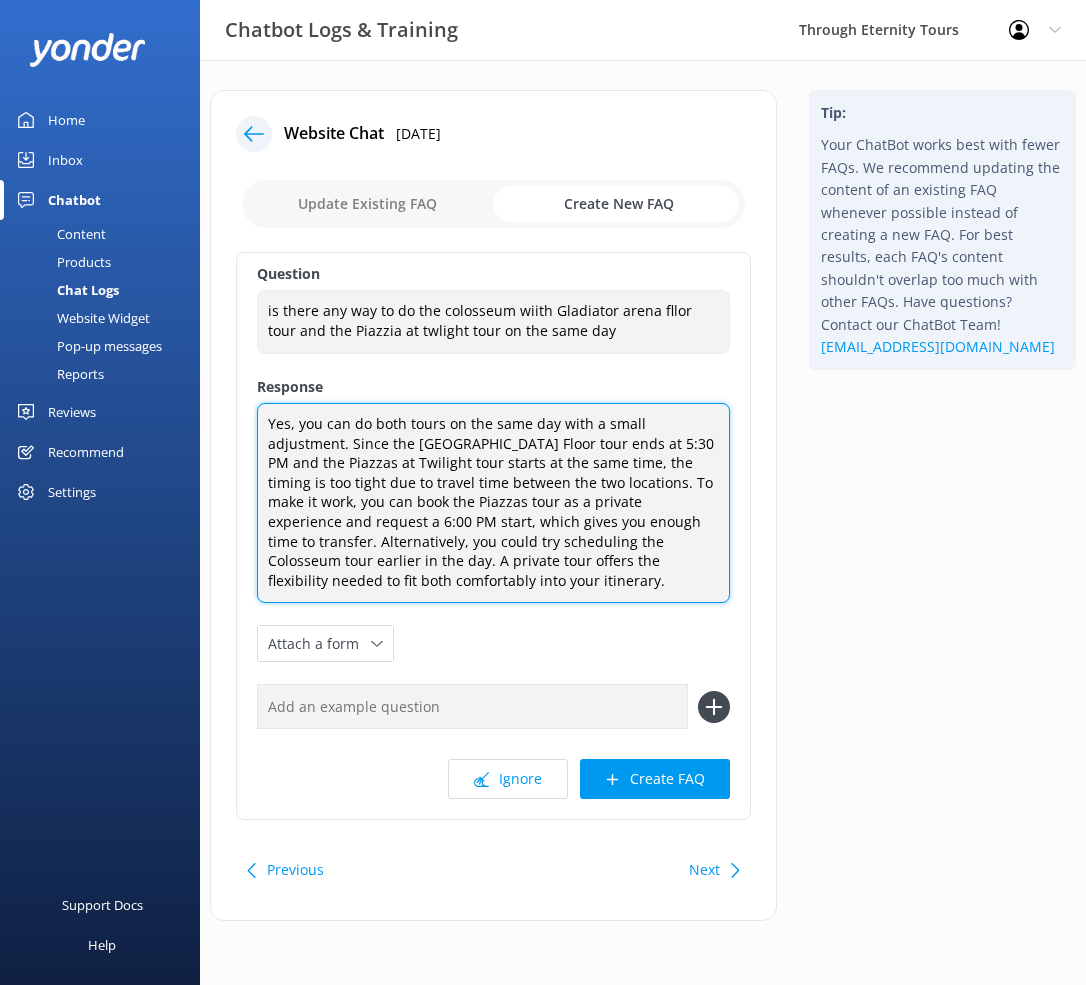 click on "Yes, you can do both tours on the same day with a small adjustment. Since the [GEOGRAPHIC_DATA] Floor tour ends at 5:30 PM and the Piazzas at Twilight tour starts at the same time, the timing is too tight due to travel time between the two locations. To make it work, you can book the Piazzas tour as a private experience and request a 6:00 PM start, which gives you enough time to transfer. Alternatively, you could try scheduling the Colosseum tour earlier in the day. A private tour offers the flexibility needed to fit both comfortably into your itinerary." at bounding box center (493, 503) 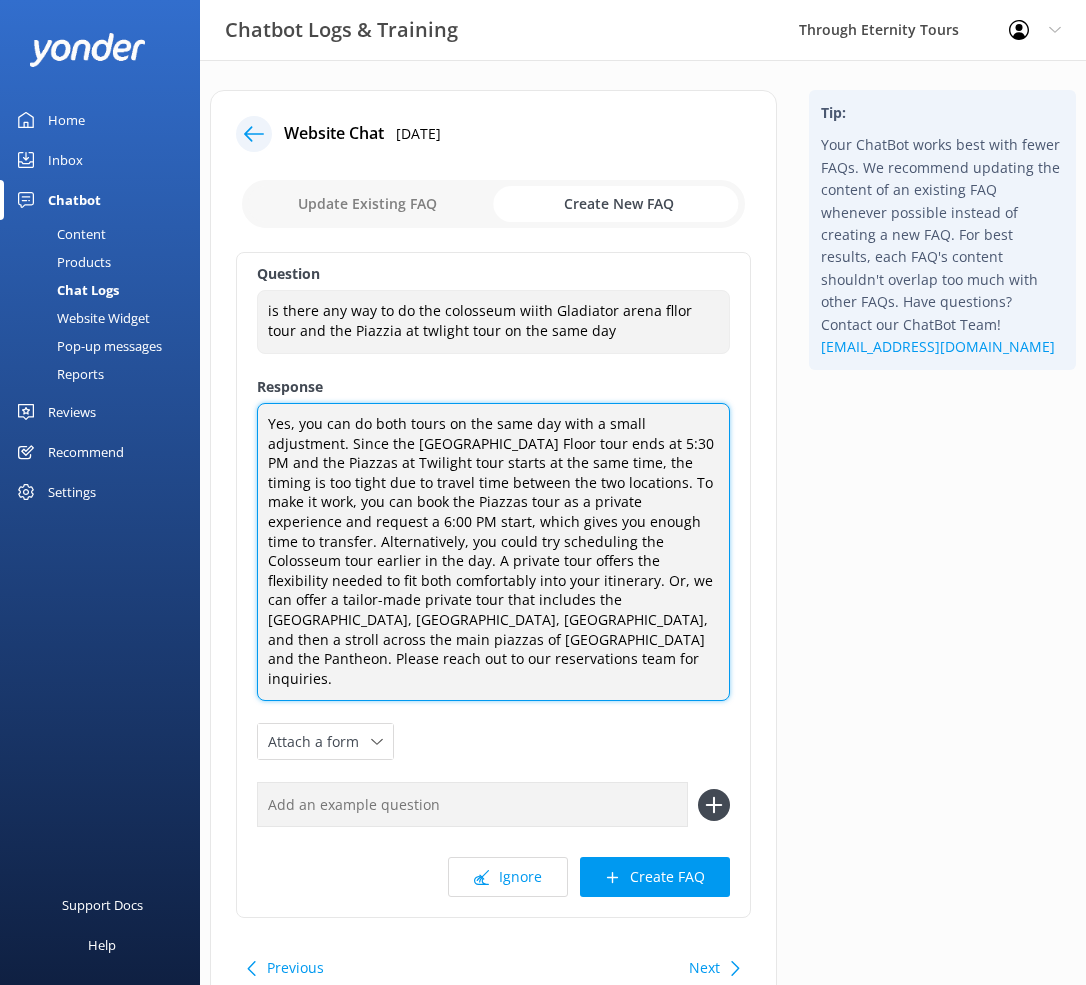 click on "Yes, you can do both tours on the same day with a small adjustment. Since the [GEOGRAPHIC_DATA] Floor tour ends at 5:30 PM and the Piazzas at Twilight tour starts at the same time, the timing is too tight due to travel time between the two locations. To make it work, you can book the Piazzas tour as a private experience and request a 6:00 PM start, which gives you enough time to transfer. Alternatively, you could try scheduling the Colosseum tour earlier in the day. A private tour offers the flexibility needed to fit both comfortably into your itinerary. Or, we can offer a tailor-made private tour that includes the [GEOGRAPHIC_DATA], [GEOGRAPHIC_DATA], [GEOGRAPHIC_DATA], and then a stroll across the main piazzas of [GEOGRAPHIC_DATA] and the Pantheon. Please reach out to our reservations team for inquiries." at bounding box center (493, 552) 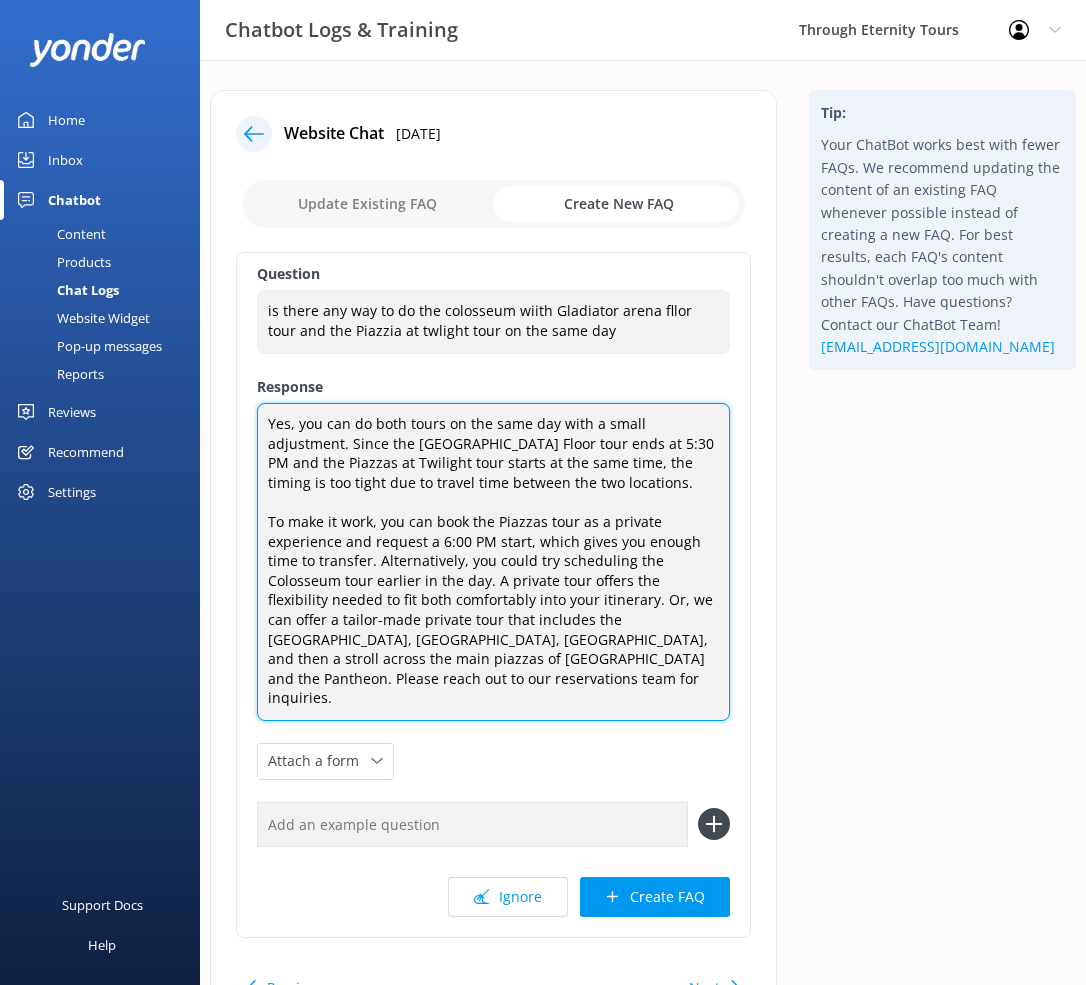 drag, startPoint x: 622, startPoint y: 601, endPoint x: 441, endPoint y: 663, distance: 191.32433 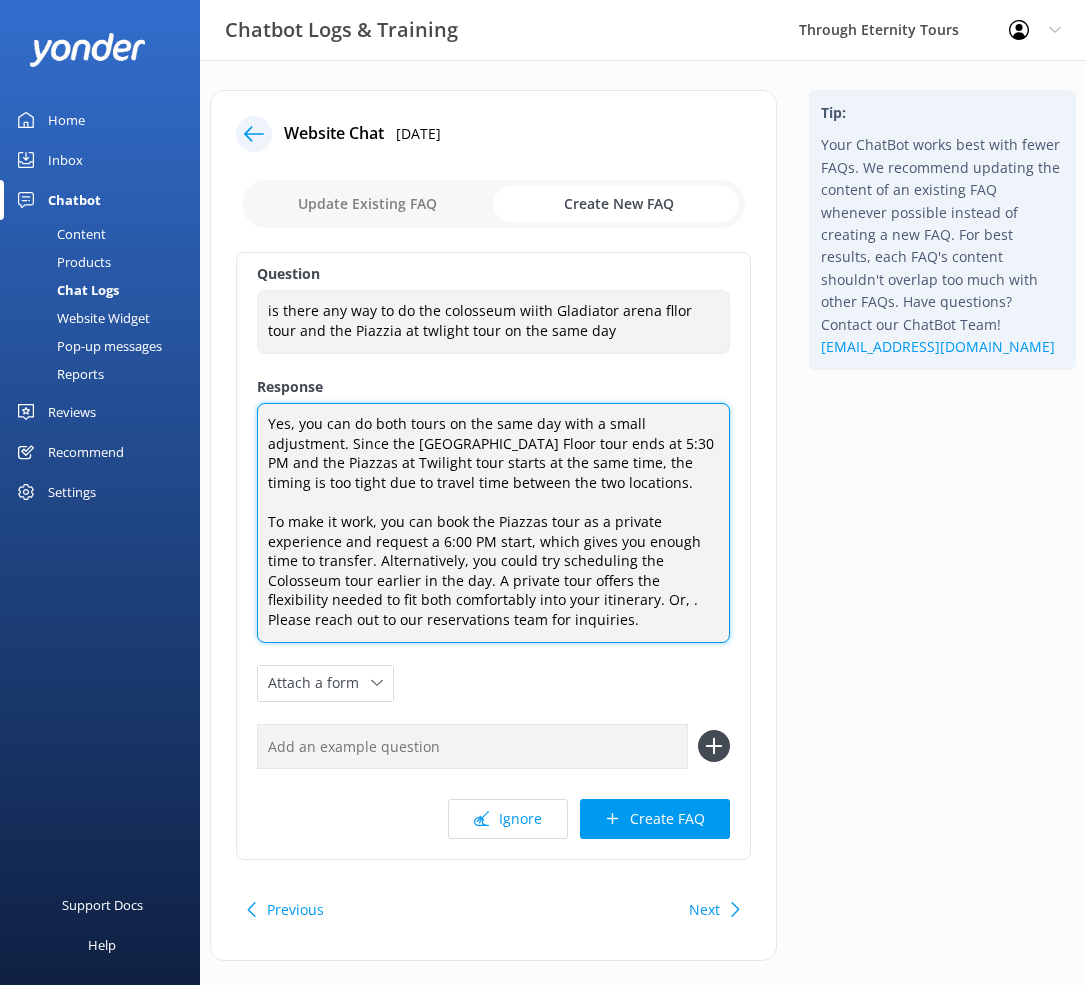 click on "Yes, you can do both tours on the same day with a small adjustment. Since the [GEOGRAPHIC_DATA] Floor tour ends at 5:30 PM and the Piazzas at Twilight tour starts at the same time, the timing is too tight due to travel time between the two locations.
To make it work, you can book the Piazzas tour as a private experience and request a 6:00 PM start, which gives you enough time to transfer. Alternatively, you could try scheduling the Colosseum tour earlier in the day. A private tour offers the flexibility needed to fit both comfortably into your itinerary. Or, . Please reach out to our reservations team for inquiries." at bounding box center [493, 523] 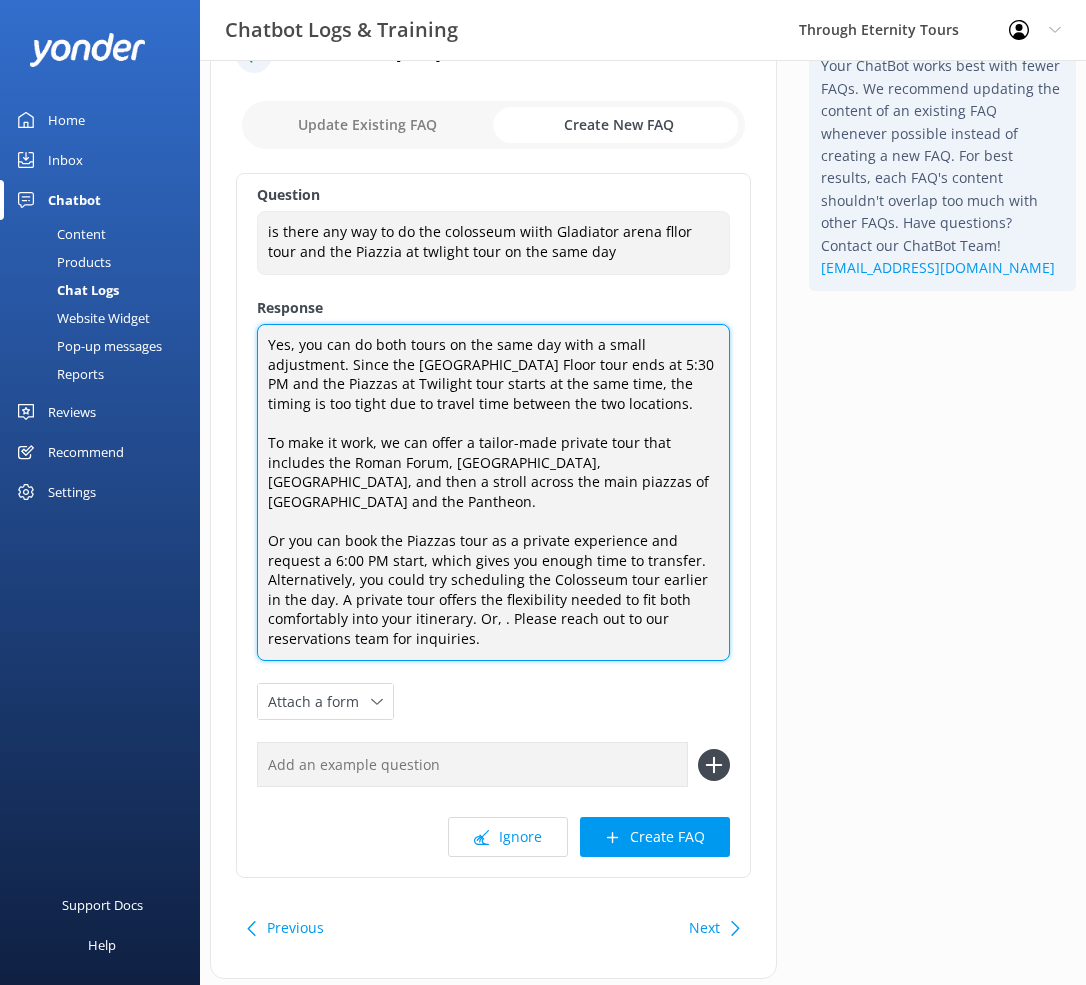 scroll, scrollTop: 80, scrollLeft: 0, axis: vertical 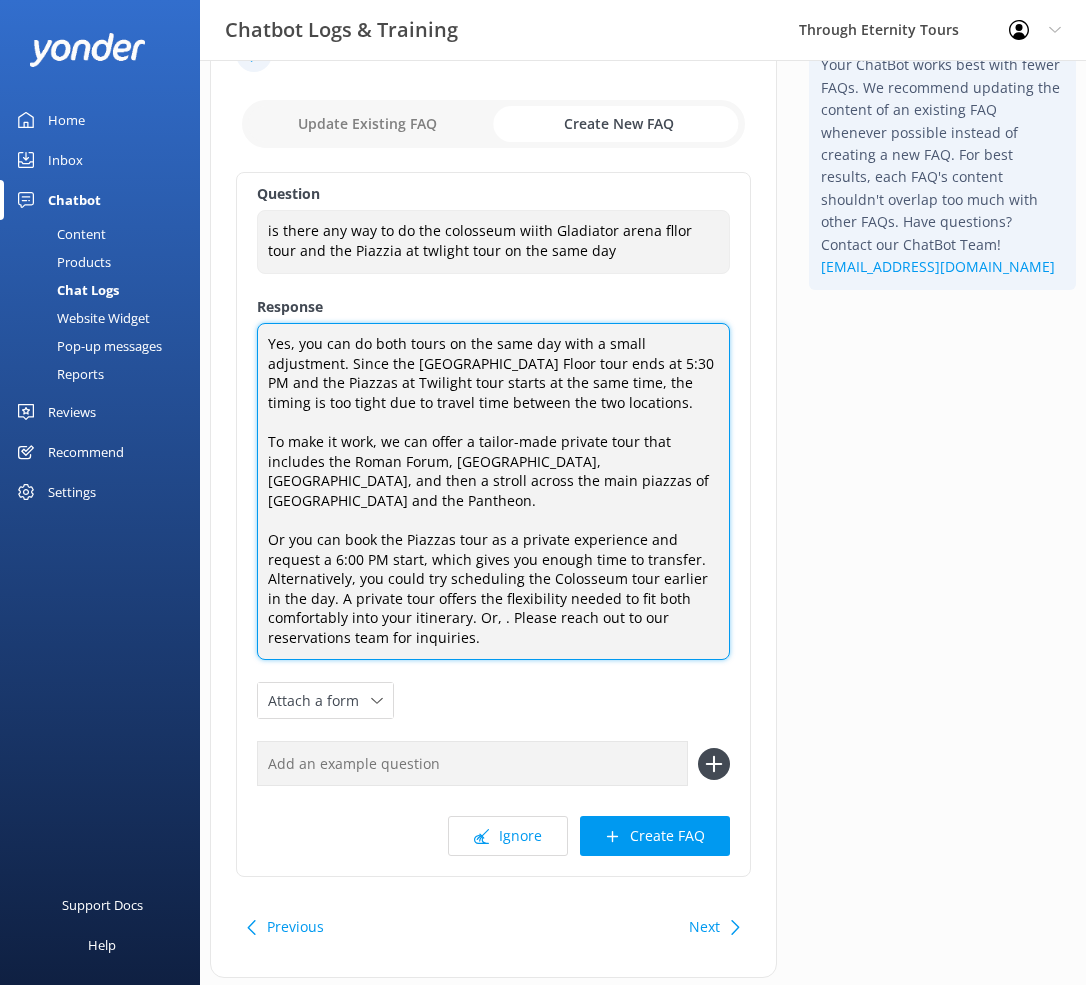 click on "Yes, you can do both tours on the same day with a small adjustment. Since the [GEOGRAPHIC_DATA] Floor tour ends at 5:30 PM and the Piazzas at Twilight tour starts at the same time, the timing is too tight due to travel time between the two locations.
To make it work, we can offer a tailor-made private tour that includes the Roman Forum, [GEOGRAPHIC_DATA], [GEOGRAPHIC_DATA], and then a stroll across the main piazzas of [GEOGRAPHIC_DATA] and the Pantheon.
Or you can book the Piazzas tour as a private experience and request a 6:00 PM start, which gives you enough time to transfer. Alternatively, you could try scheduling the Colosseum tour earlier in the day. A private tour offers the flexibility needed to fit both comfortably into your itinerary. Or, . Please reach out to our reservations team for inquiries." at bounding box center [493, 492] 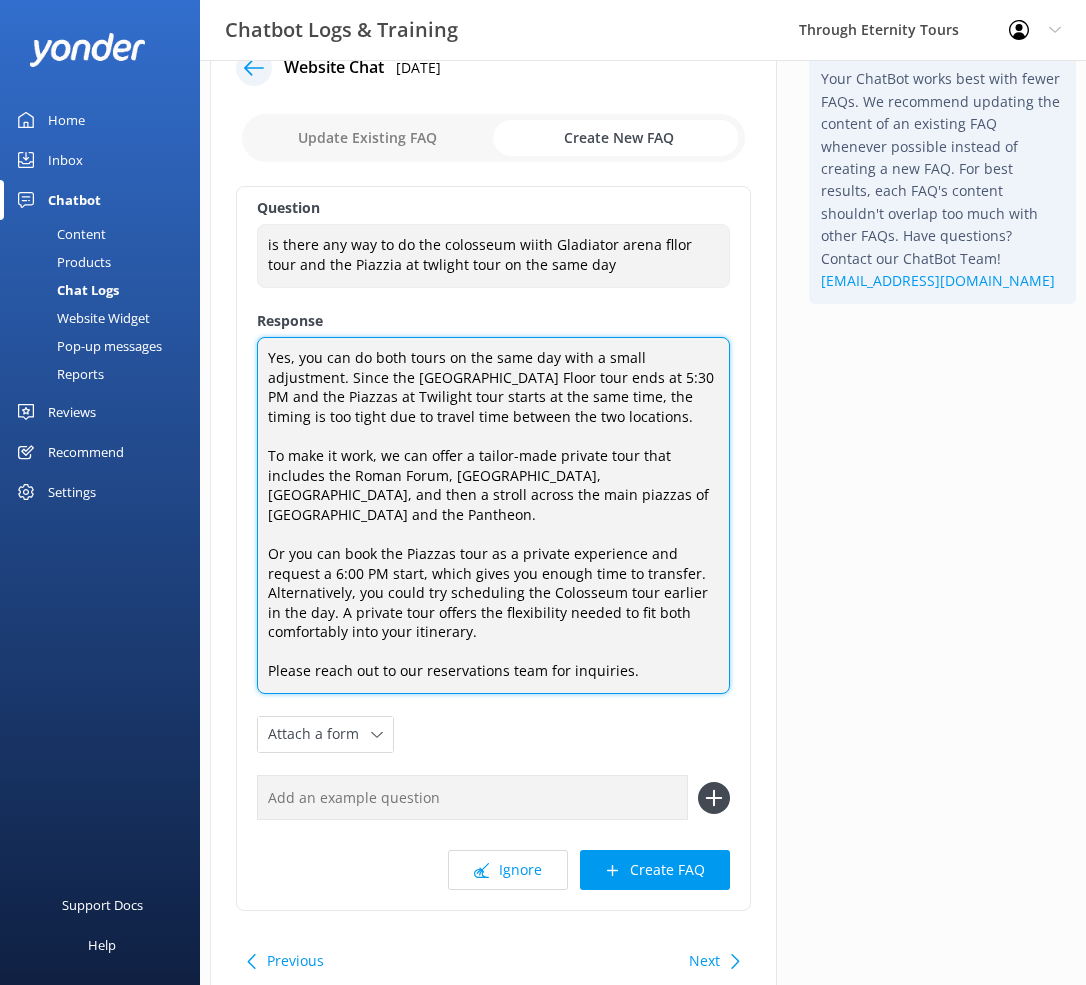scroll, scrollTop: 96, scrollLeft: 0, axis: vertical 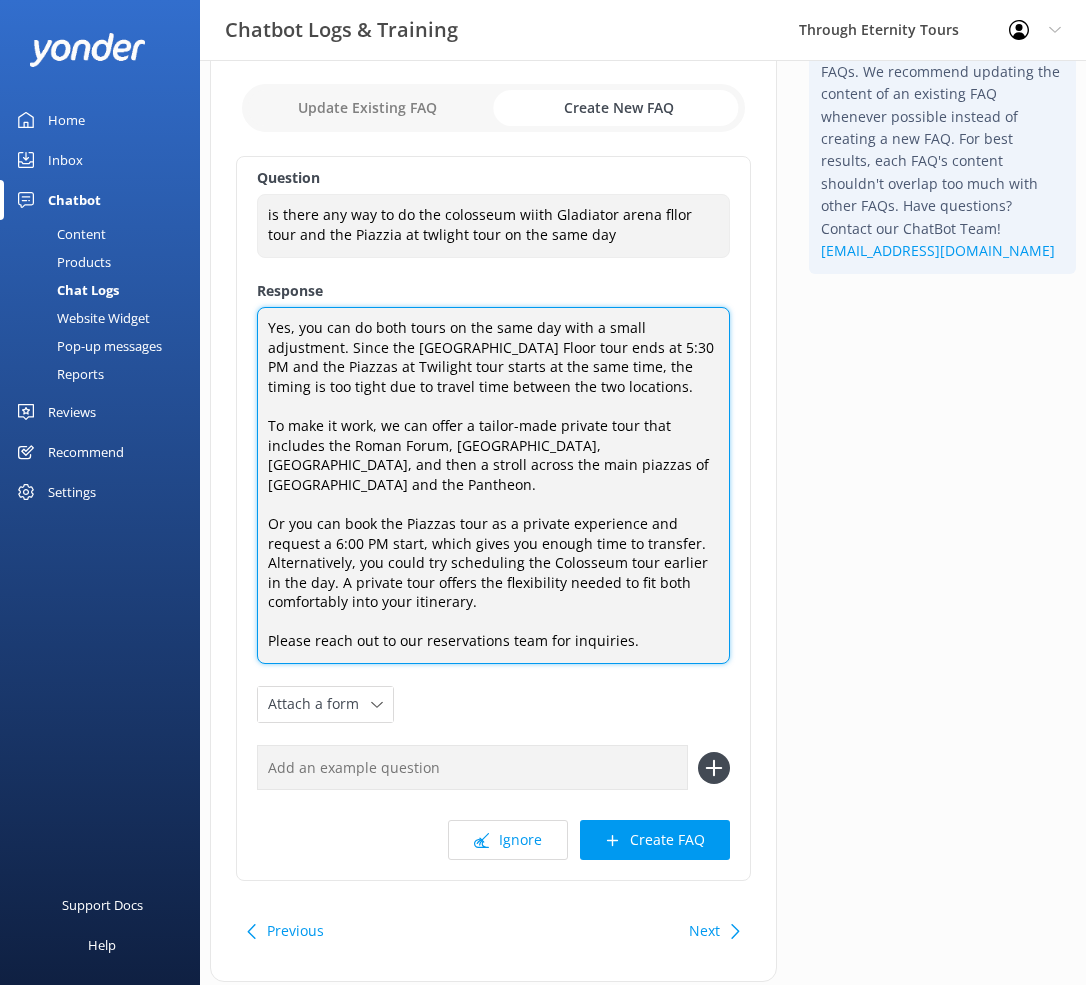 drag, startPoint x: 622, startPoint y: 446, endPoint x: 639, endPoint y: 438, distance: 18.788294 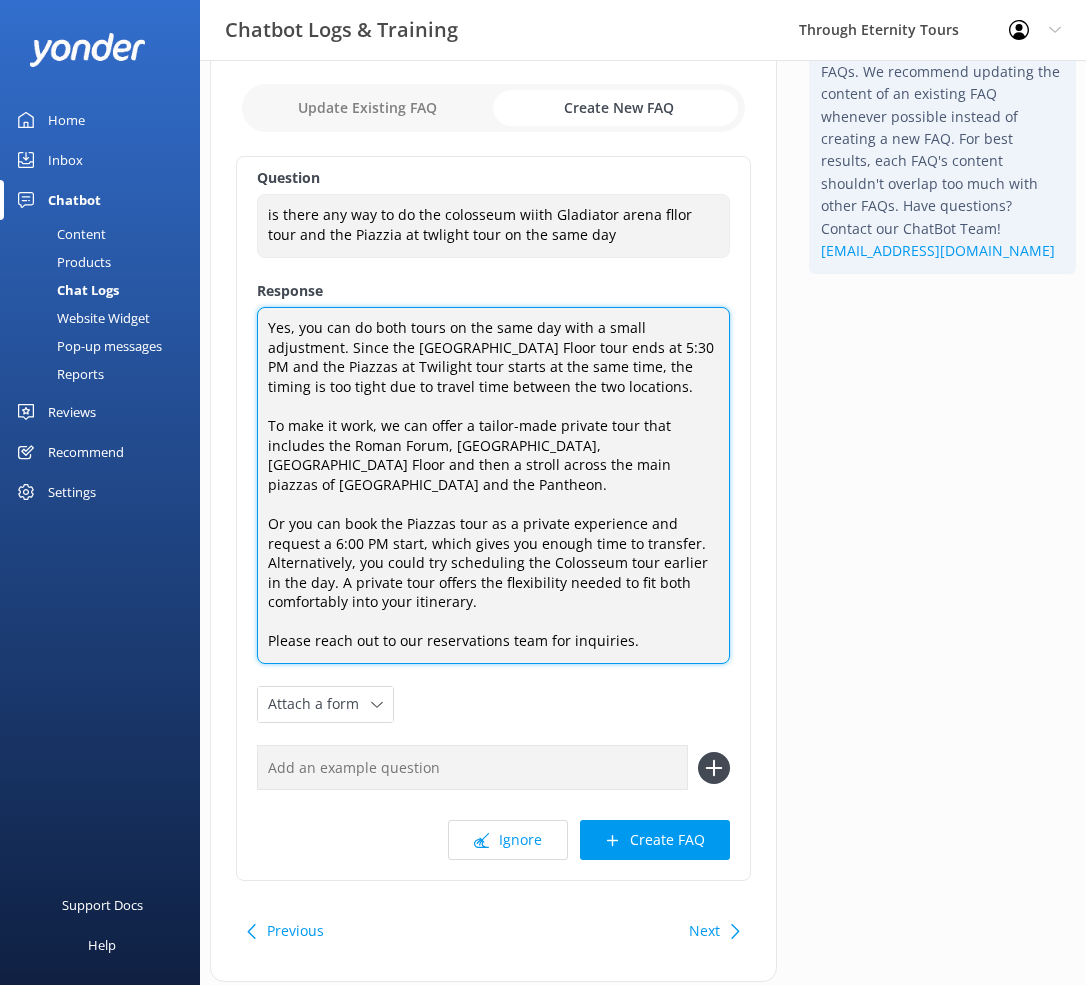 click on "Yes, you can do both tours on the same day with a small adjustment. Since the [GEOGRAPHIC_DATA] Floor tour ends at 5:30 PM and the Piazzas at Twilight tour starts at the same time, the timing is too tight due to travel time between the two locations.
To make it work, we can offer a tailor-made private tour that includes the Roman Forum, [GEOGRAPHIC_DATA], [GEOGRAPHIC_DATA] Floor and then a stroll across the main piazzas of [GEOGRAPHIC_DATA] and the Pantheon.
Or you can book the Piazzas tour as a private experience and request a 6:00 PM start, which gives you enough time to transfer. Alternatively, you could try scheduling the Colosseum tour earlier in the day. A private tour offers the flexibility needed to fit both comfortably into your itinerary.
Please reach out to our reservations team for inquiries." at bounding box center [493, 485] 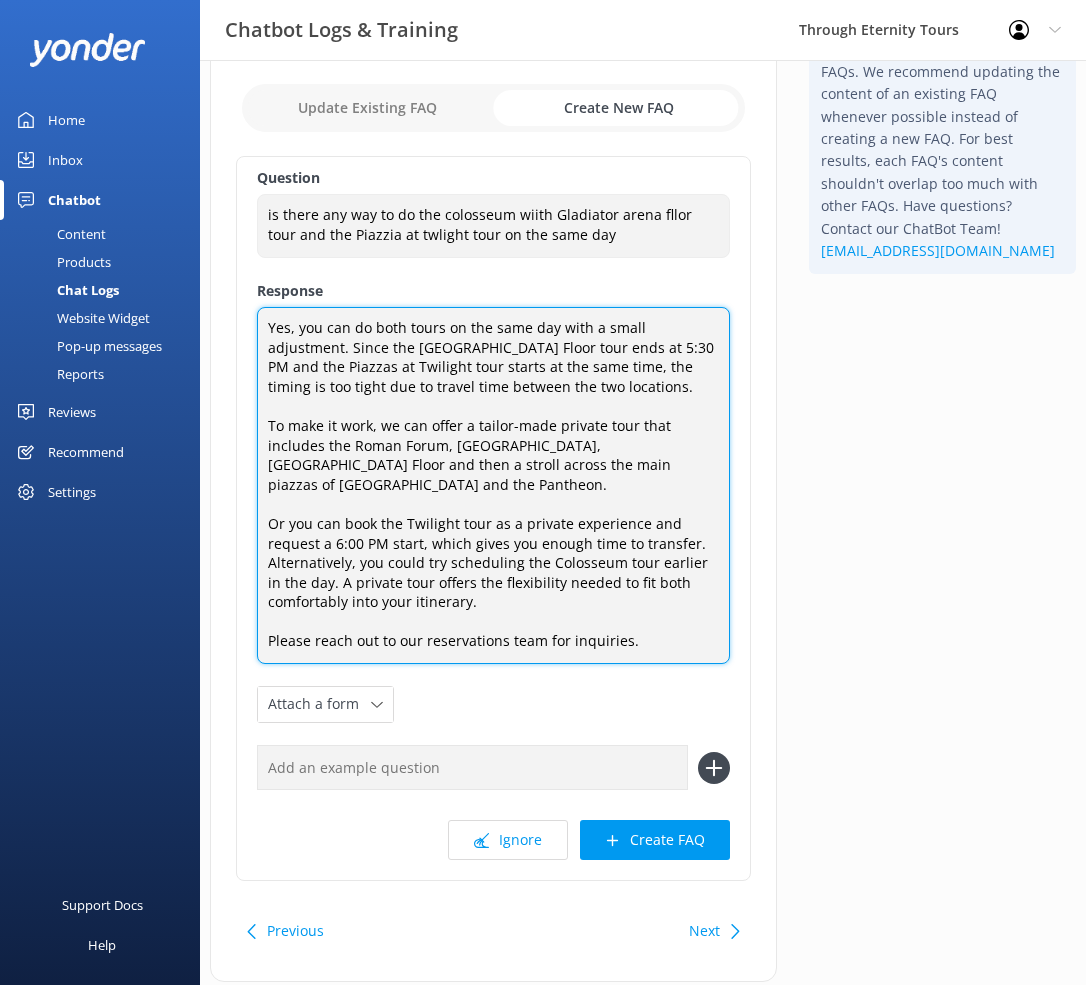 scroll, scrollTop: 133, scrollLeft: 0, axis: vertical 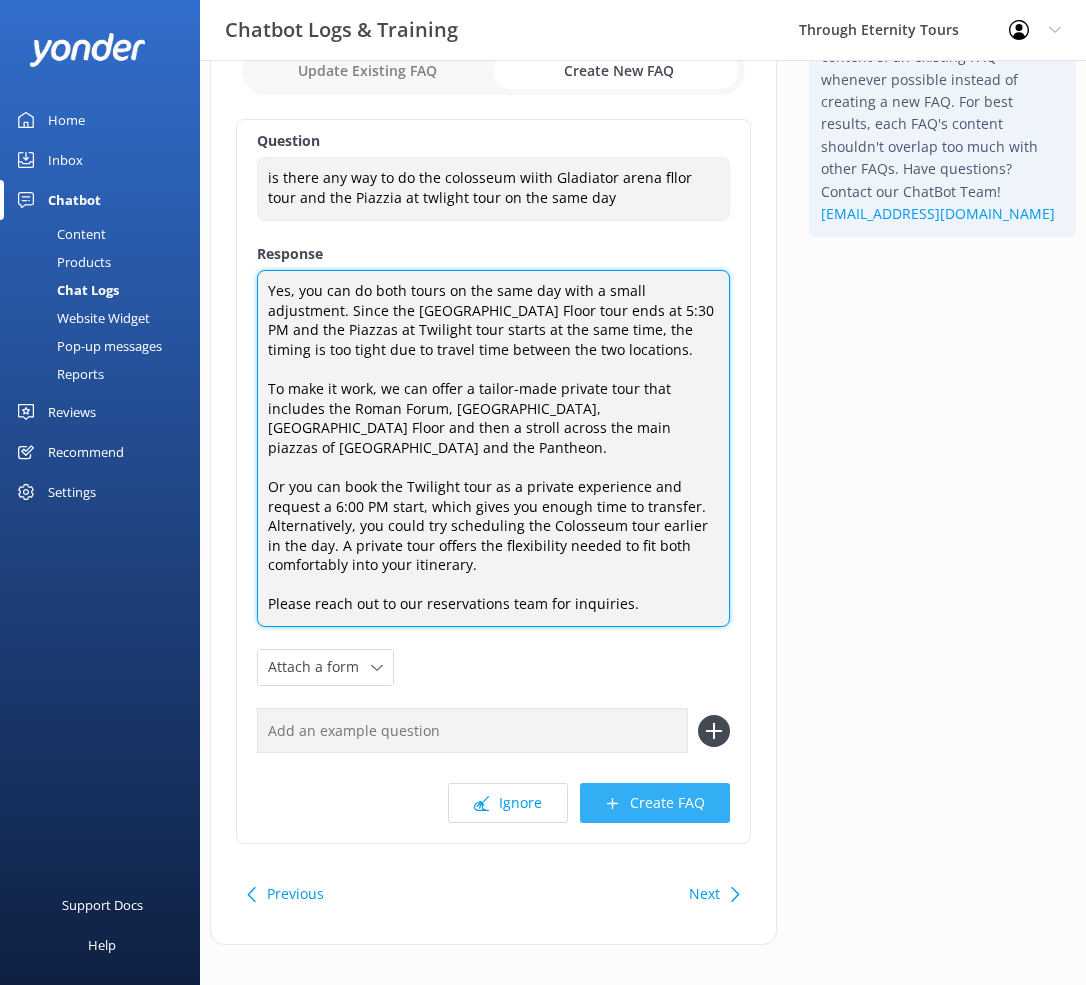 type on "Yes, you can do both tours on the same day with a small adjustment. Since the [GEOGRAPHIC_DATA] Floor tour ends at 5:30 PM and the Piazzas at Twilight tour starts at the same time, the timing is too tight due to travel time between the two locations.
To make it work, we can offer a tailor-made private tour that includes the Roman Forum, [GEOGRAPHIC_DATA], [GEOGRAPHIC_DATA] Floor and then a stroll across the main piazzas of [GEOGRAPHIC_DATA] and the Pantheon.
Or you can book the Twilight tour as a private experience and request a 6:00 PM start, which gives you enough time to transfer. Alternatively, you could try scheduling the Colosseum tour earlier in the day. A private tour offers the flexibility needed to fit both comfortably into your itinerary.
Please reach out to our reservations team for inquiries." 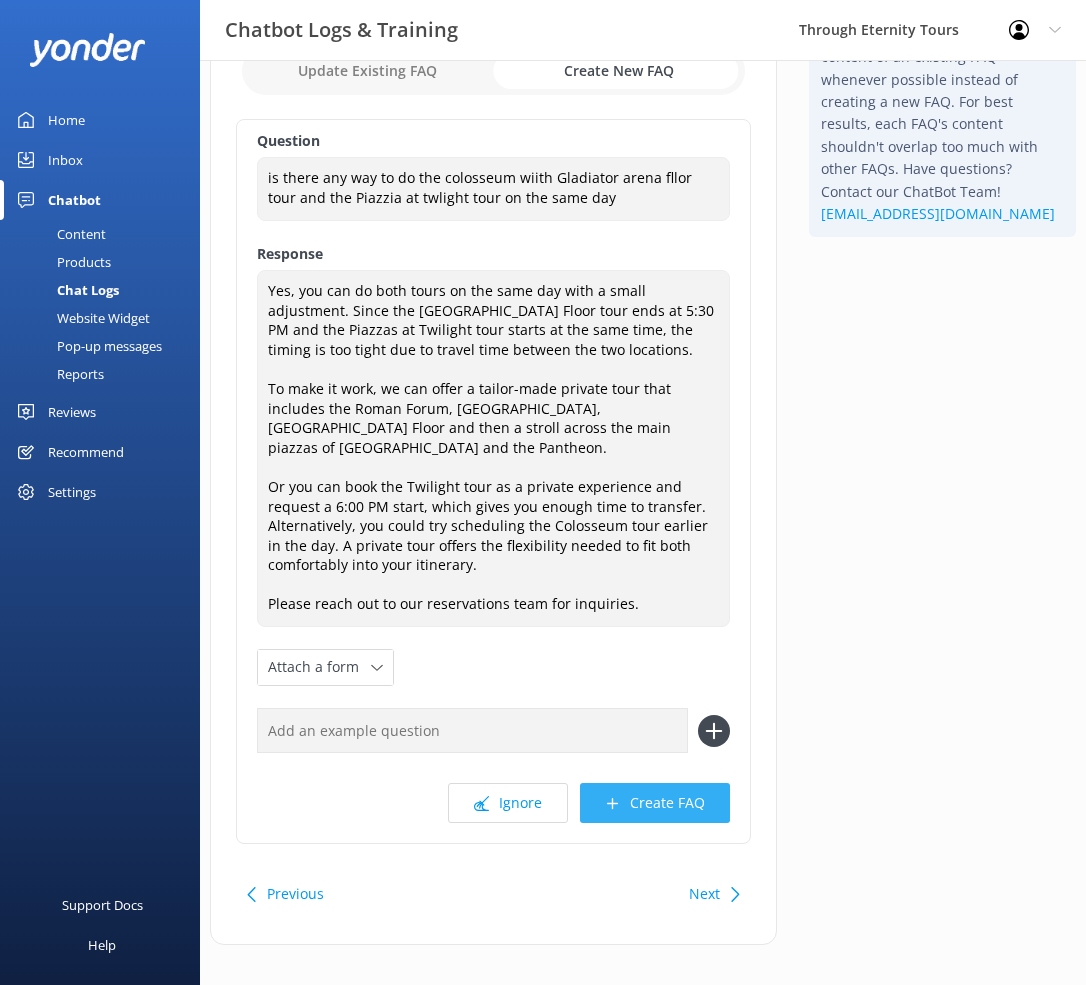 click on "Create FAQ" at bounding box center (655, 803) 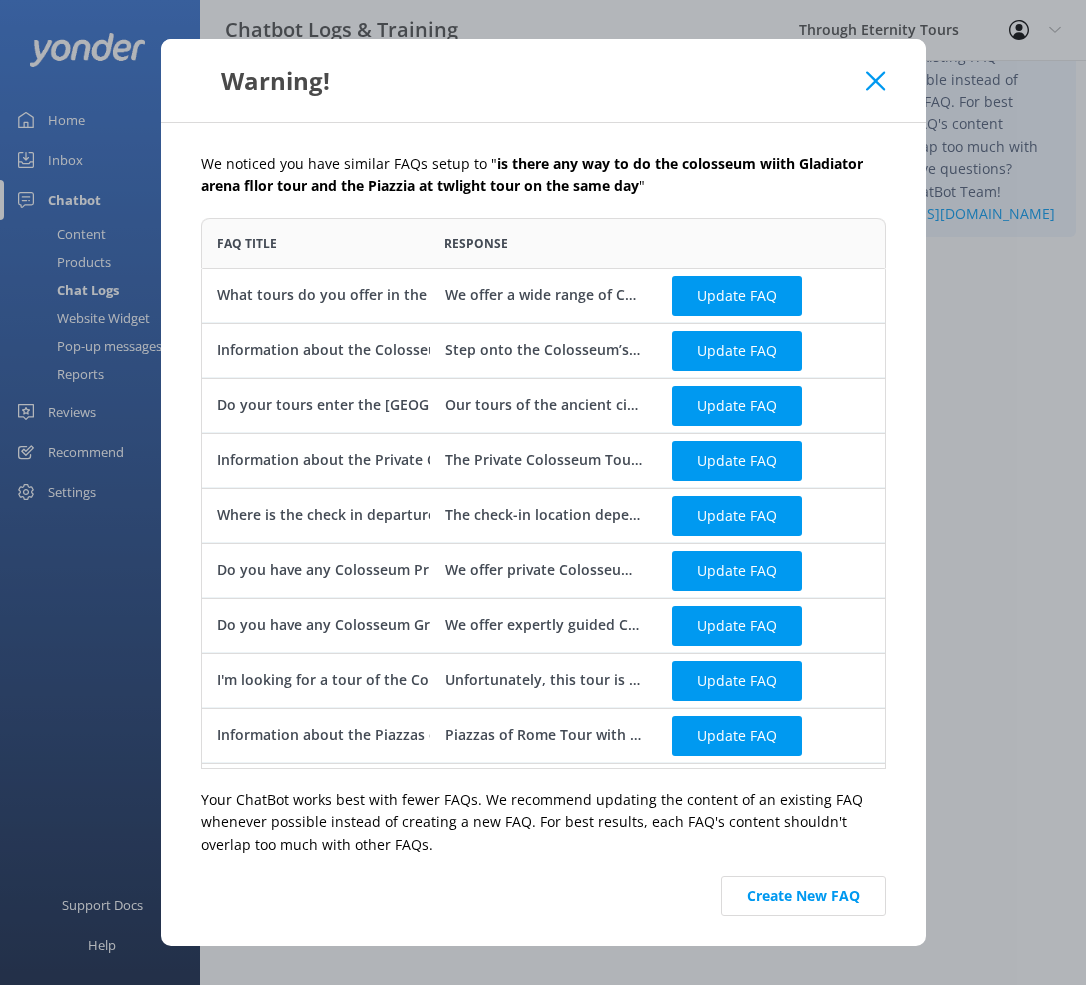 scroll, scrollTop: 1, scrollLeft: 1, axis: both 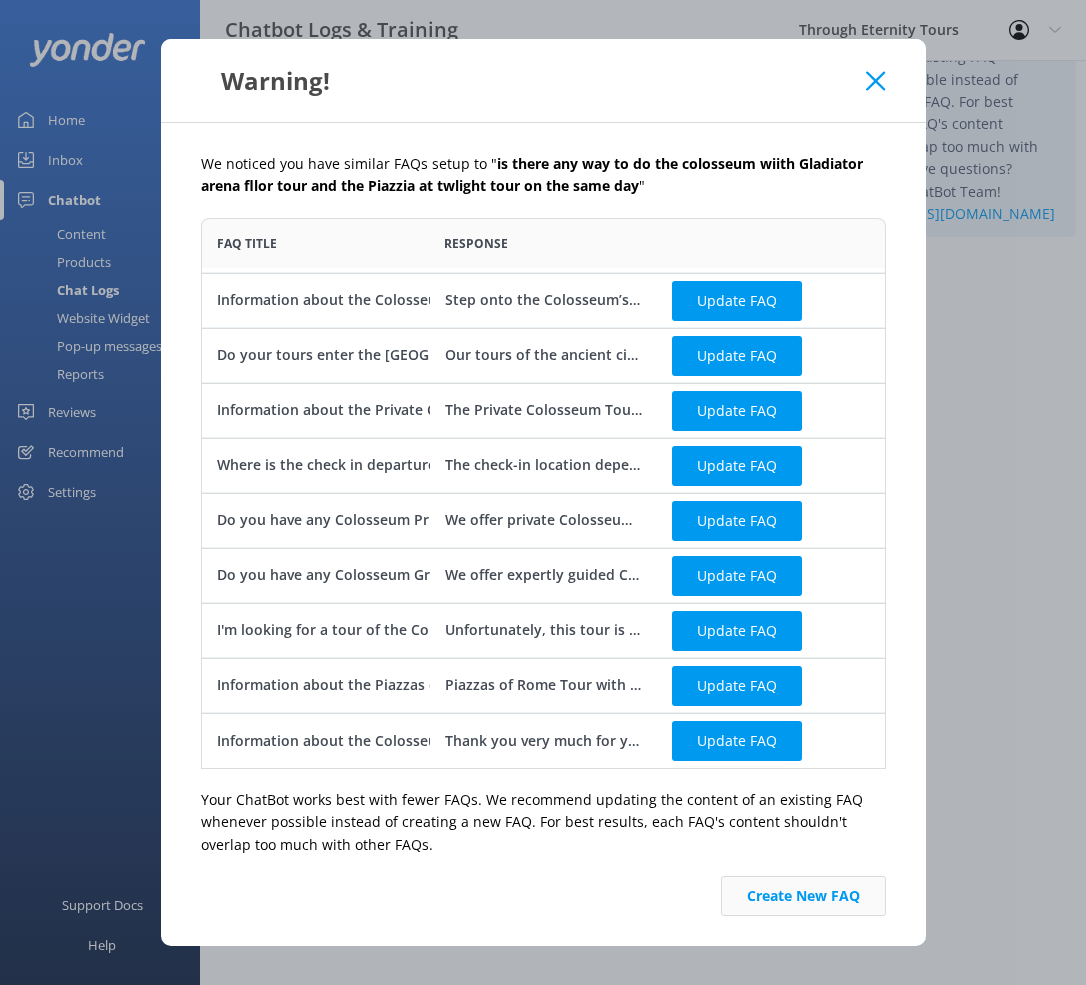 click on "Create New FAQ" at bounding box center (803, 896) 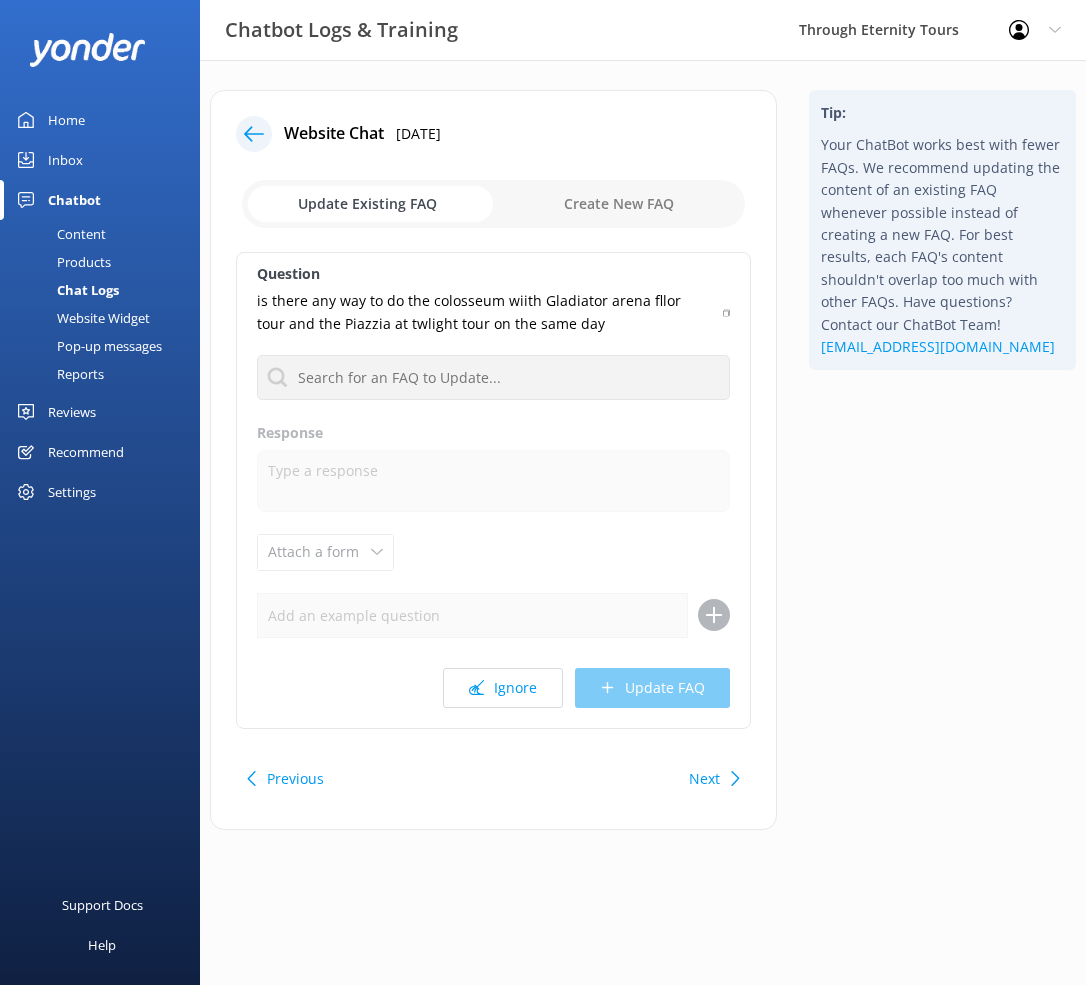 click on "Next" at bounding box center (704, 779) 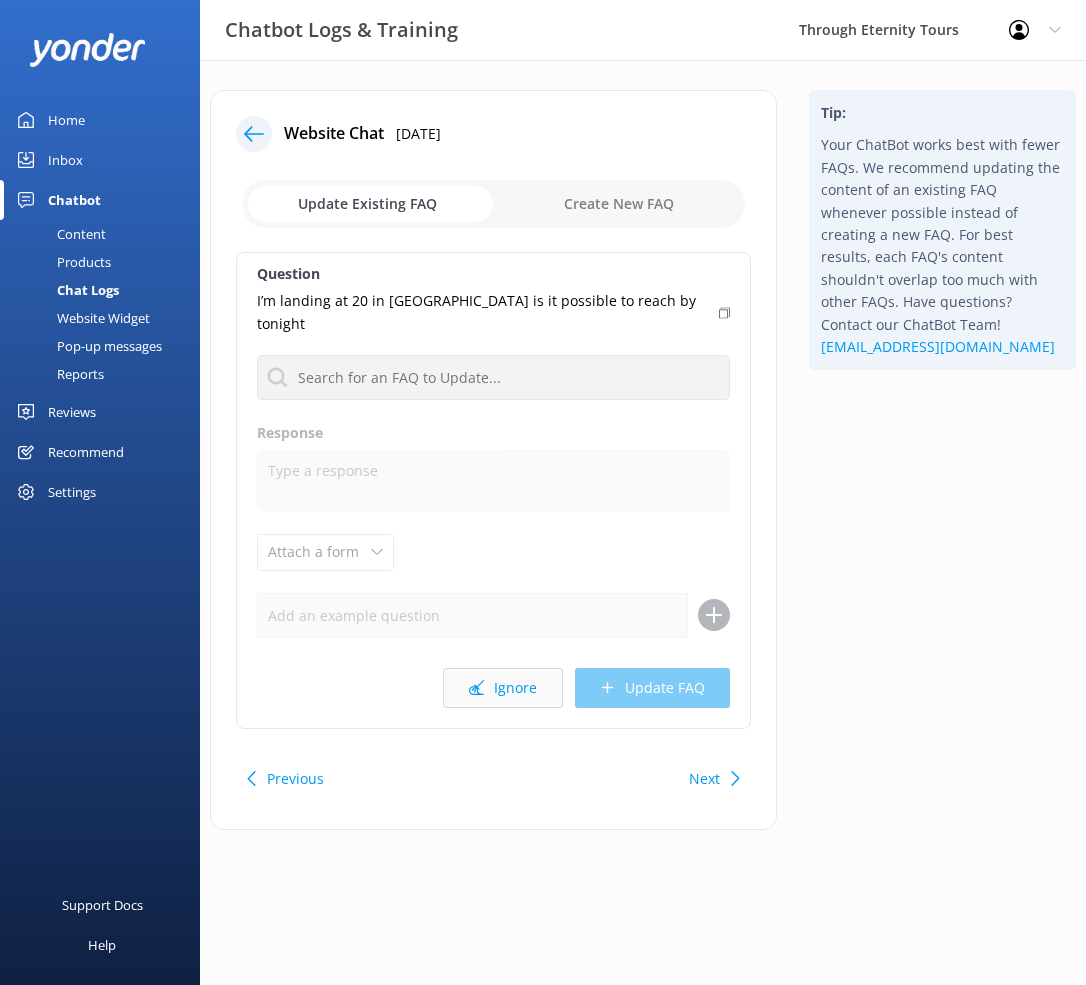 click on "Ignore" at bounding box center [503, 688] 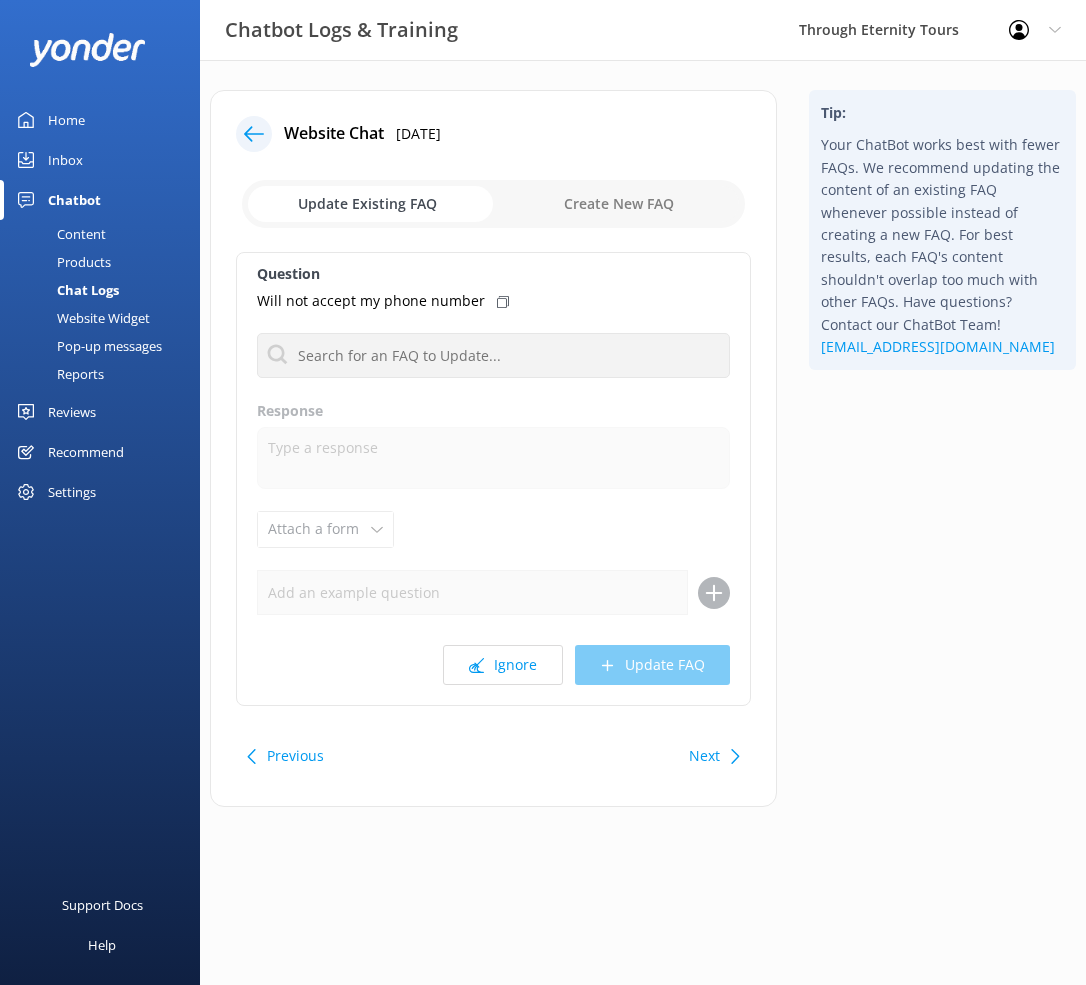 click 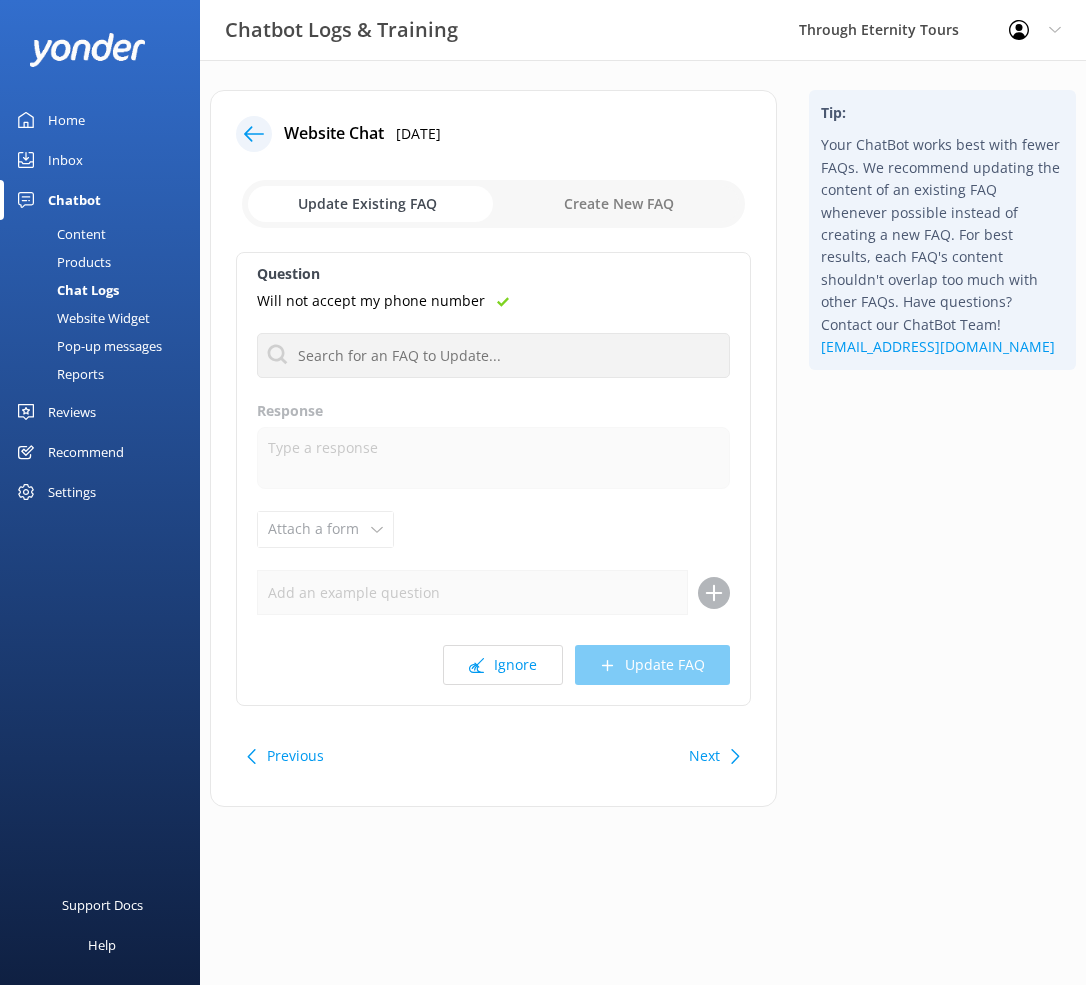 click at bounding box center [493, 204] 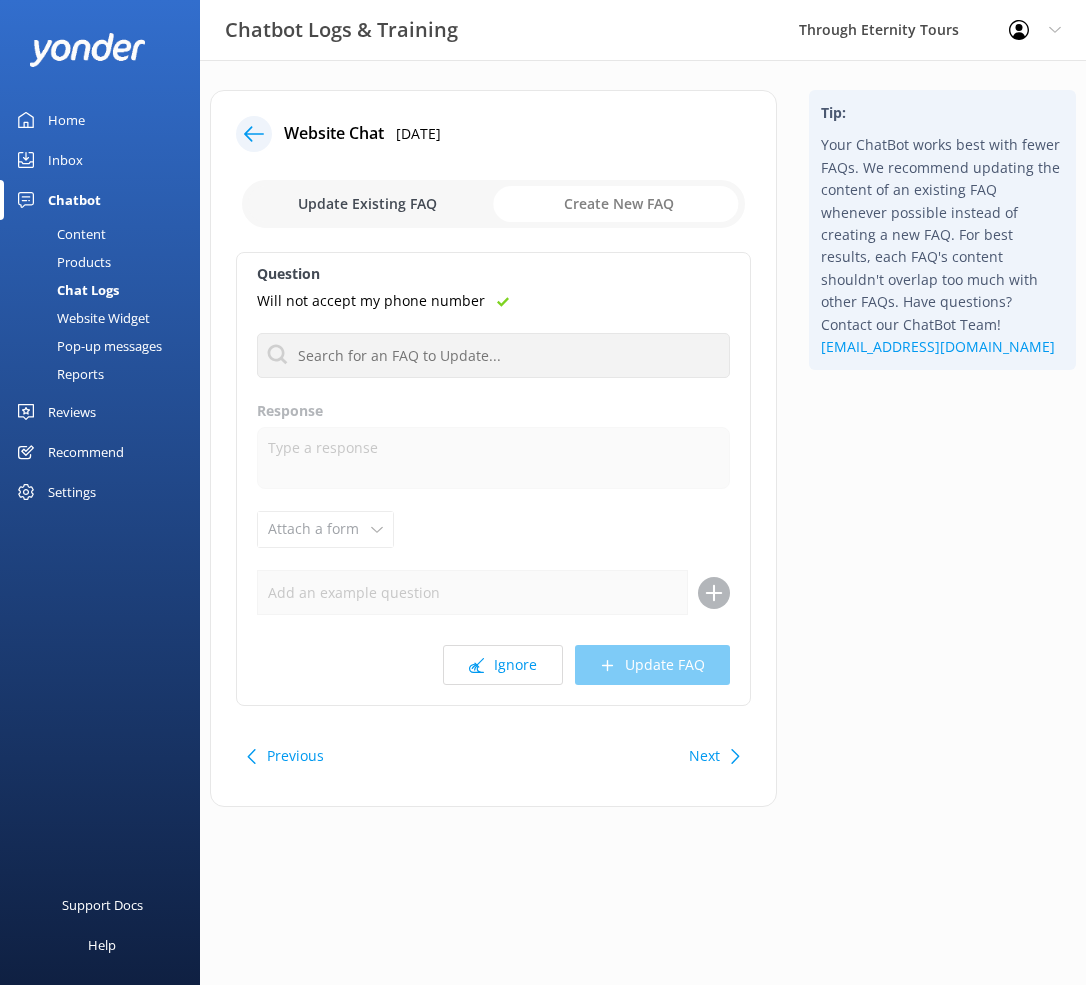 checkbox on "true" 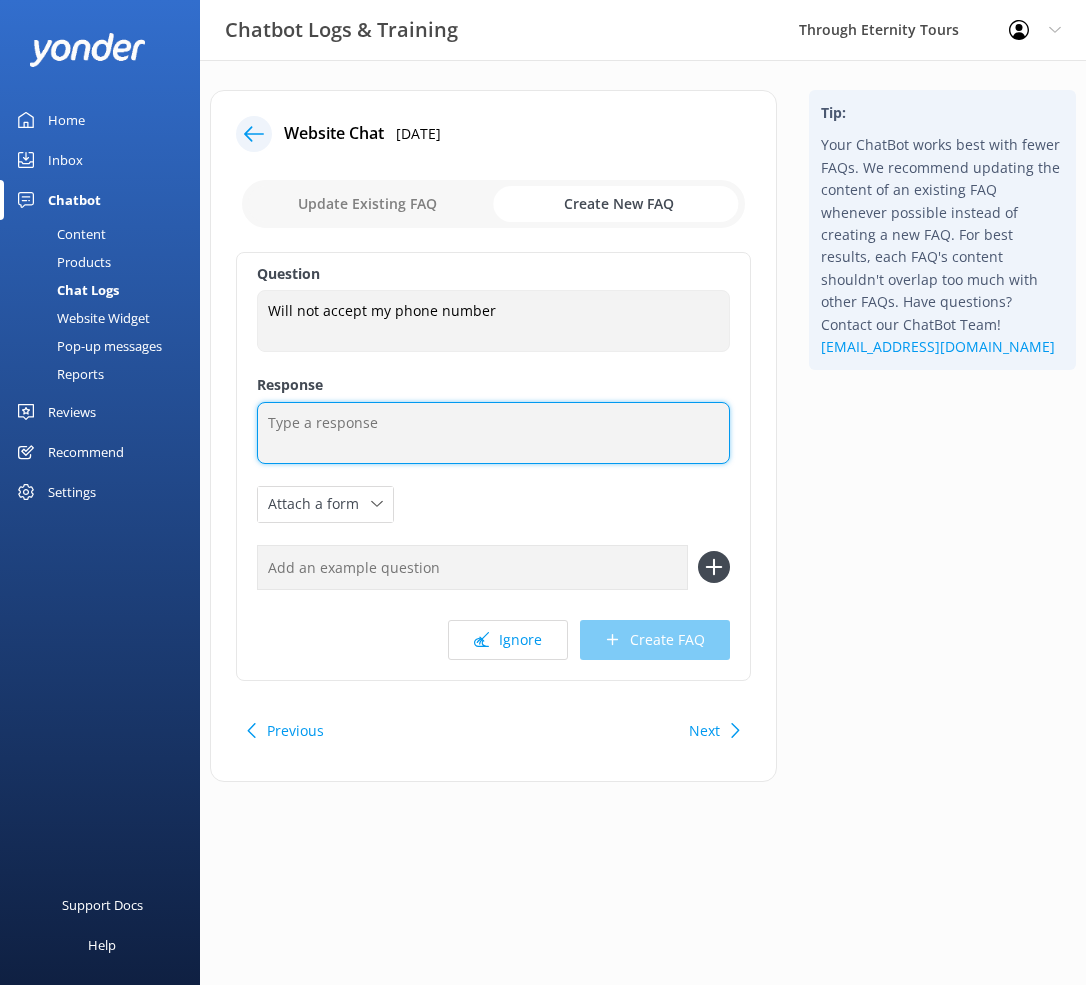 click at bounding box center [493, 433] 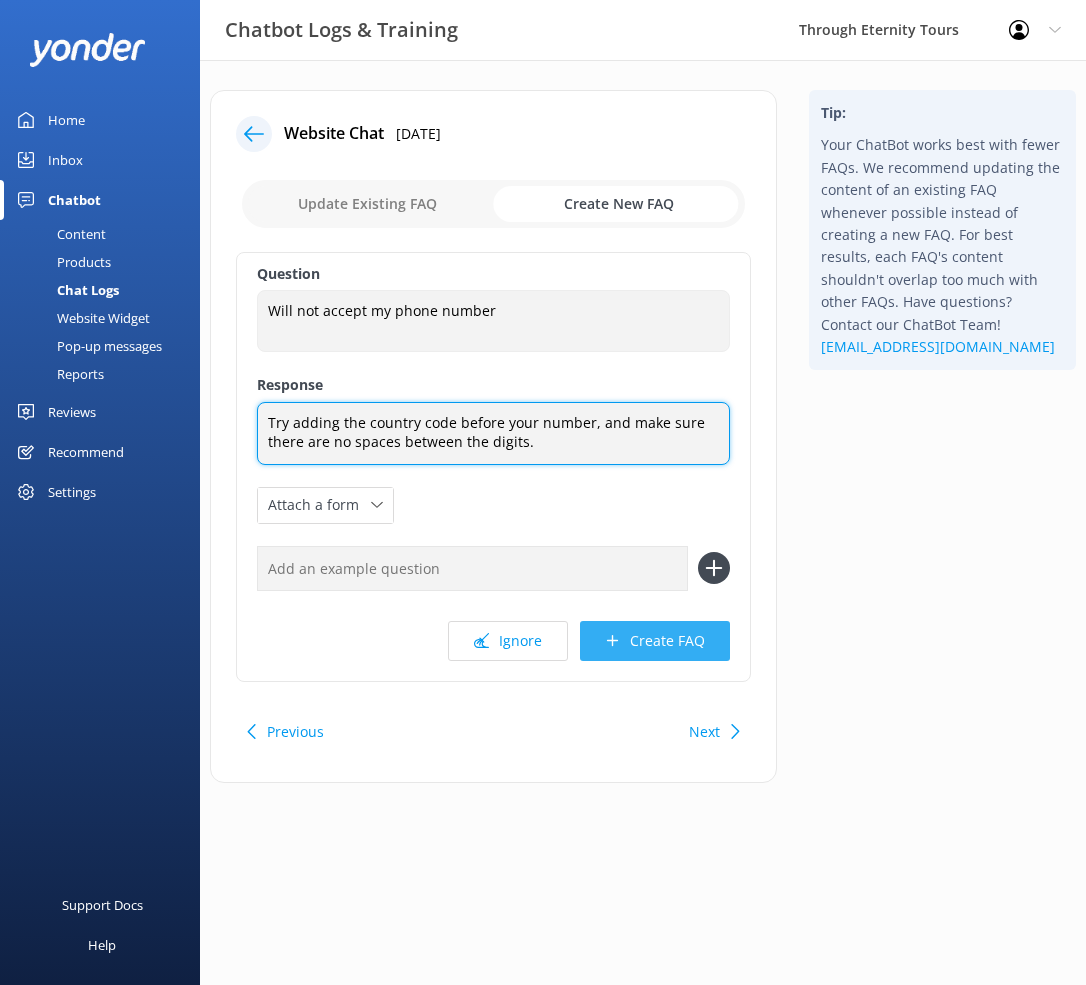 type on "Try adding the country code before your number, and make sure there are no spaces between the digits." 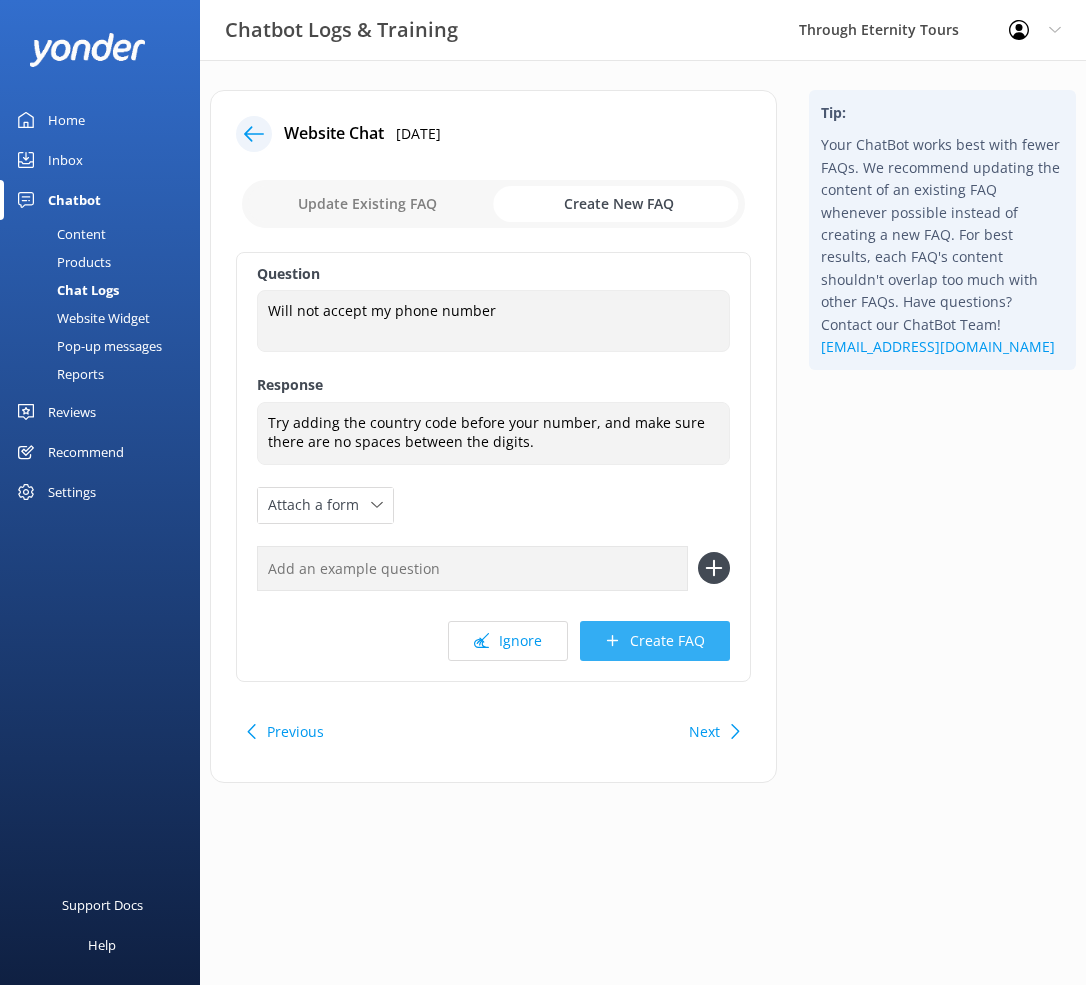 click on "Create FAQ" at bounding box center [655, 641] 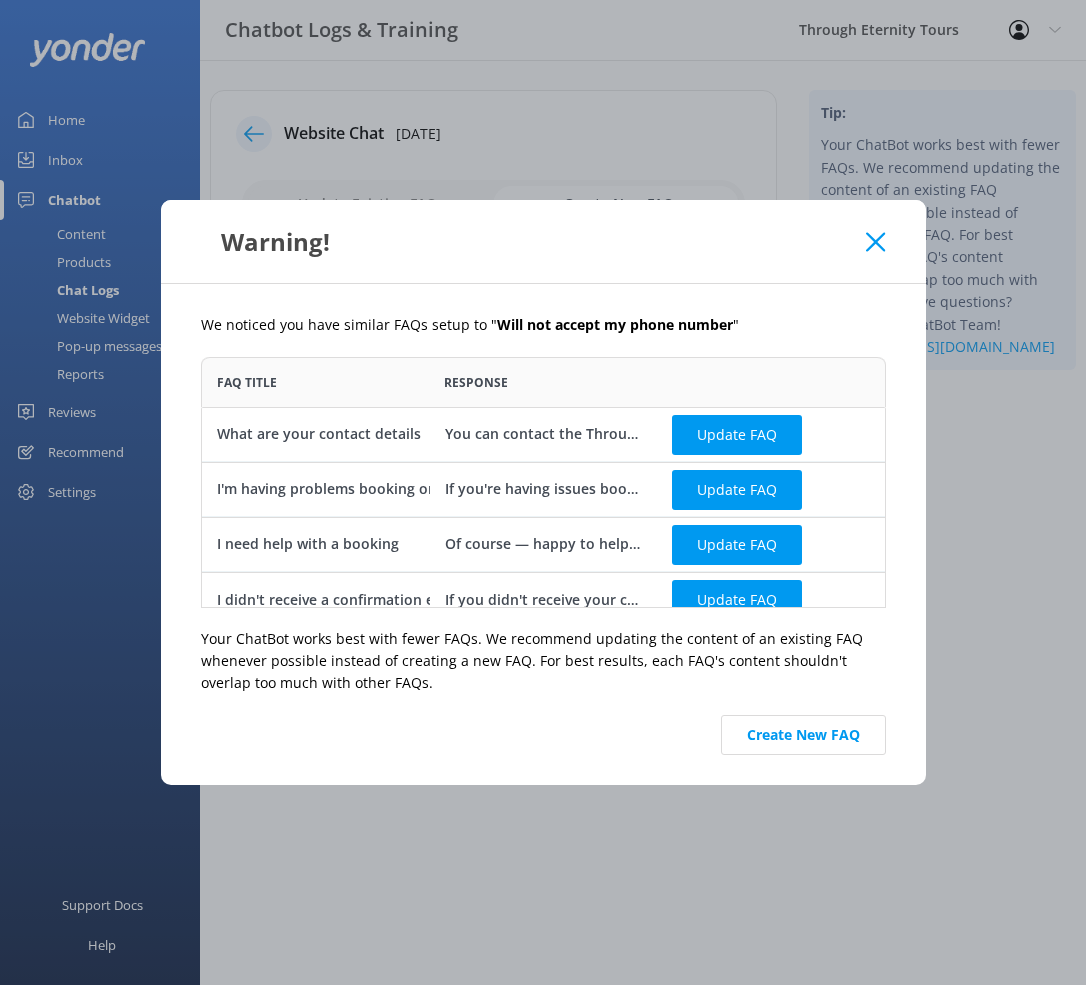 scroll, scrollTop: 1, scrollLeft: 1, axis: both 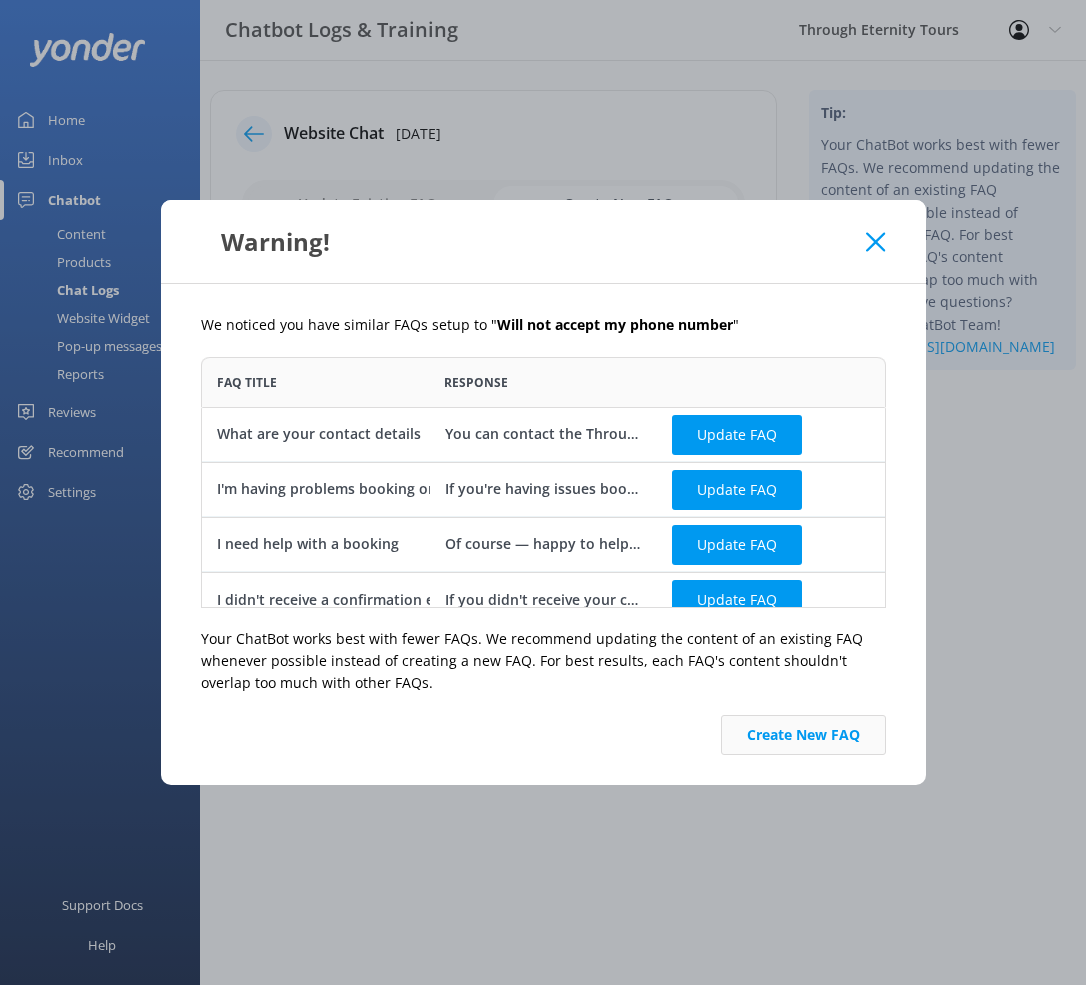 click on "Create New FAQ" at bounding box center [803, 735] 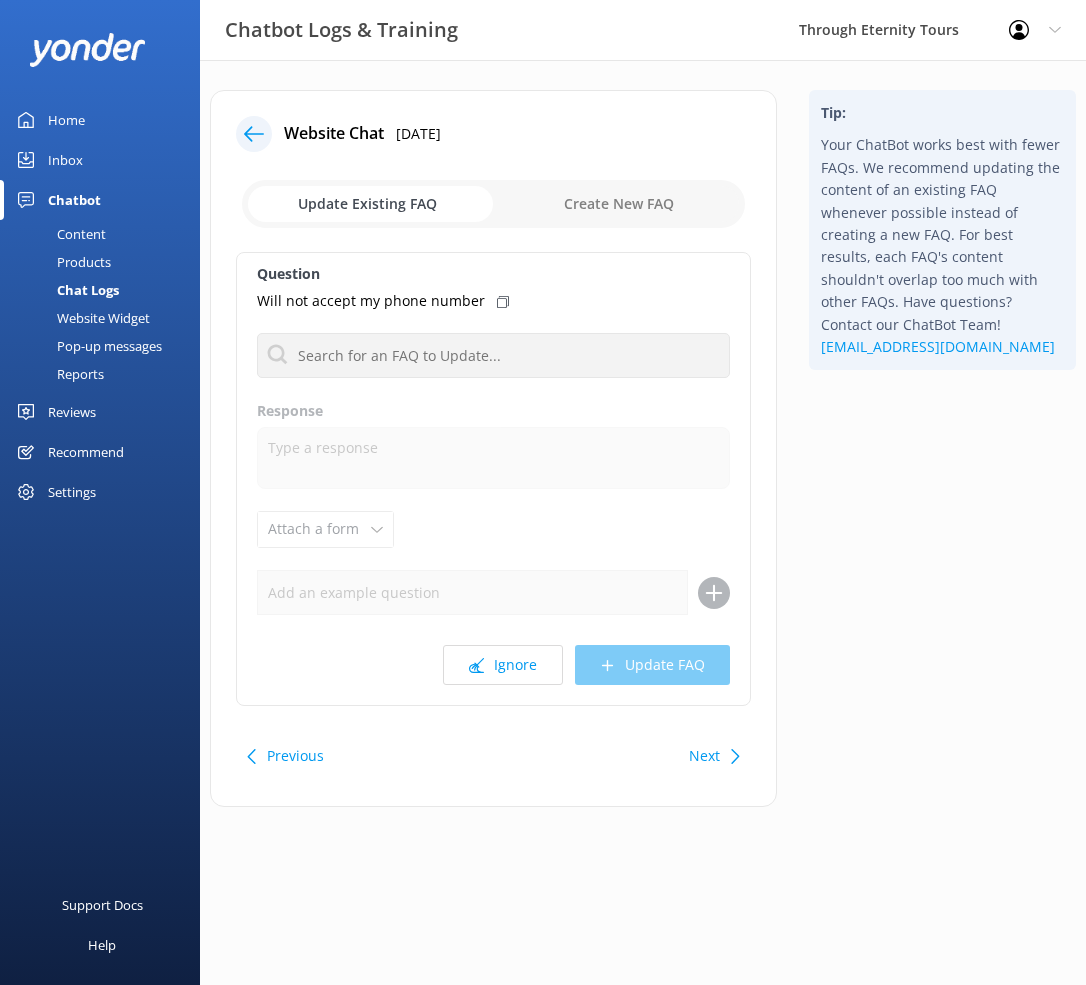click on "Next" at bounding box center (712, 756) 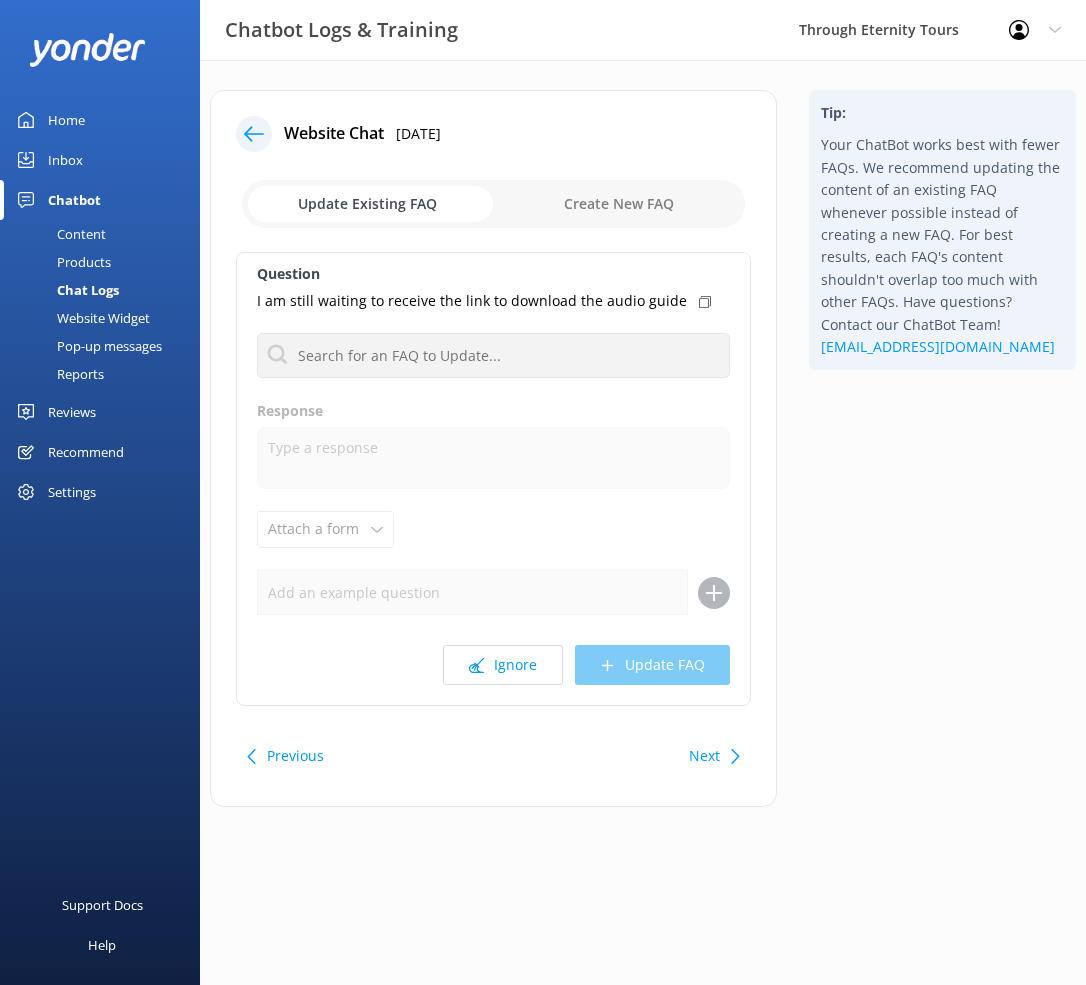 click on "Next" at bounding box center [704, 756] 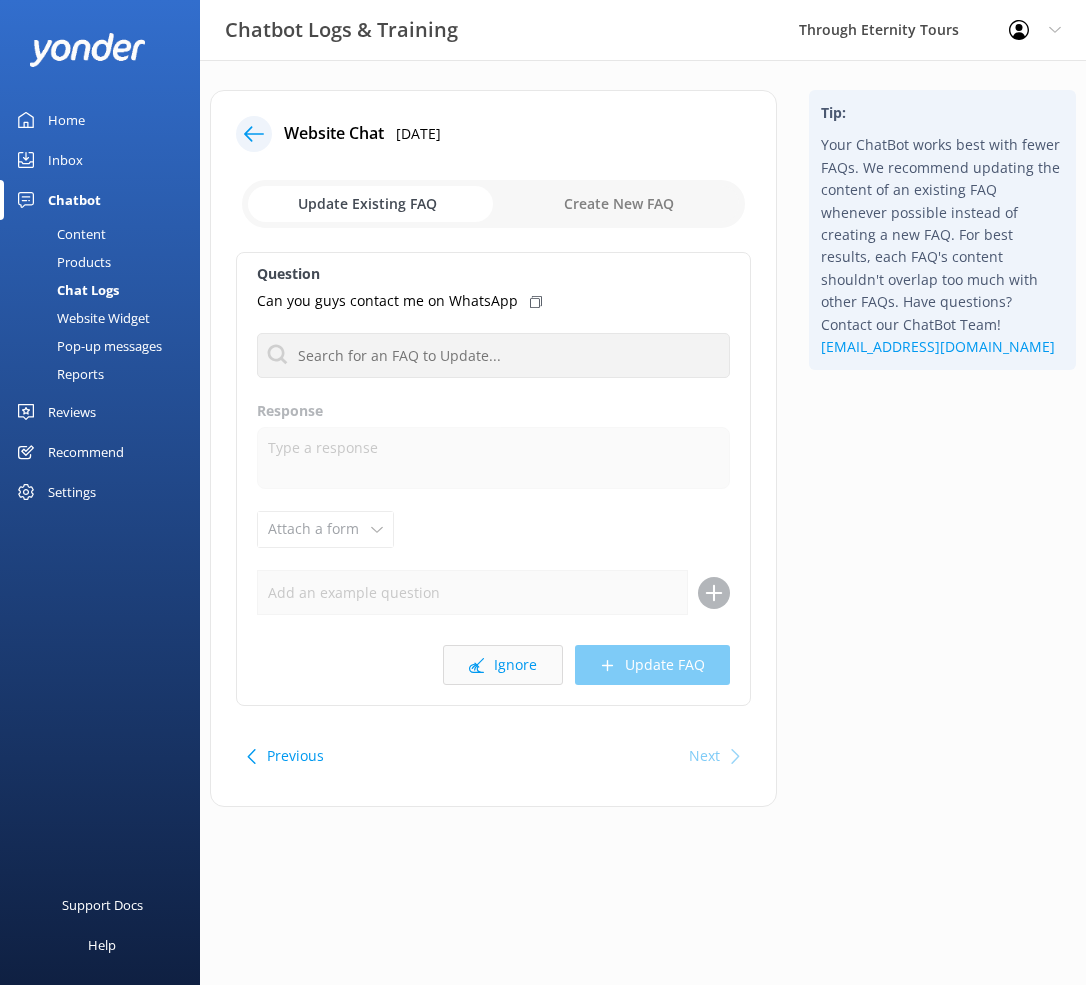 click on "Ignore" at bounding box center [503, 665] 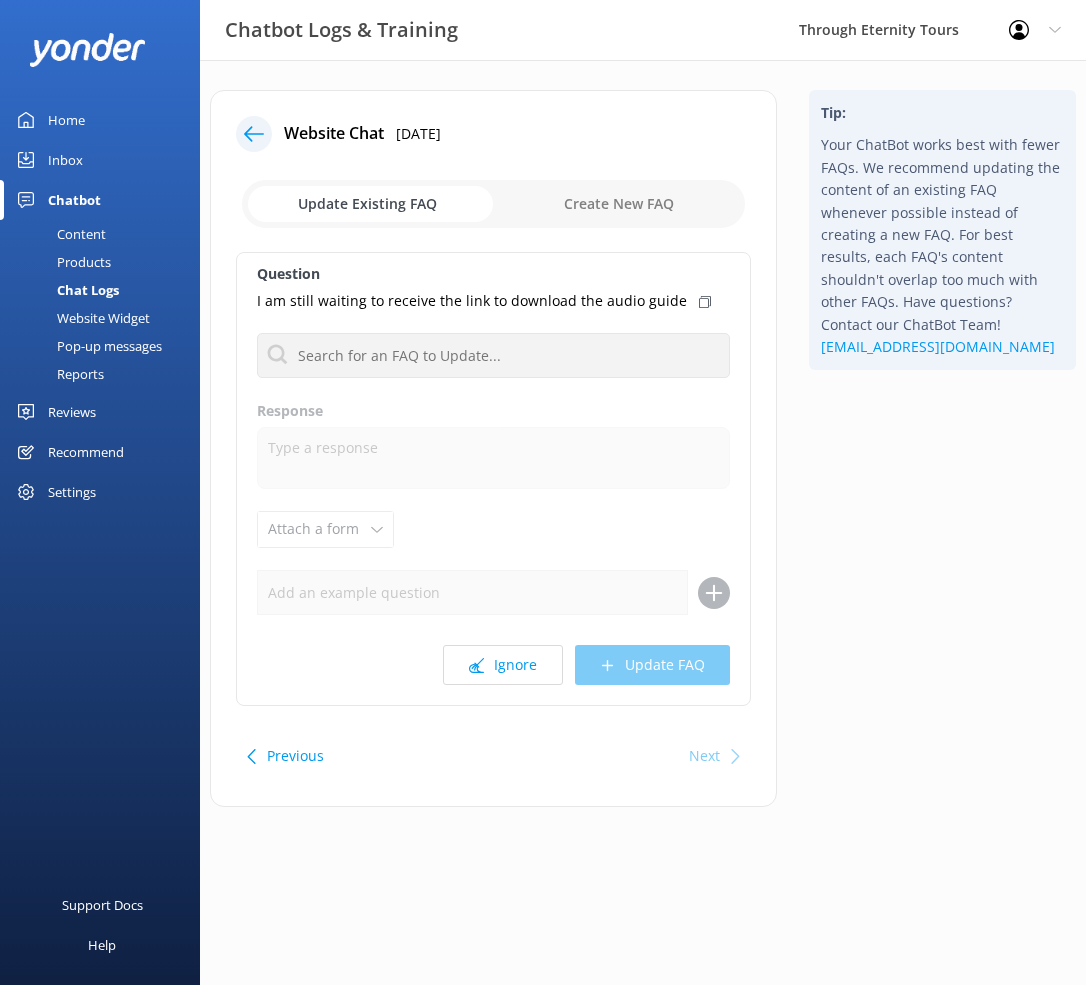 drag, startPoint x: 981, startPoint y: 563, endPoint x: 413, endPoint y: 623, distance: 571.1602 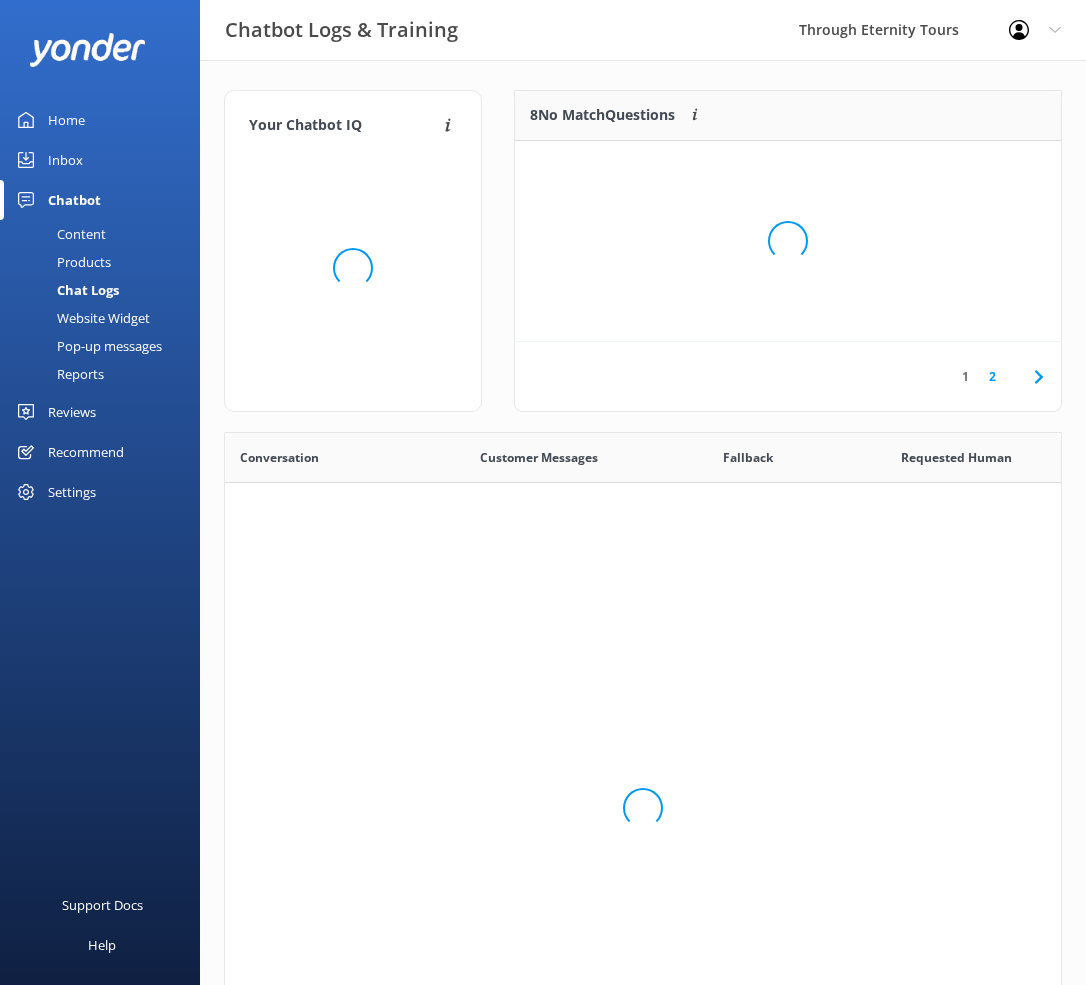 scroll, scrollTop: 1, scrollLeft: 1, axis: both 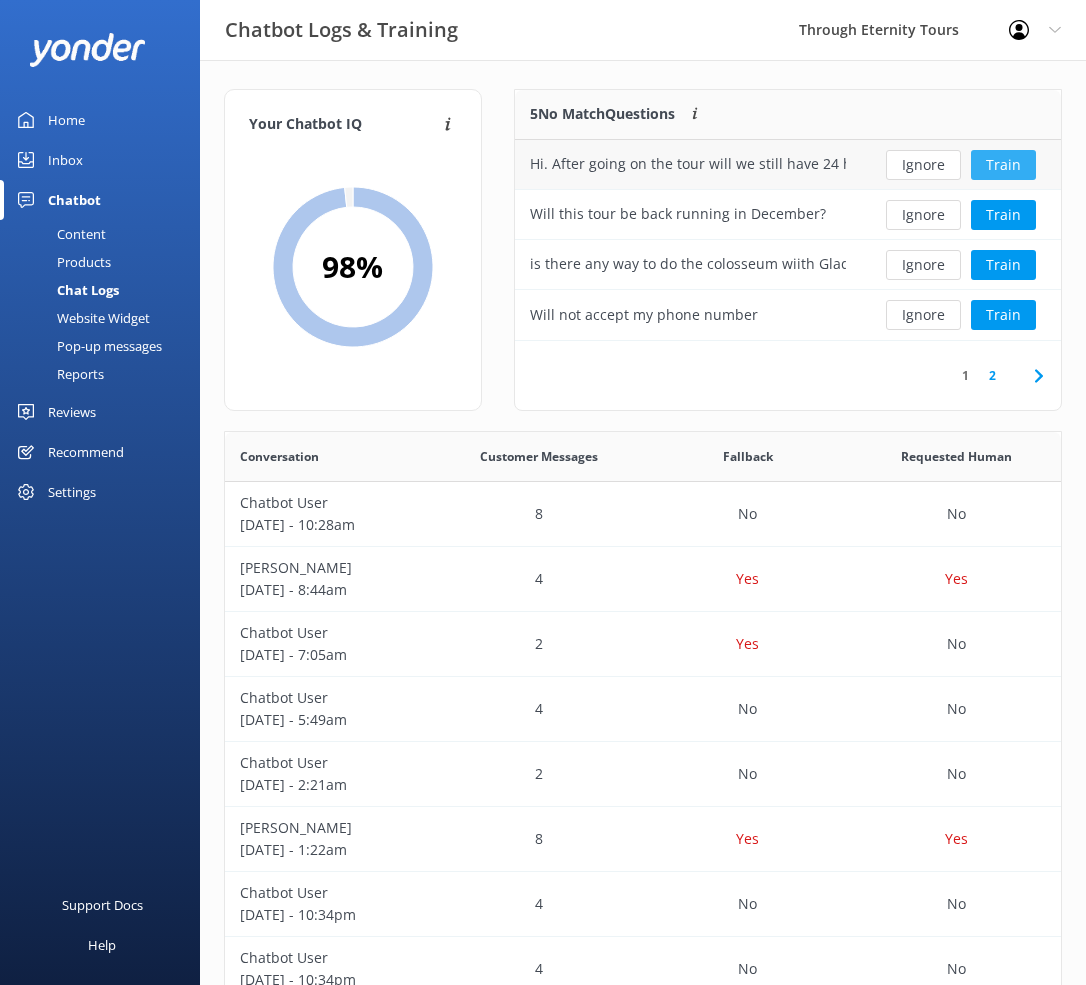 click on "Train" at bounding box center (1003, 165) 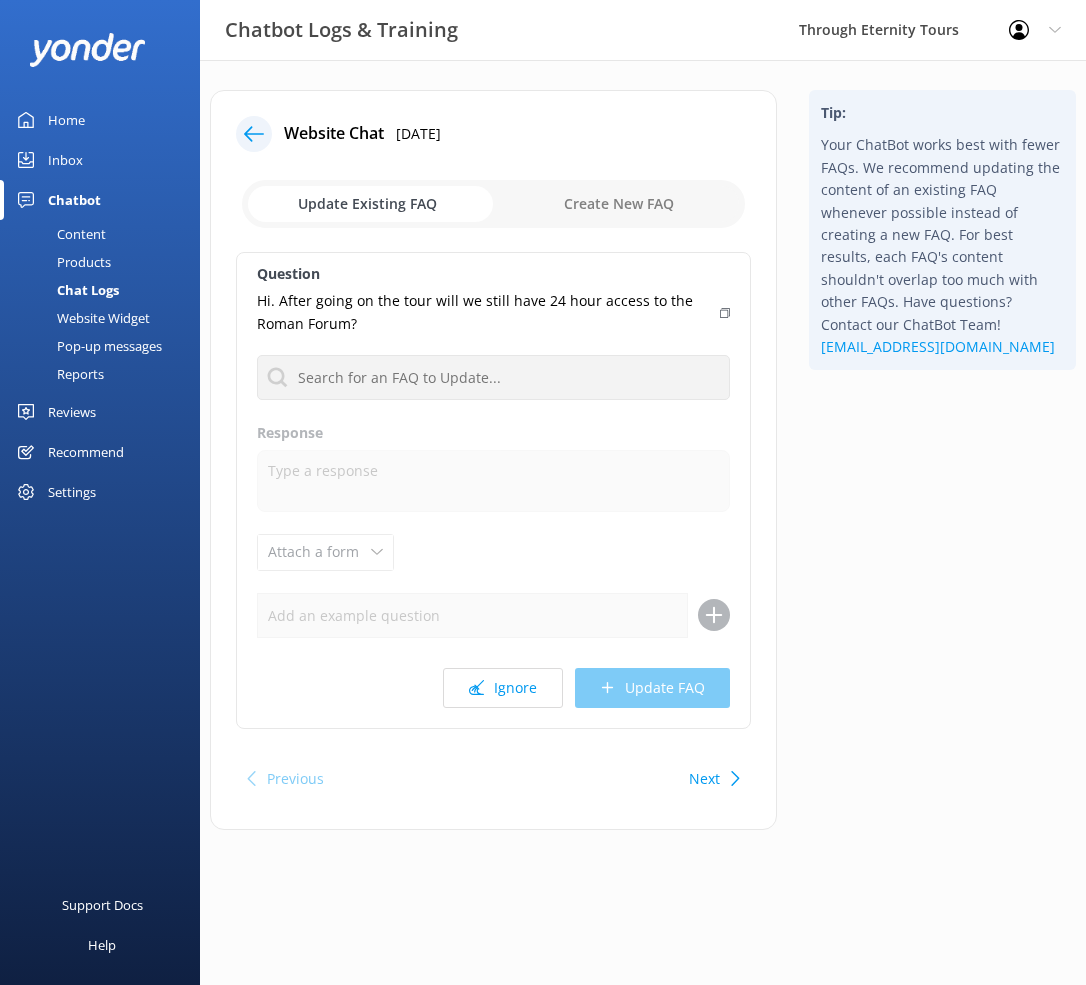 click 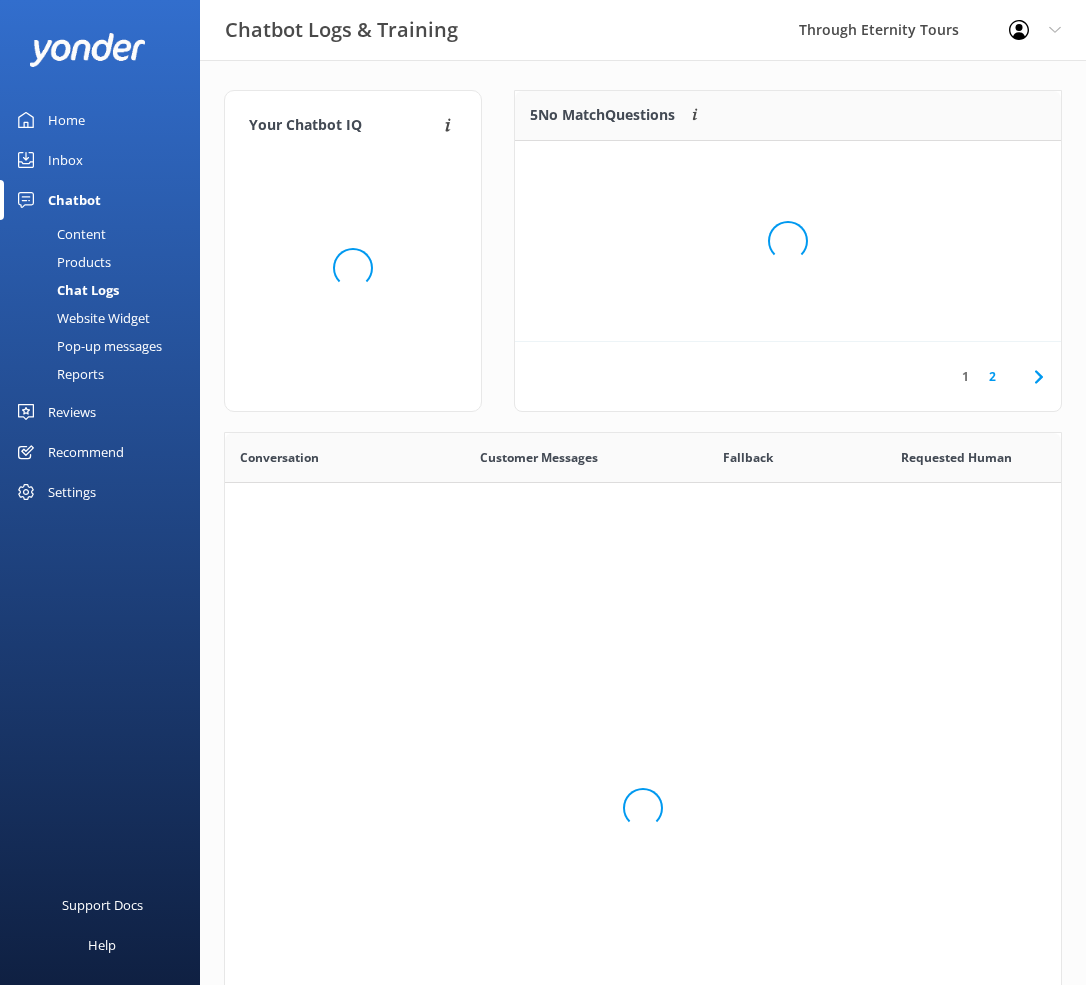scroll, scrollTop: 1, scrollLeft: 1, axis: both 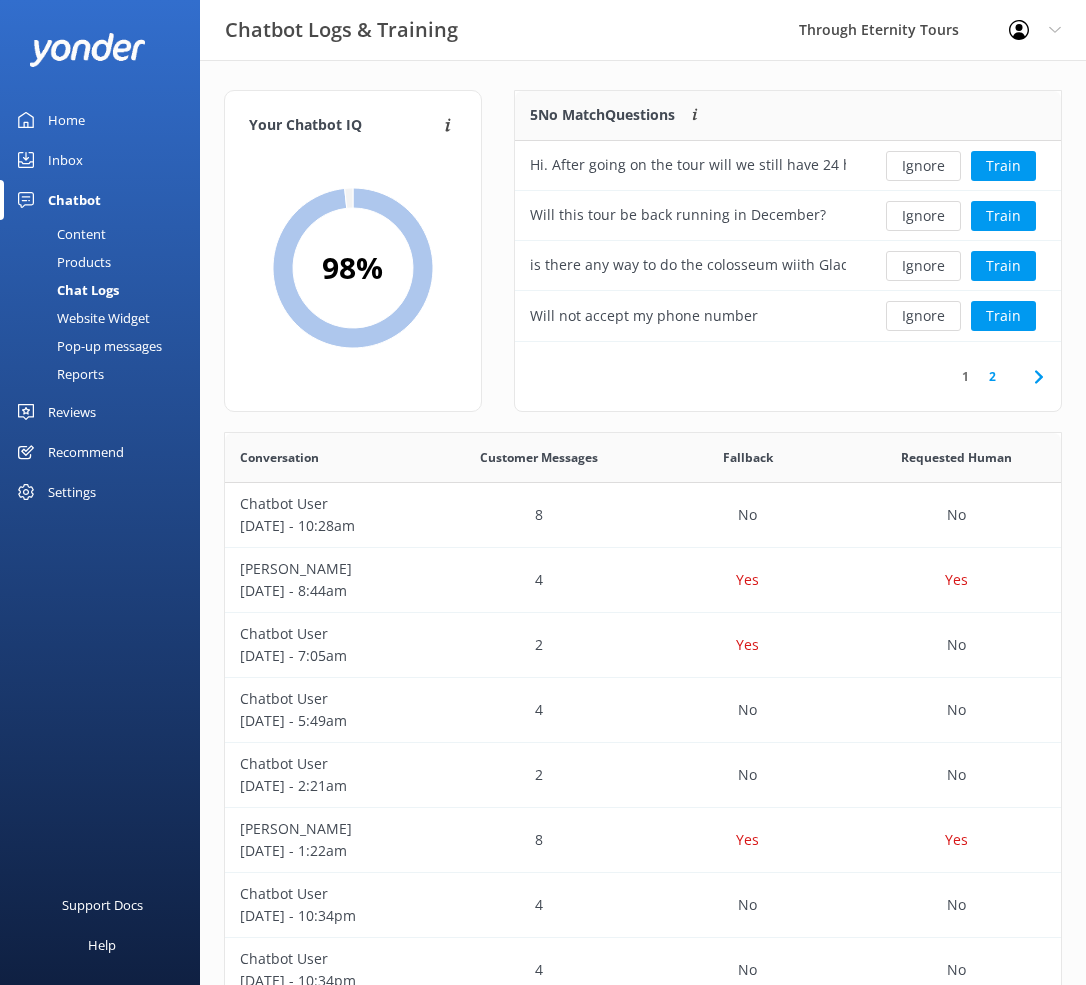 click 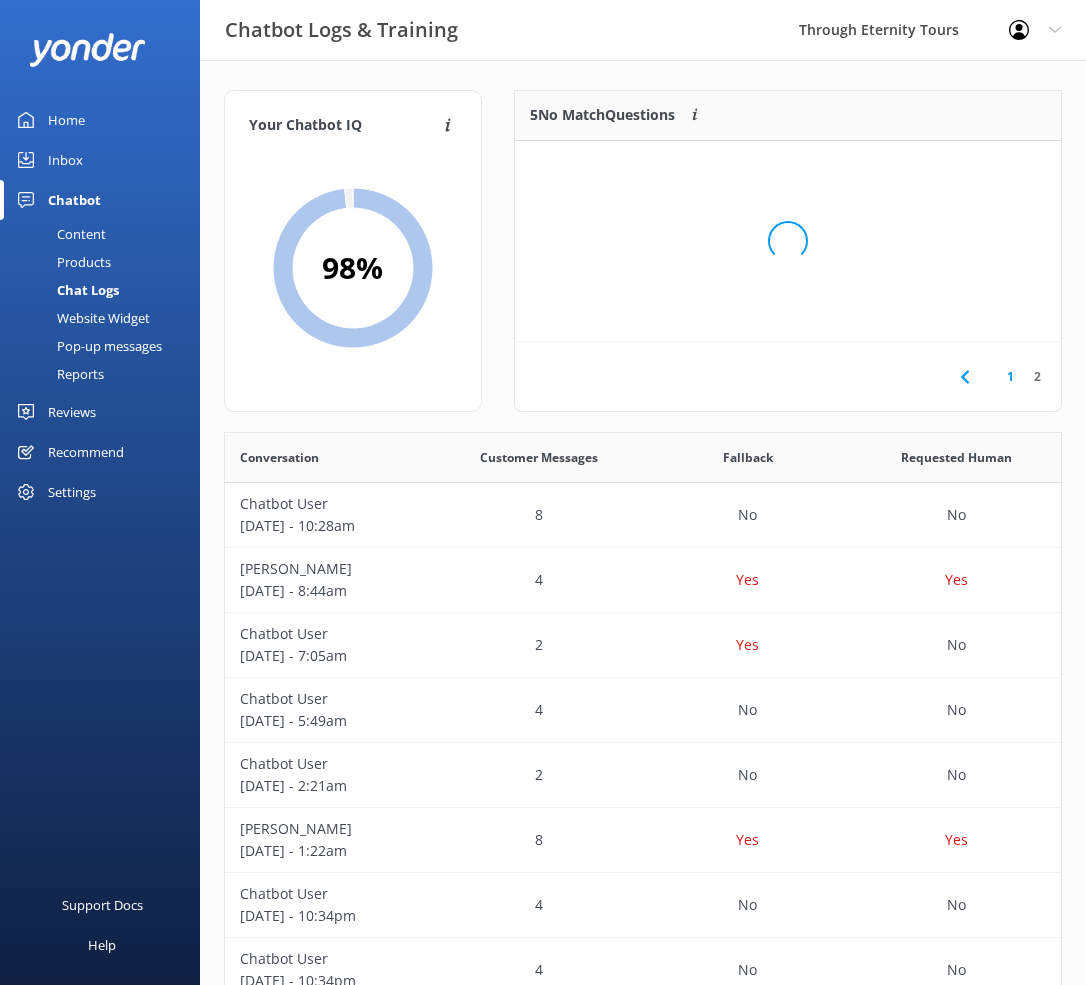 scroll, scrollTop: 101, scrollLeft: 546, axis: both 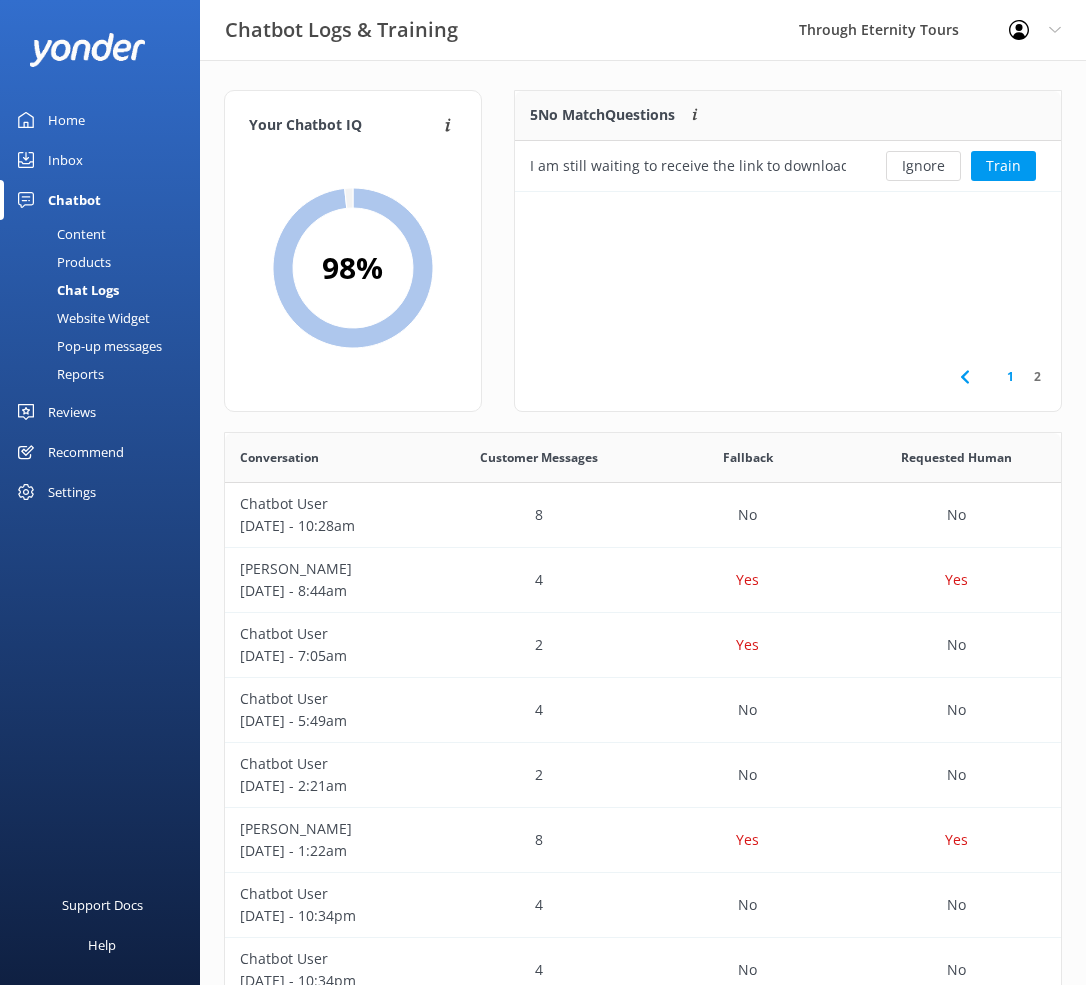 click 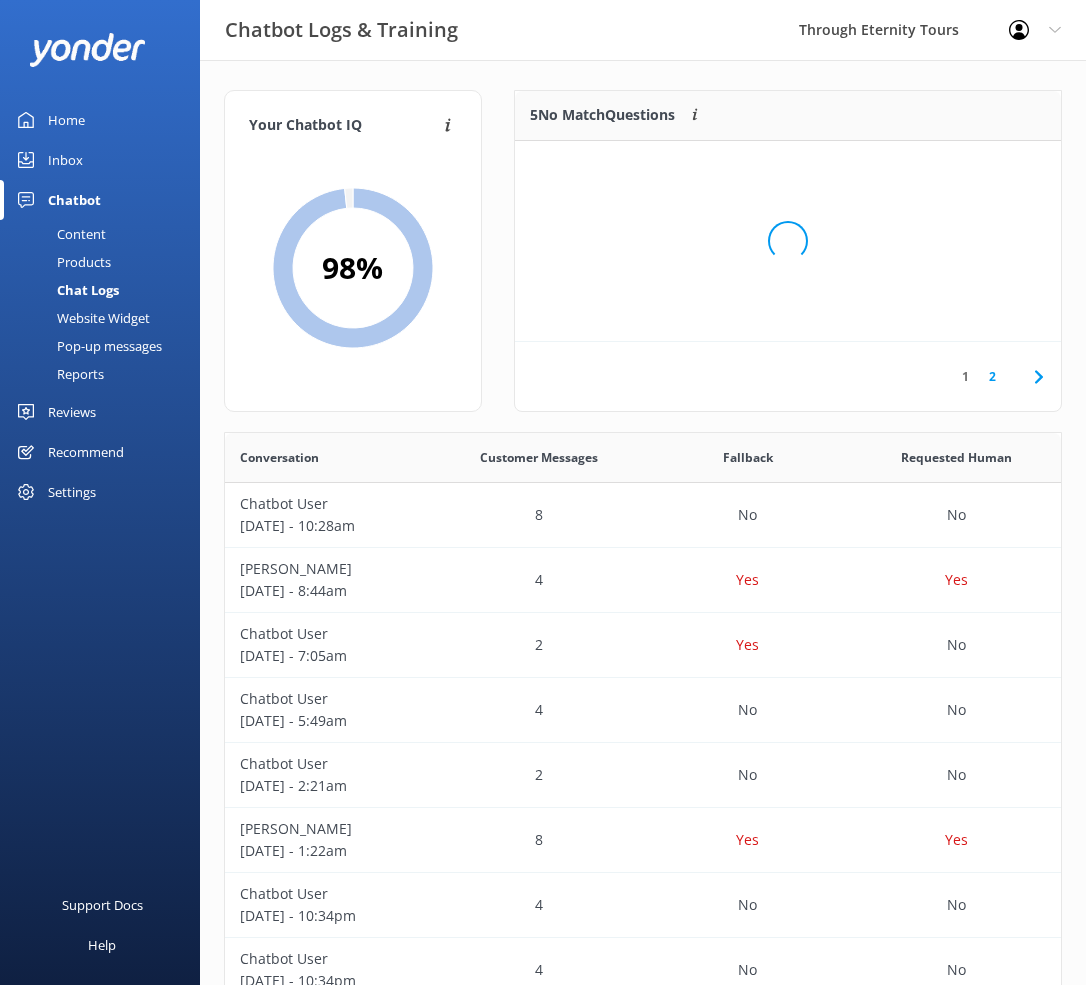 scroll, scrollTop: 1, scrollLeft: 1, axis: both 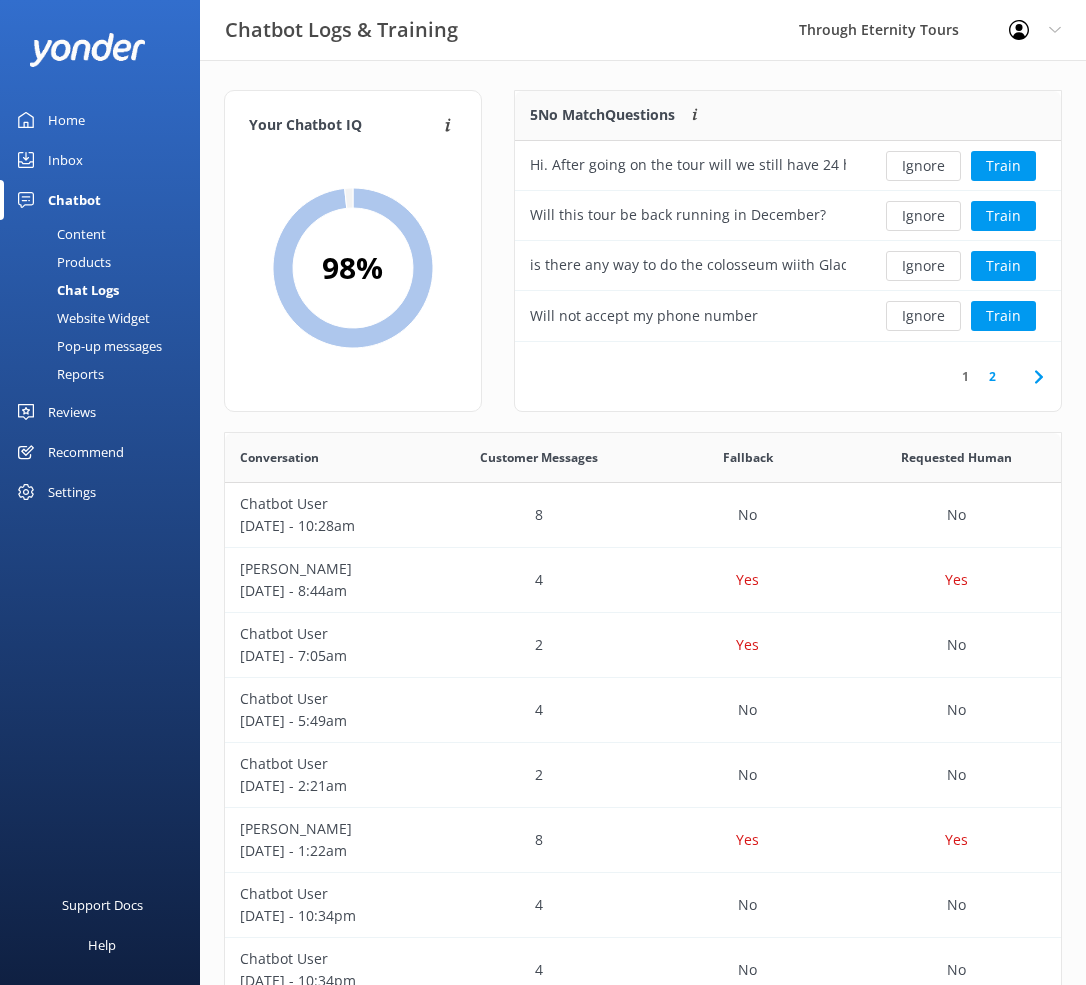 click on "Content" at bounding box center (59, 234) 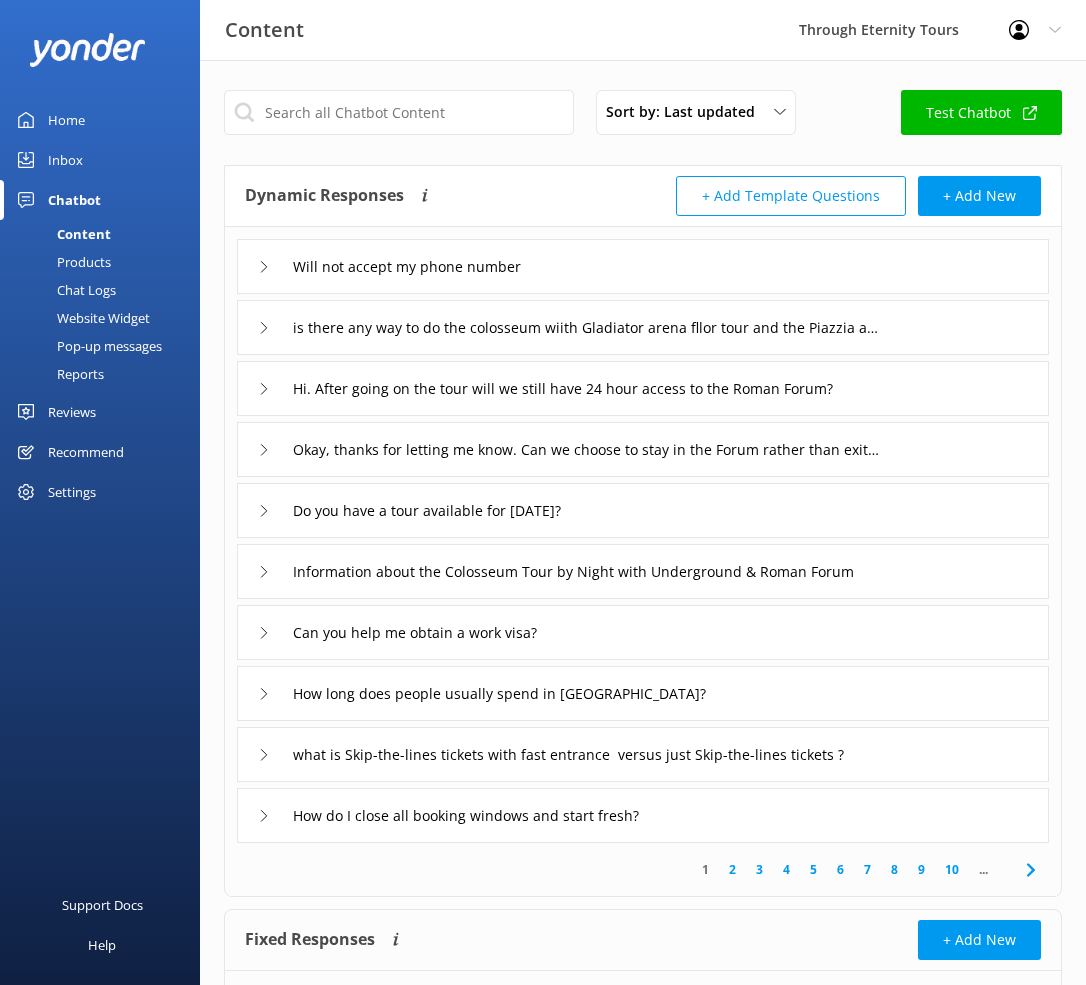 click 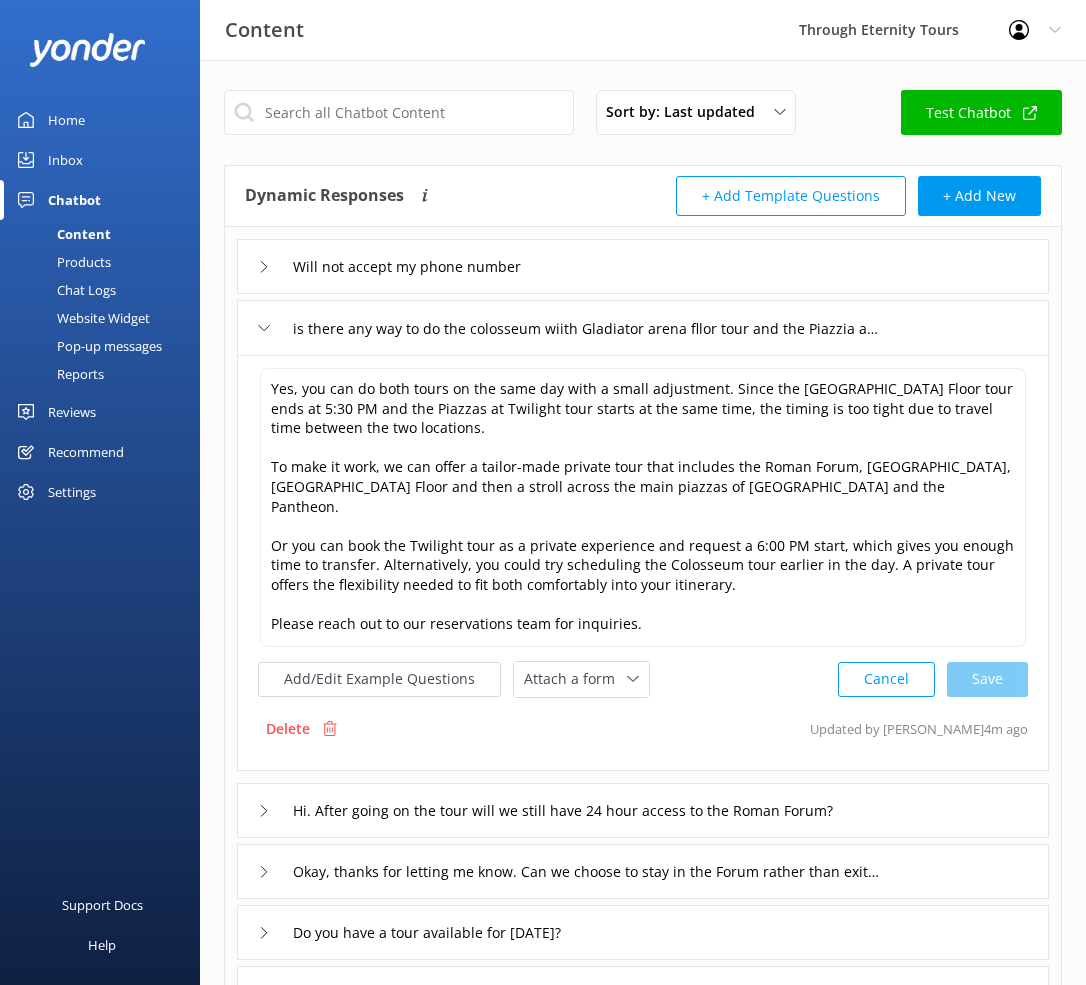 click on "Inbox" at bounding box center (65, 160) 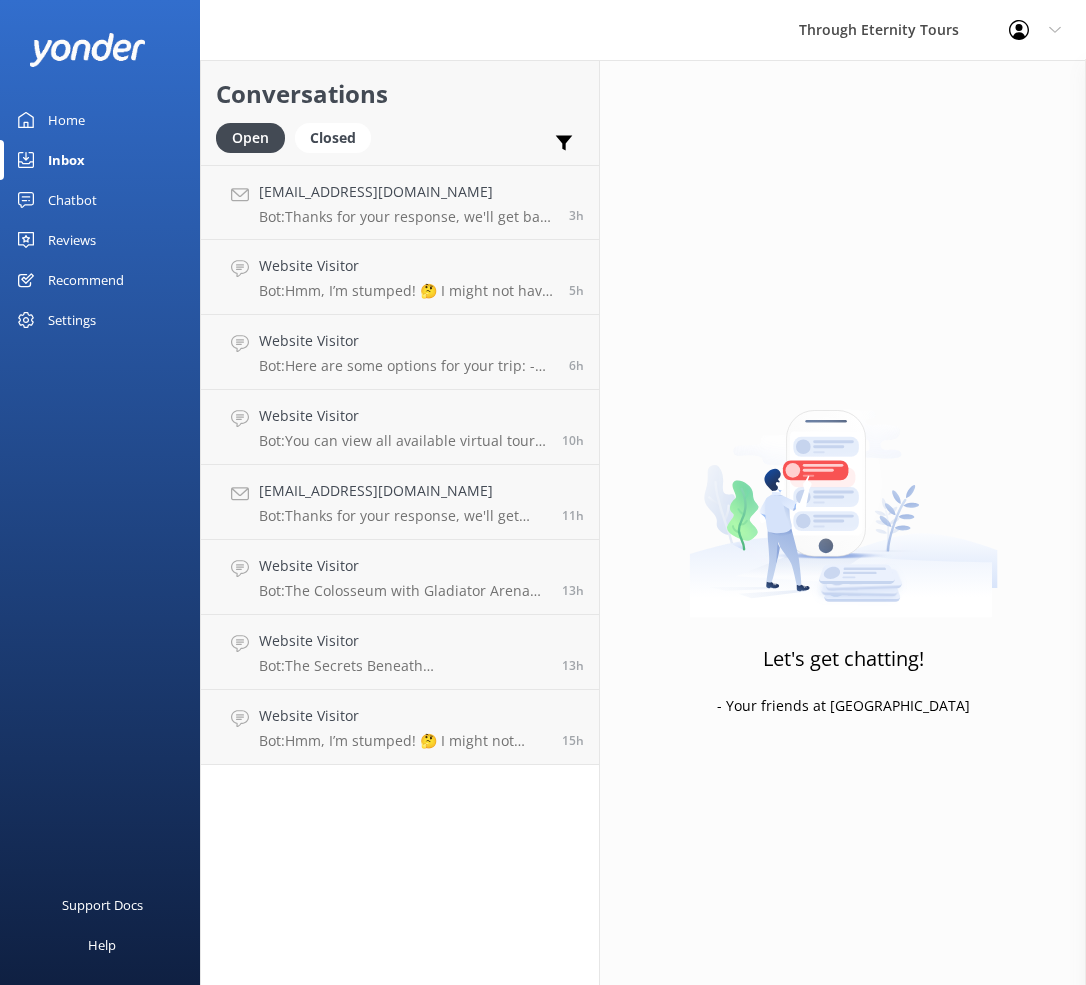 click on "Home" at bounding box center (66, 120) 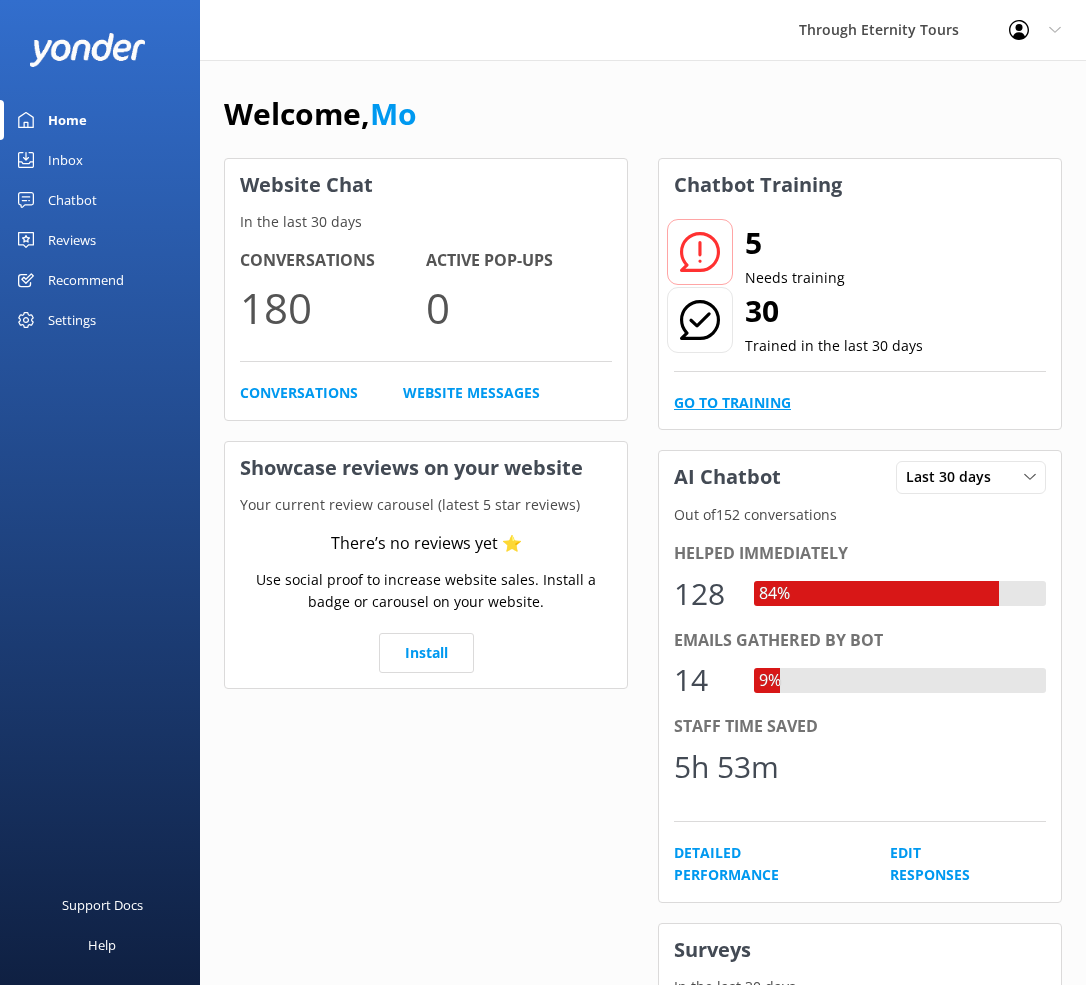 click on "Go to Training" at bounding box center [732, 403] 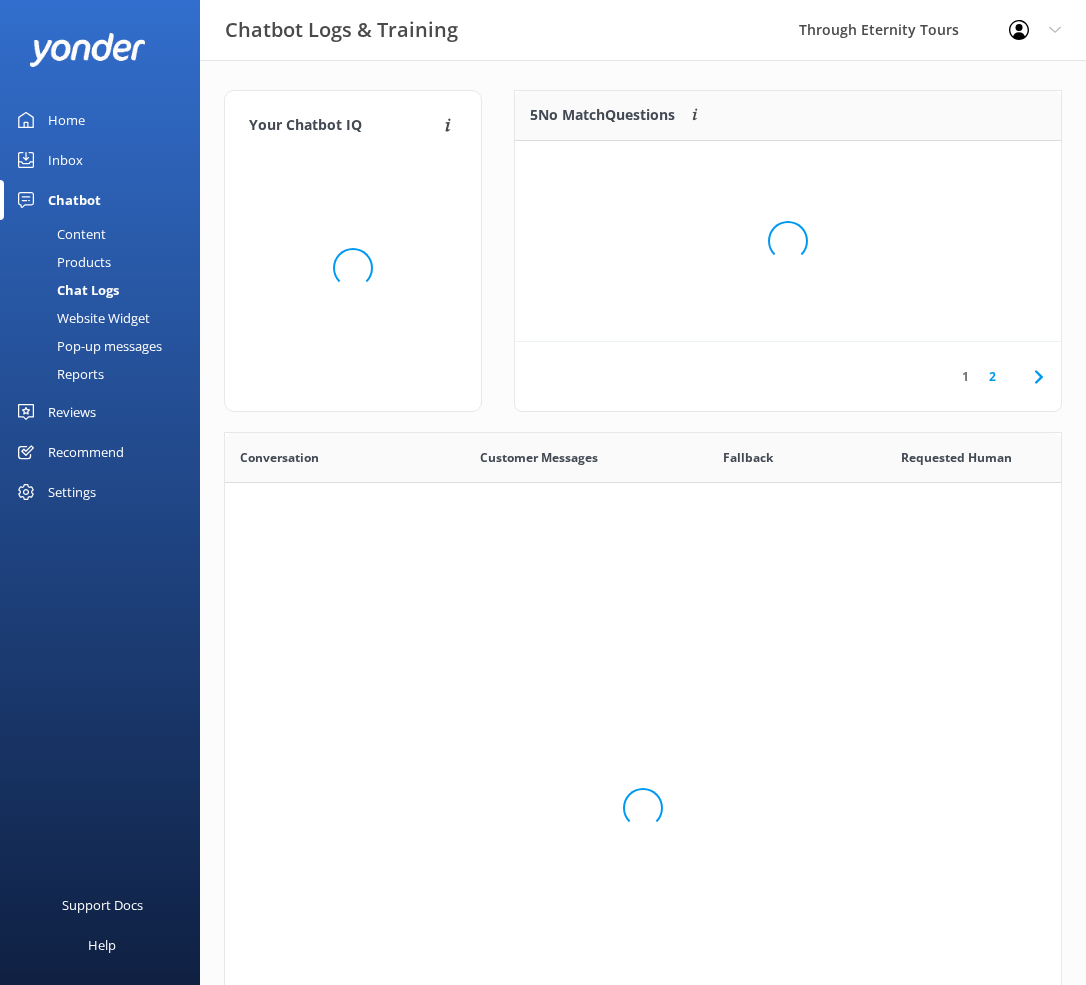 scroll, scrollTop: 1, scrollLeft: 1, axis: both 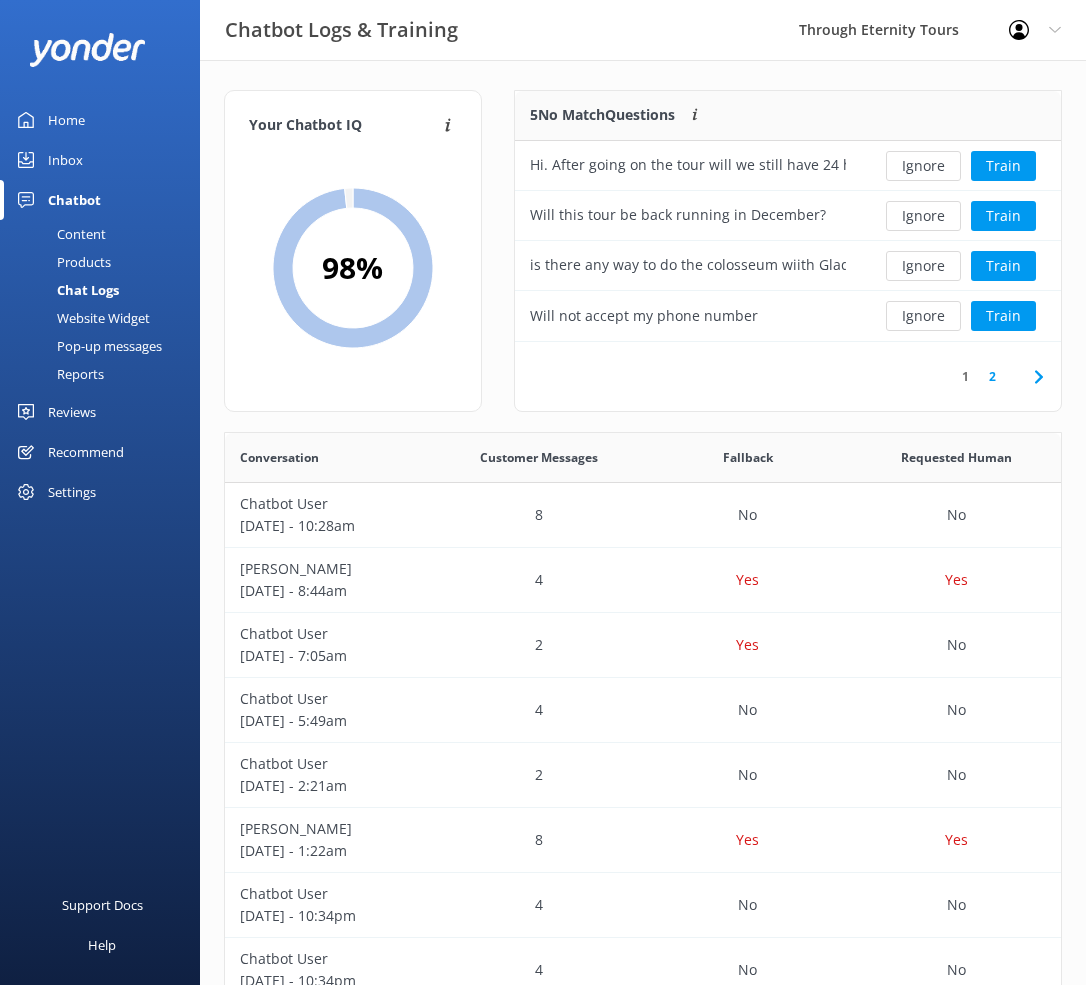 click on "1 2" at bounding box center [788, 376] 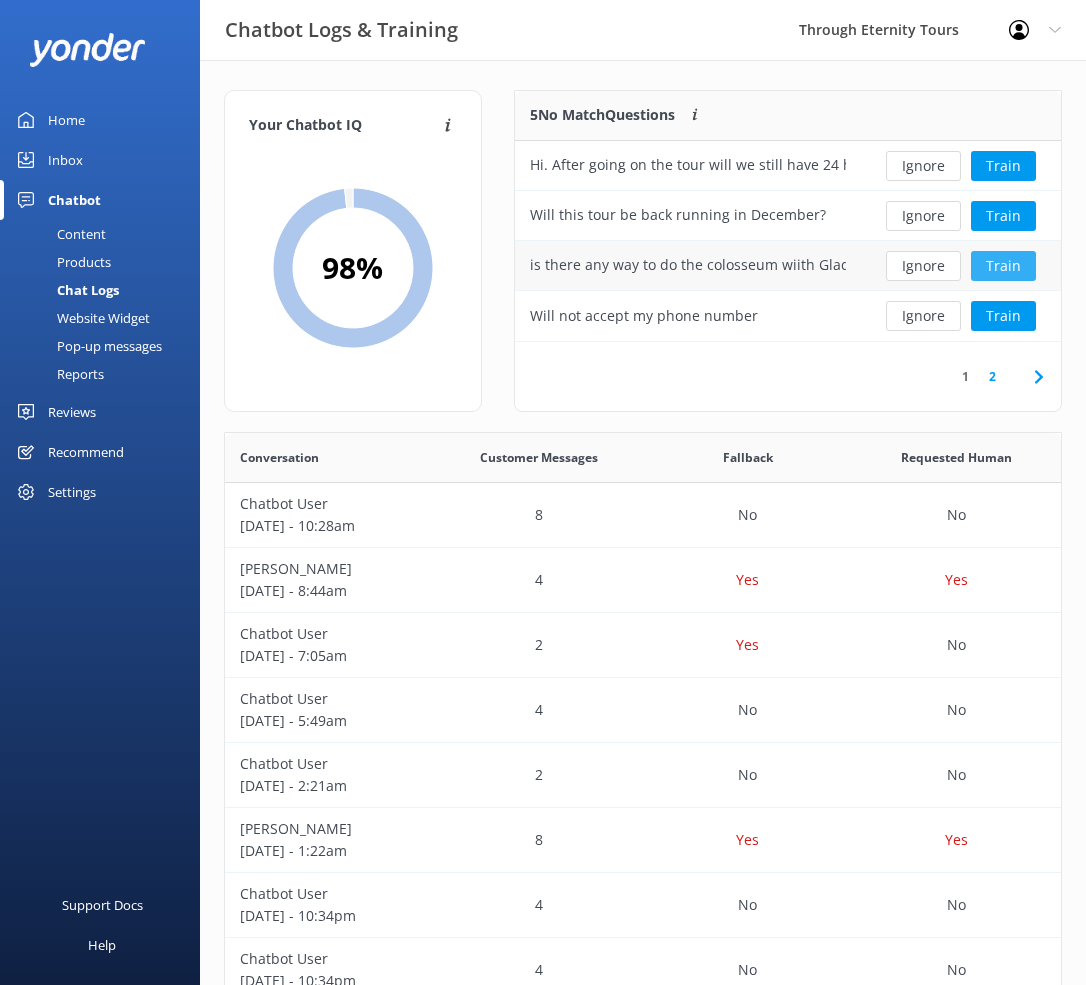 click on "Train" at bounding box center (1003, 266) 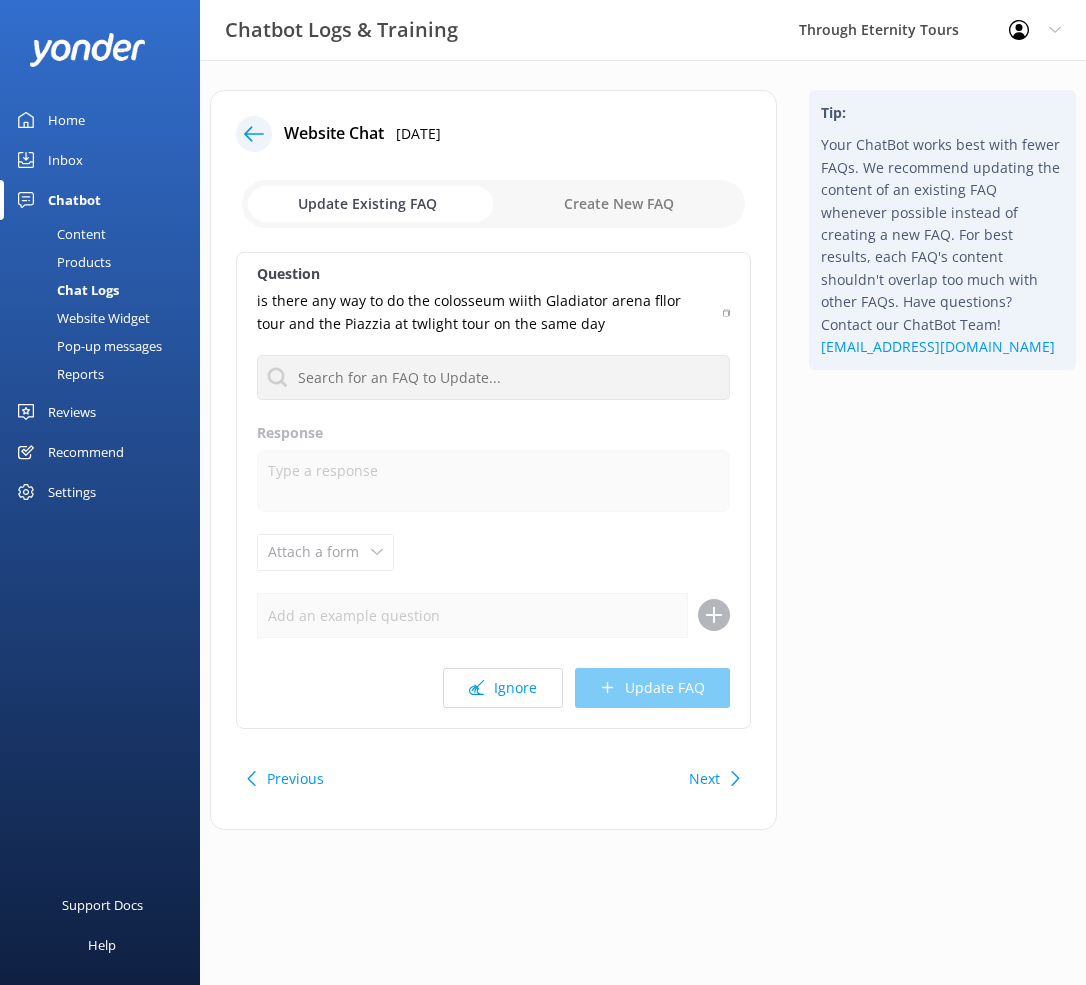 click at bounding box center [493, 204] 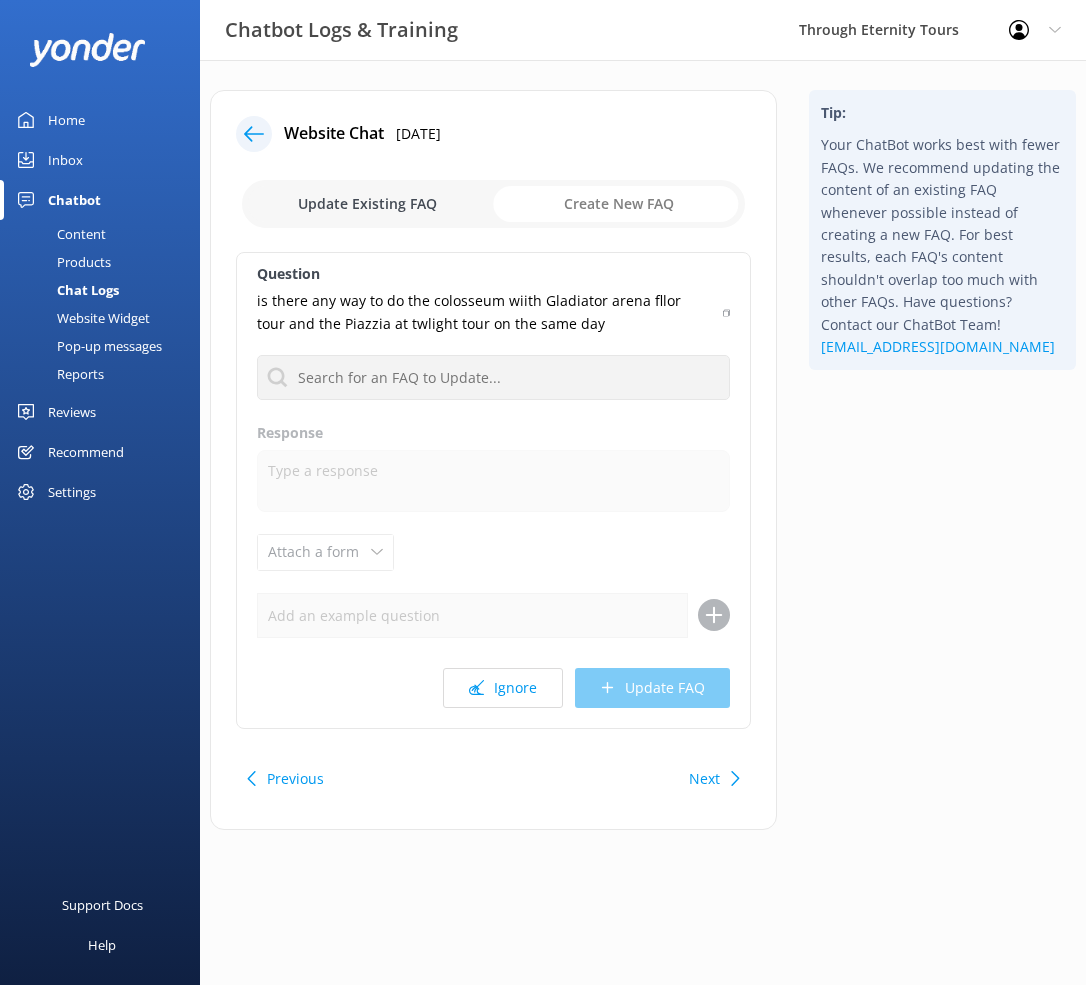 checkbox on "true" 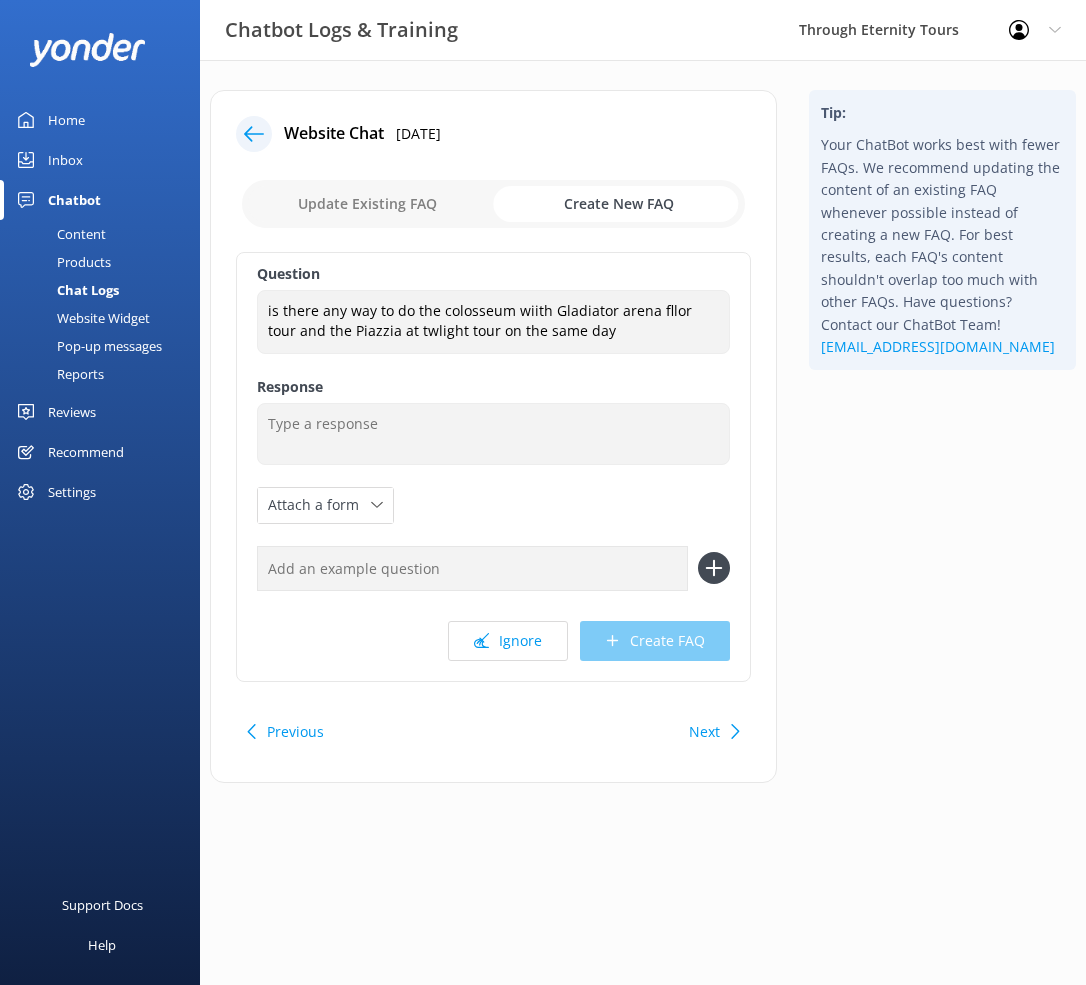 click on "Content" at bounding box center [59, 234] 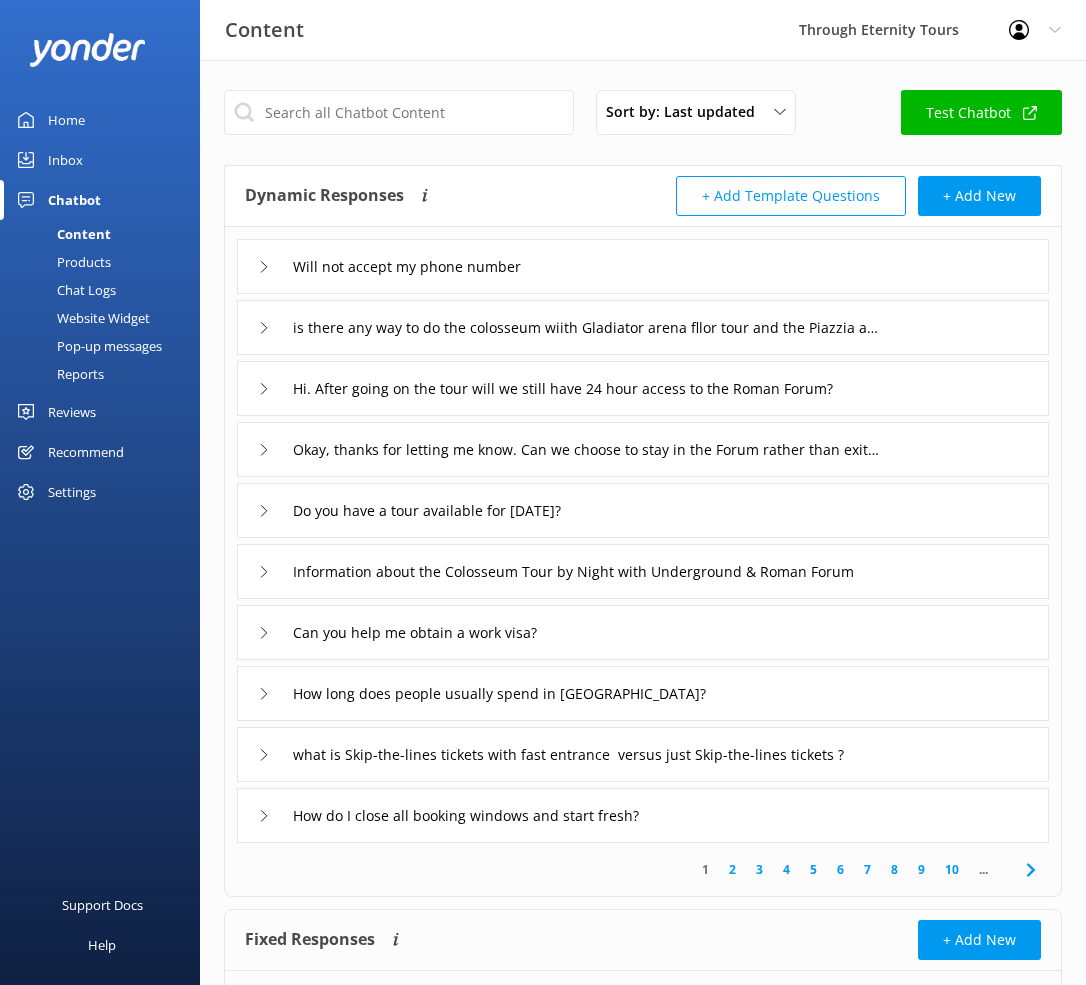 click 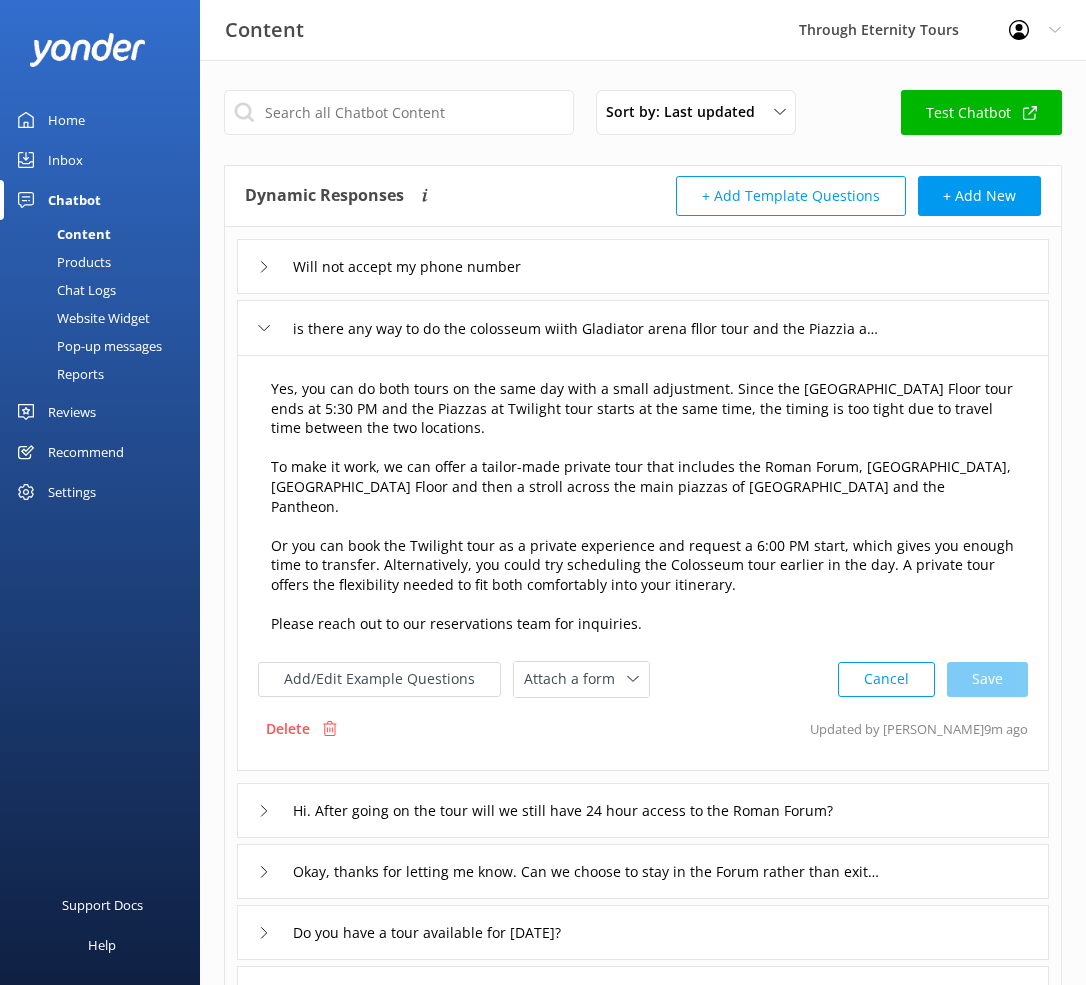 click on "Yes, you can do both tours on the same day with a small adjustment. Since the [GEOGRAPHIC_DATA] Floor tour ends at 5:30 PM and the Piazzas at Twilight tour starts at the same time, the timing is too tight due to travel time between the two locations.
To make it work, we can offer a tailor-made private tour that includes the Roman Forum, [GEOGRAPHIC_DATA], [GEOGRAPHIC_DATA] Floor and then a stroll across the main piazzas of [GEOGRAPHIC_DATA] and the Pantheon.
Or you can book the Twilight tour as a private experience and request a 6:00 PM start, which gives you enough time to transfer. Alternatively, you could try scheduling the Colosseum tour earlier in the day. A private tour offers the flexibility needed to fit both comfortably into your itinerary.
Please reach out to our reservations team for inquiries." at bounding box center [643, 507] 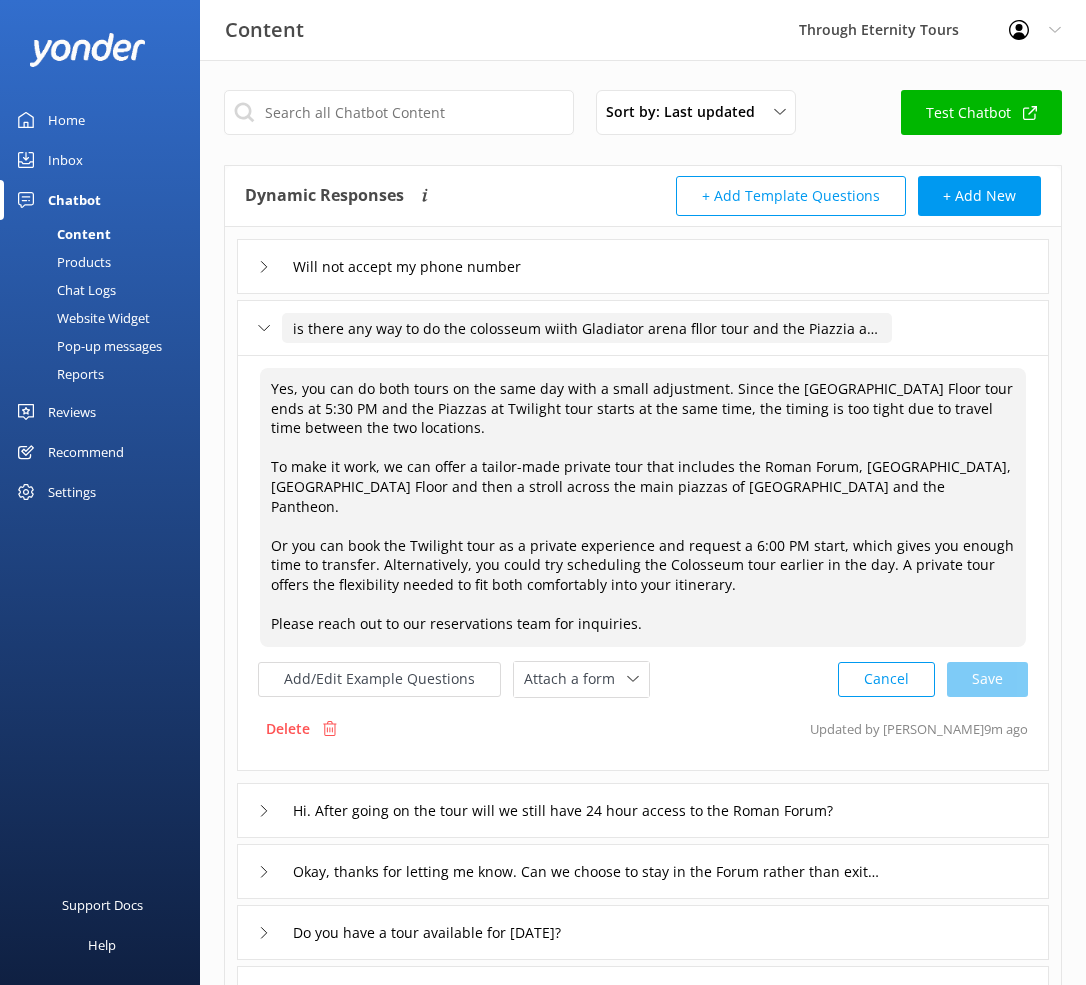 click on "is there any way to do the colosseum wiith Gladiator arena fllor tour and the Piazzia at twlight tour on the same day" at bounding box center [587, 328] 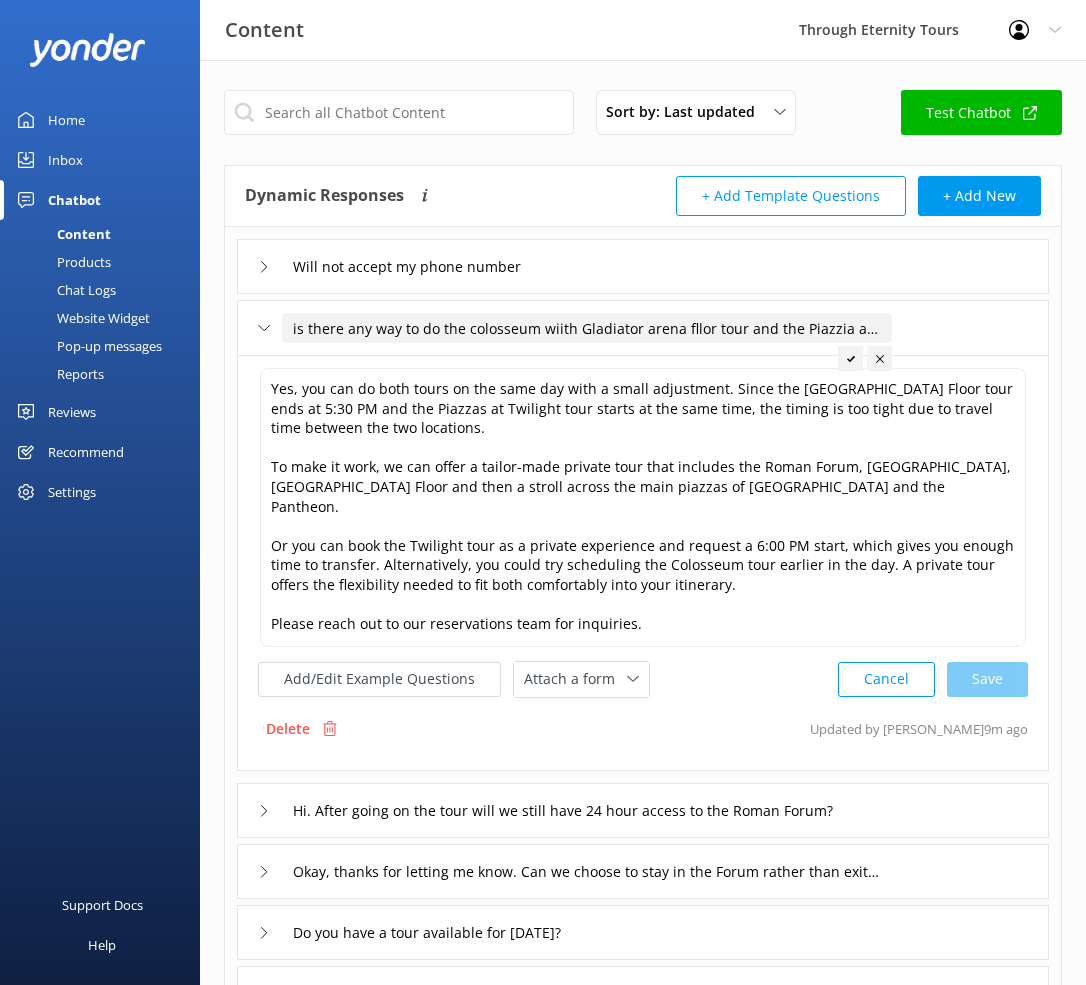 click on "is there any way to do the colosseum wiith Gladiator arena fllor tour and the Piazzia at twlight tour on the same day" at bounding box center [587, 328] 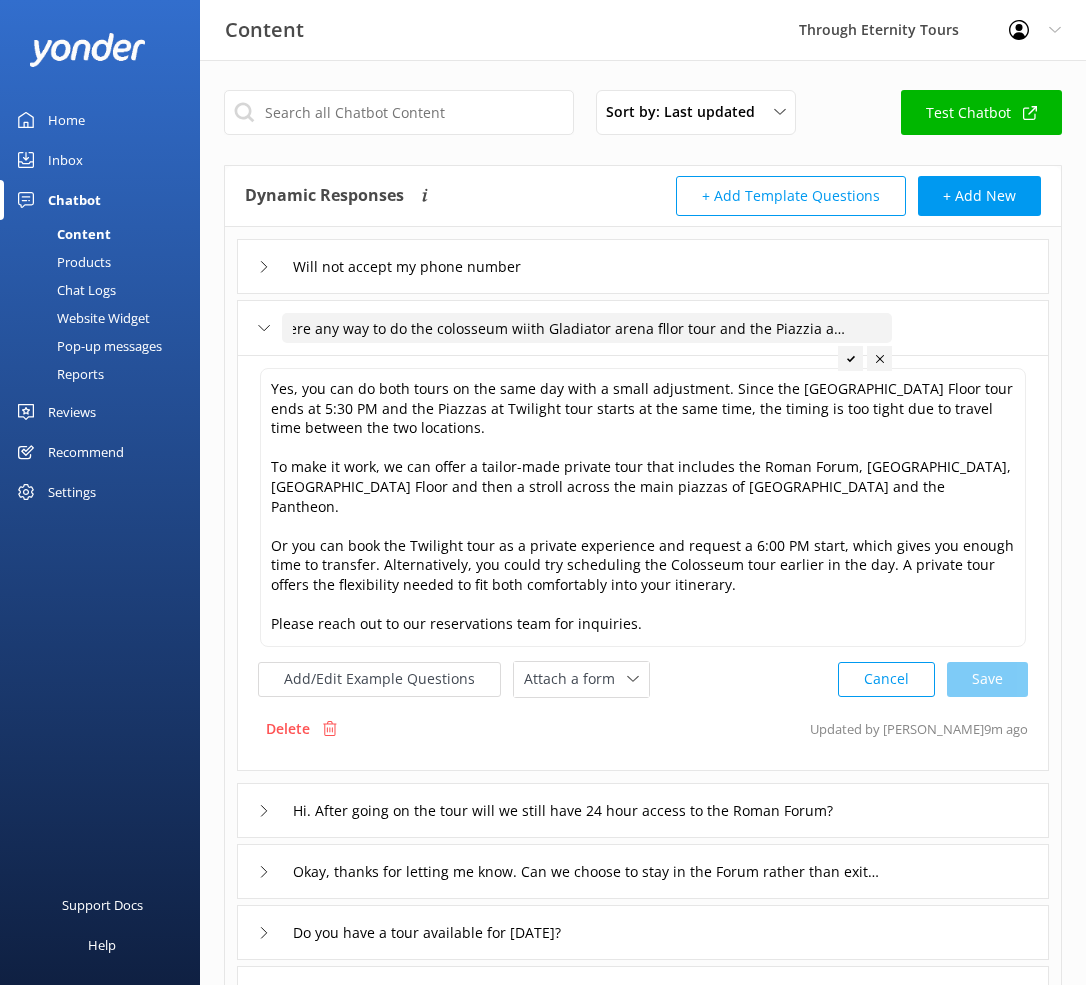 scroll, scrollTop: 0, scrollLeft: 0, axis: both 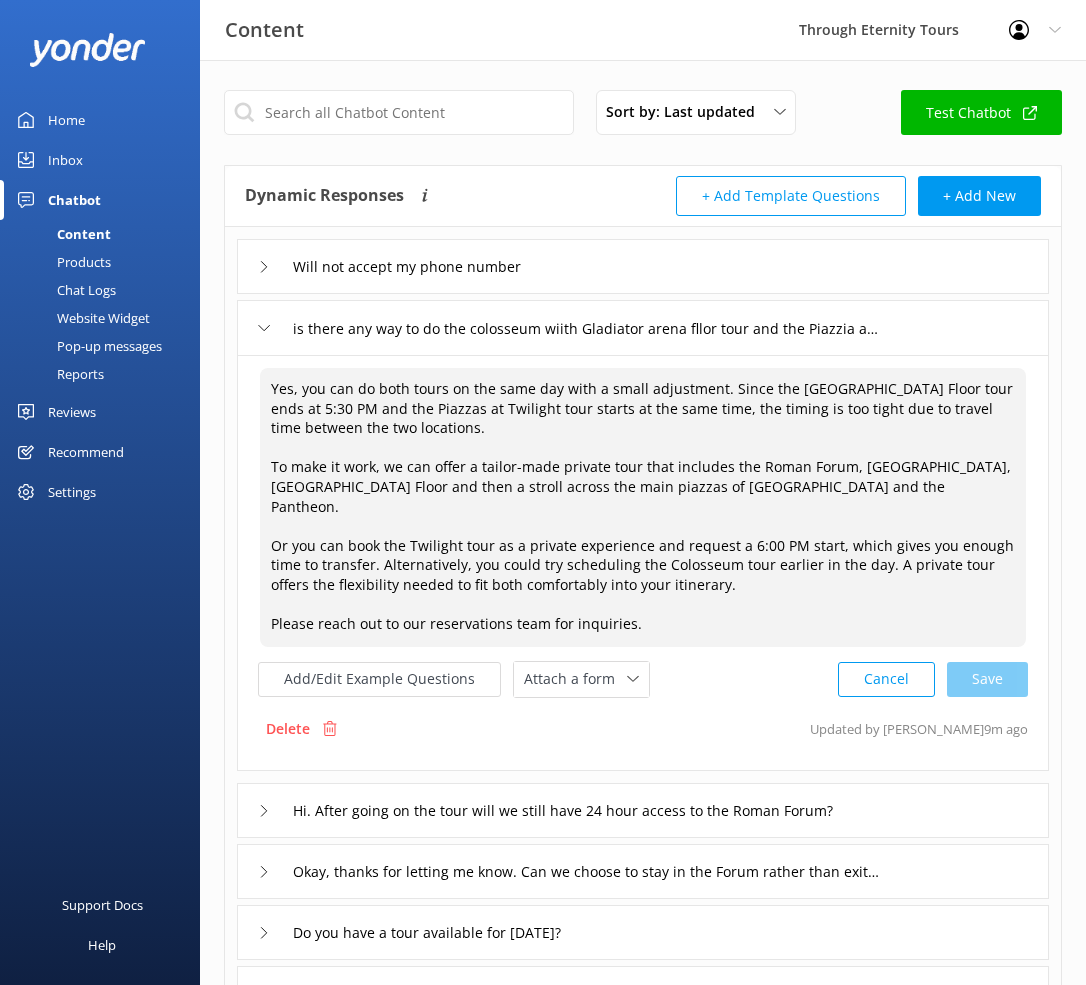 click on "Yes, you can do both tours on the same day with a small adjustment. Since the [GEOGRAPHIC_DATA] Floor tour ends at 5:30 PM and the Piazzas at Twilight tour starts at the same time, the timing is too tight due to travel time between the two locations.
To make it work, we can offer a tailor-made private tour that includes the Roman Forum, [GEOGRAPHIC_DATA], [GEOGRAPHIC_DATA] Floor and then a stroll across the main piazzas of [GEOGRAPHIC_DATA] and the Pantheon.
Or you can book the Twilight tour as a private experience and request a 6:00 PM start, which gives you enough time to transfer. Alternatively, you could try scheduling the Colosseum tour earlier in the day. A private tour offers the flexibility needed to fit both comfortably into your itinerary.
Please reach out to our reservations team for inquiries." at bounding box center [643, 507] 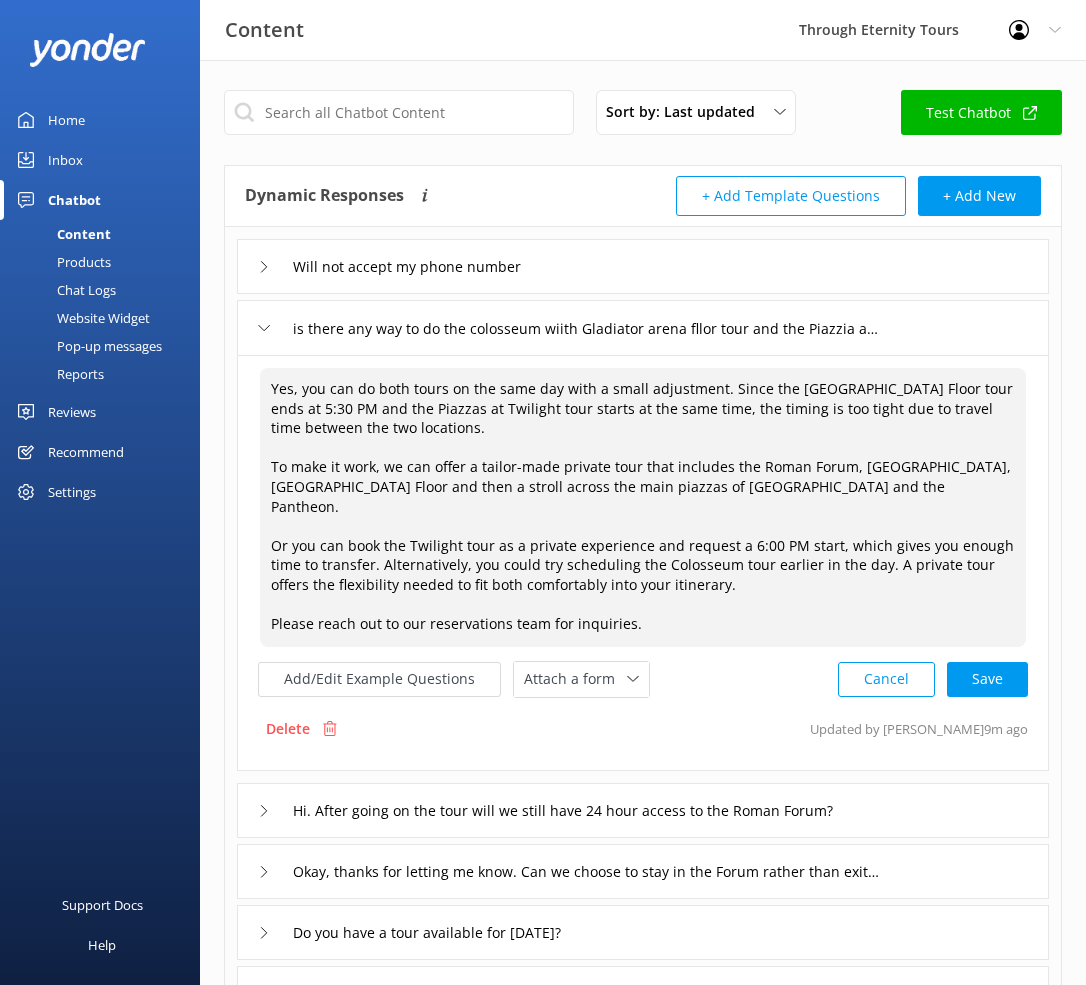 click on "Yes, you can do both tours on the same day with a small adjustment. Since the [GEOGRAPHIC_DATA] Floor tour ends at 5:30 PM and the Piazzas at Twilight tour starts at the same time, the timing is too tight due to travel time between the two locations.
To make it work, we can offer a tailor-made private tour that includes the Roman Forum, [GEOGRAPHIC_DATA], [GEOGRAPHIC_DATA] Floor and then a stroll across the main piazzas of [GEOGRAPHIC_DATA] and the Pantheon.
Or you can book the Twilight tour as a private experience and request a 6:00 PM start, which gives you enough time to transfer. Alternatively, you could try scheduling the Colosseum tour earlier in the day. A private tour offers the flexibility needed to fit both comfortably into your itinerary.
Please reach out to our reservations team for inquiries." at bounding box center [643, 507] 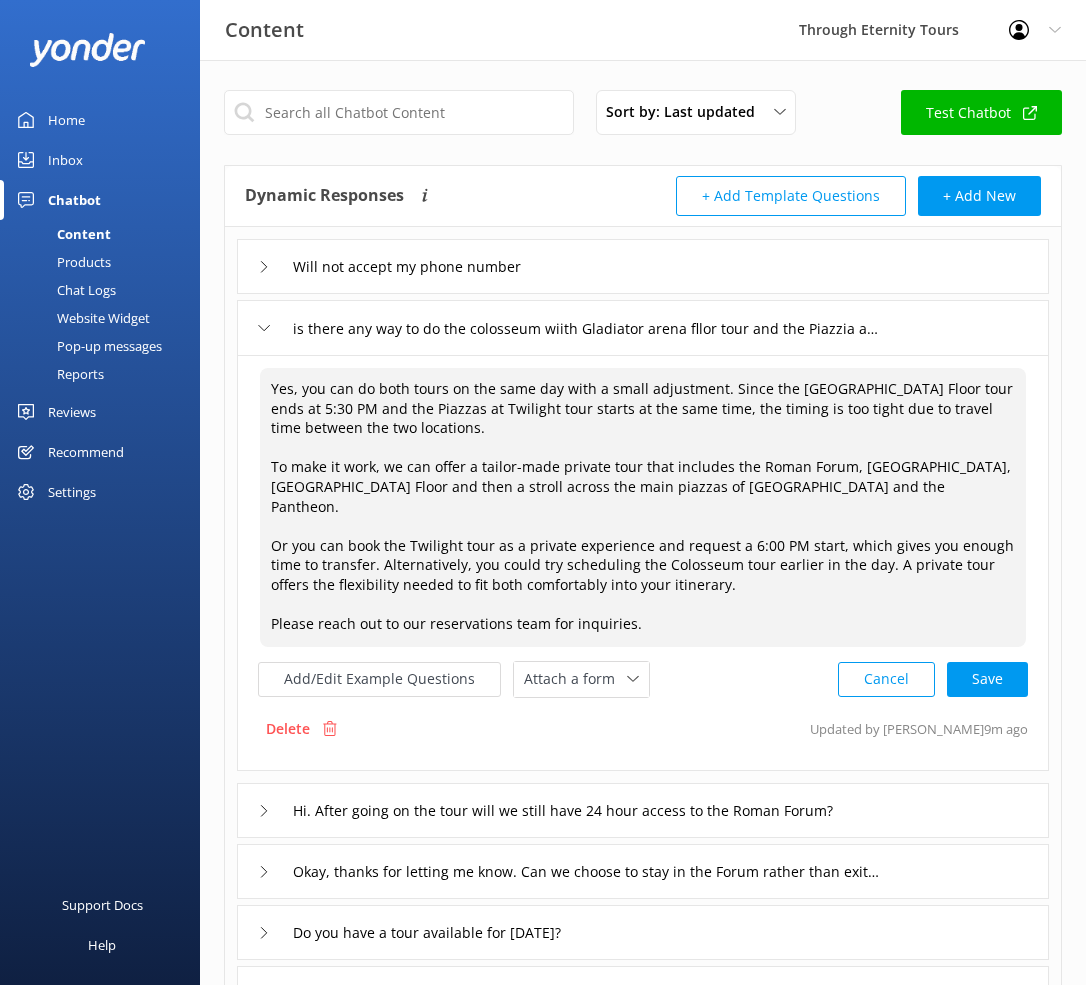 click on "Cancel Save" at bounding box center (933, 679) 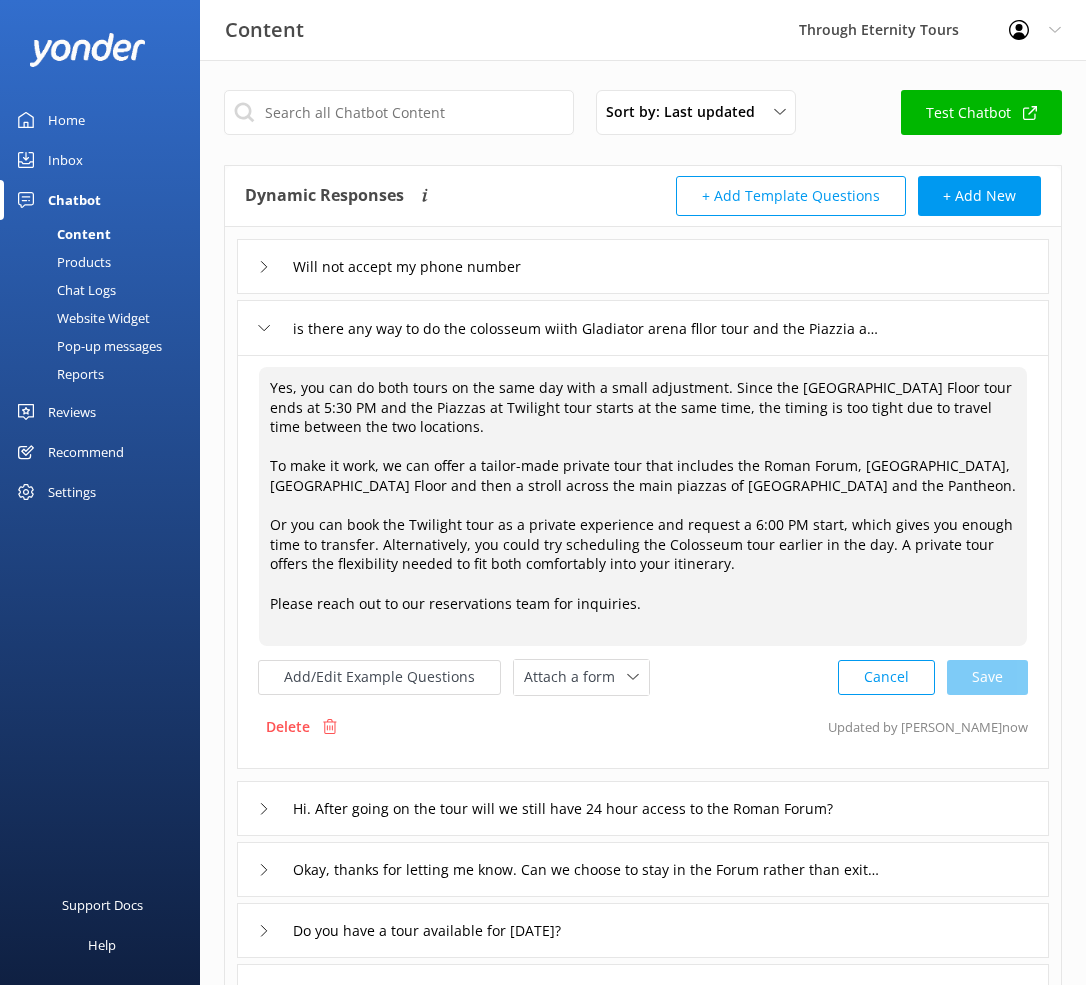 type on "Yes, you can do both tours on the same day with a small adjustment. Since the [GEOGRAPHIC_DATA] Floor tour ends at 5:30 PM and the Piazzas at Twilight tour starts at the same time, the timing is too tight due to travel time between the two locations.
To make it work, we can offer a tailor-made private tour that includes the Roman Forum, [GEOGRAPHIC_DATA], [GEOGRAPHIC_DATA] Floor and then a stroll across the main piazzas of [GEOGRAPHIC_DATA] and the Pantheon.
Or you can book the Twilight tour as a private experience and request a 6:00 PM start, which gives you enough time to transfer. Alternatively, you could try scheduling the Colosseum tour earlier in the day. A private tour offers the flexibility needed to fit both comfortably into your itinerary.
Please reach out to our reservations team for inquiries." 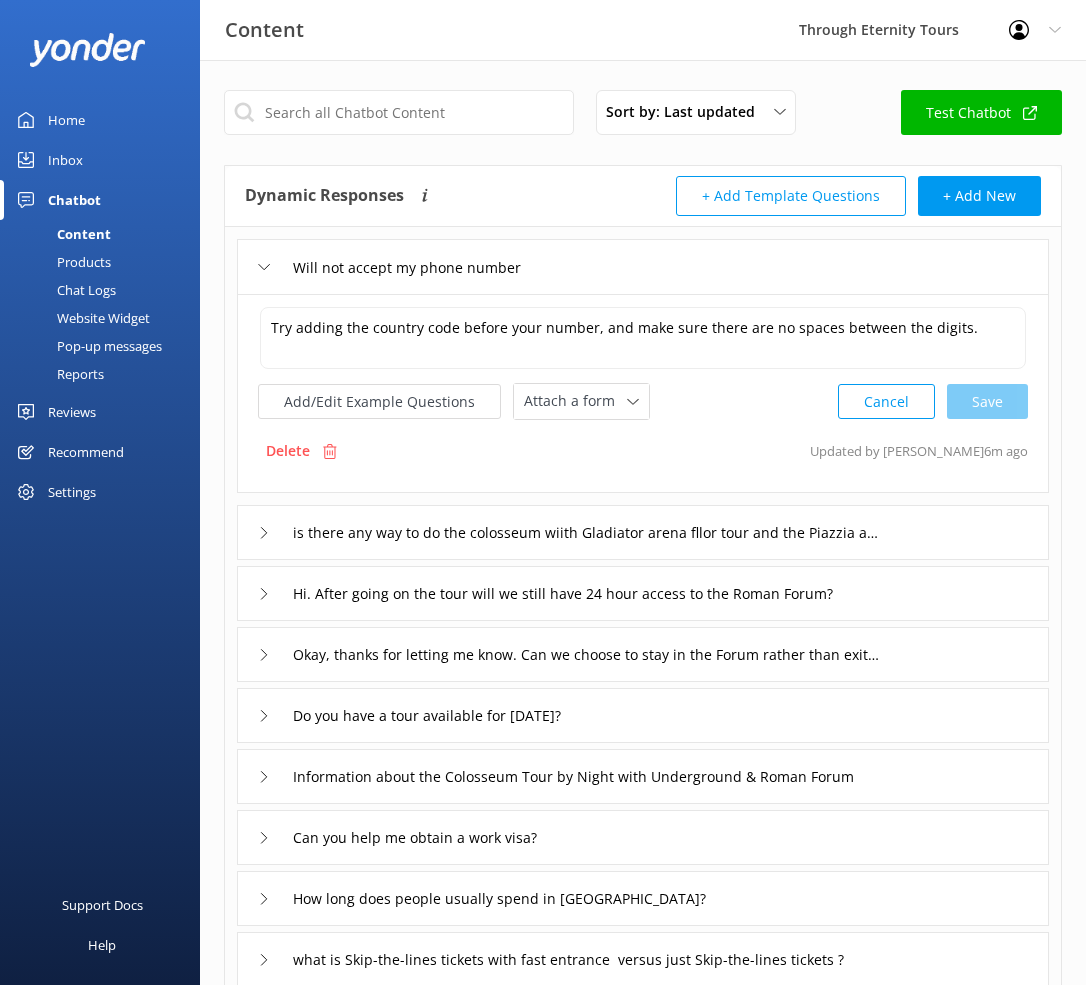 click on "Home" at bounding box center [66, 120] 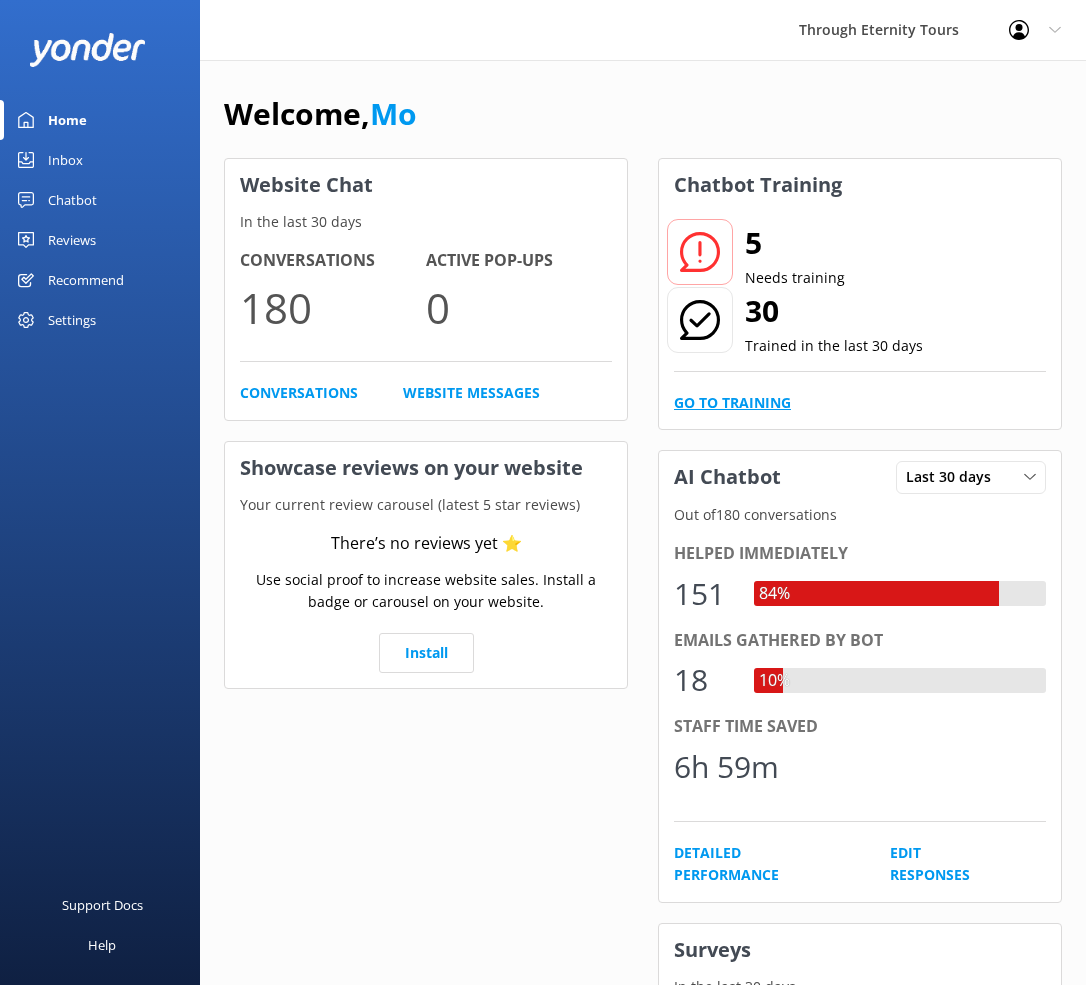 click on "Go to Training" at bounding box center (732, 403) 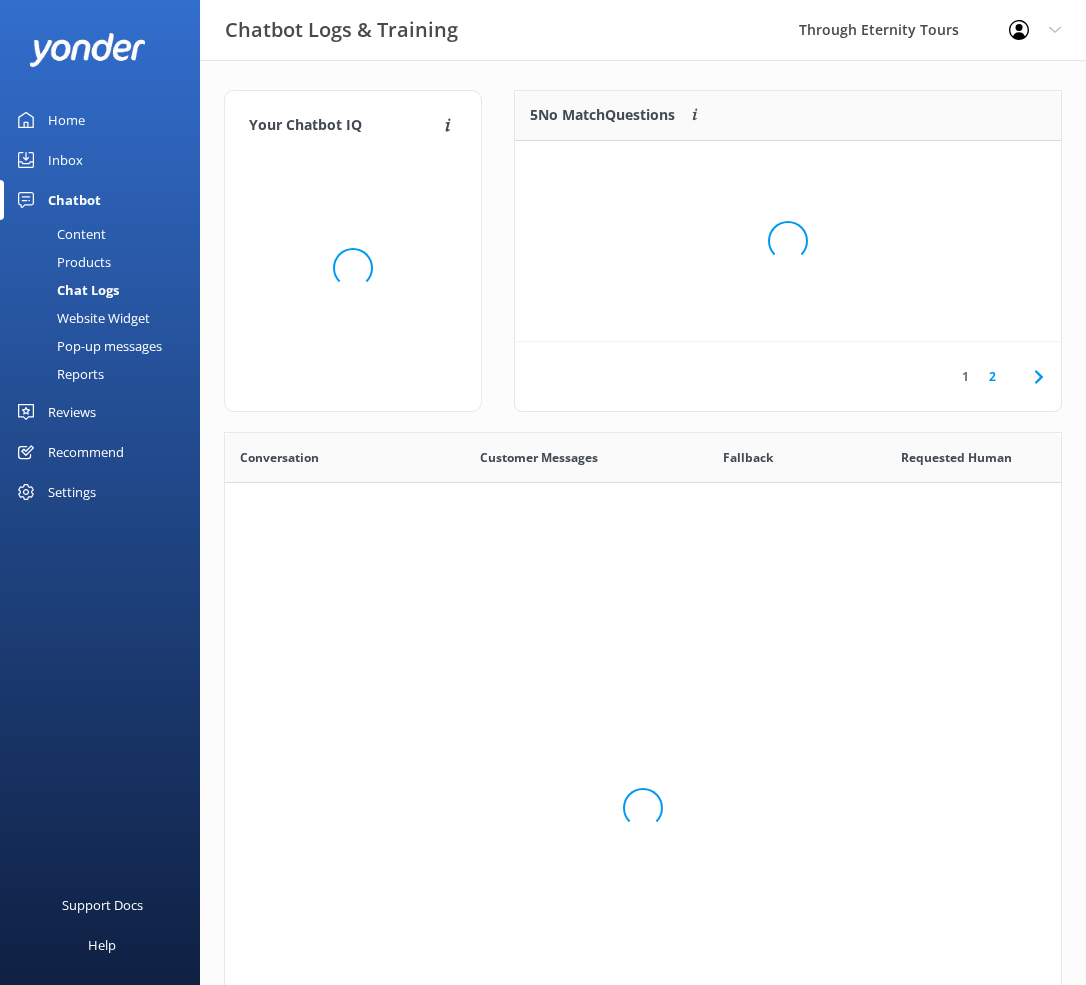scroll, scrollTop: 1, scrollLeft: 1, axis: both 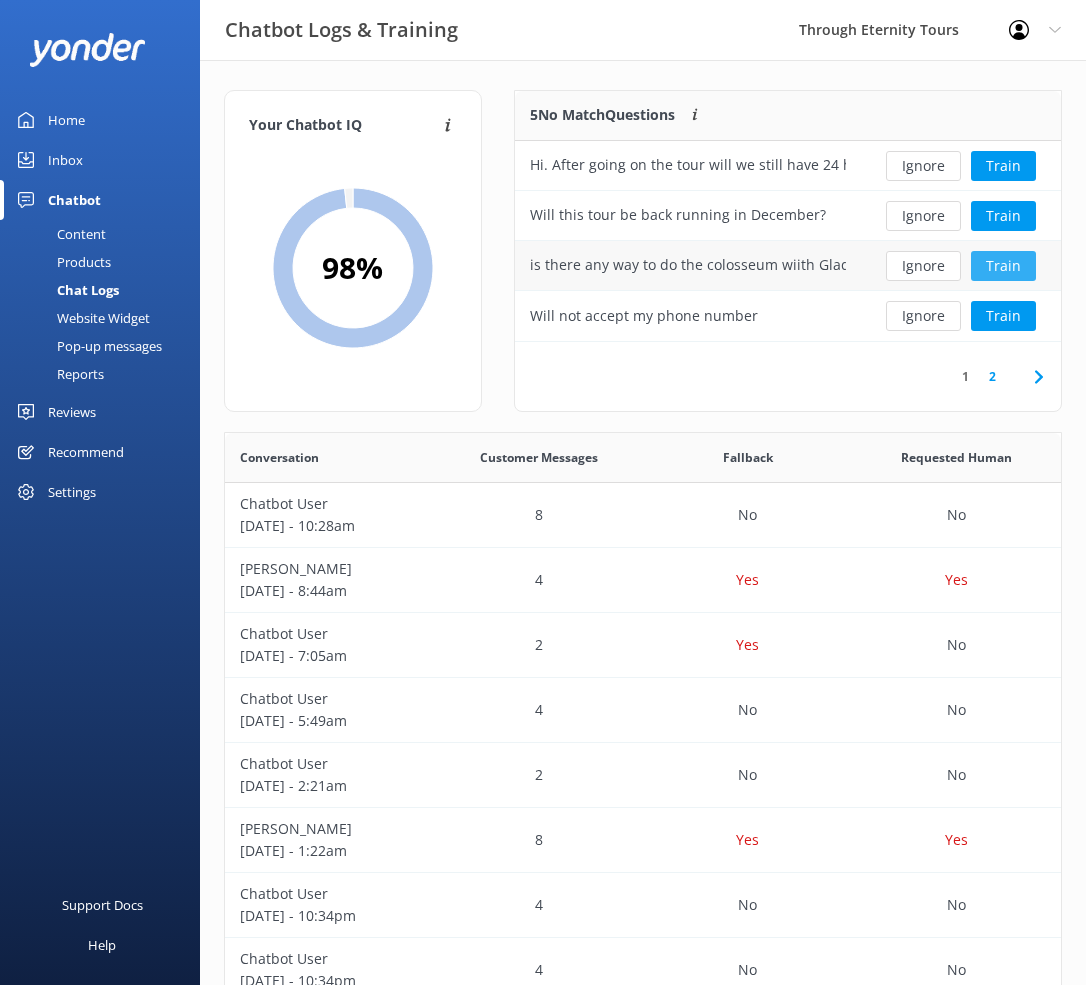 click on "Train" at bounding box center (1003, 266) 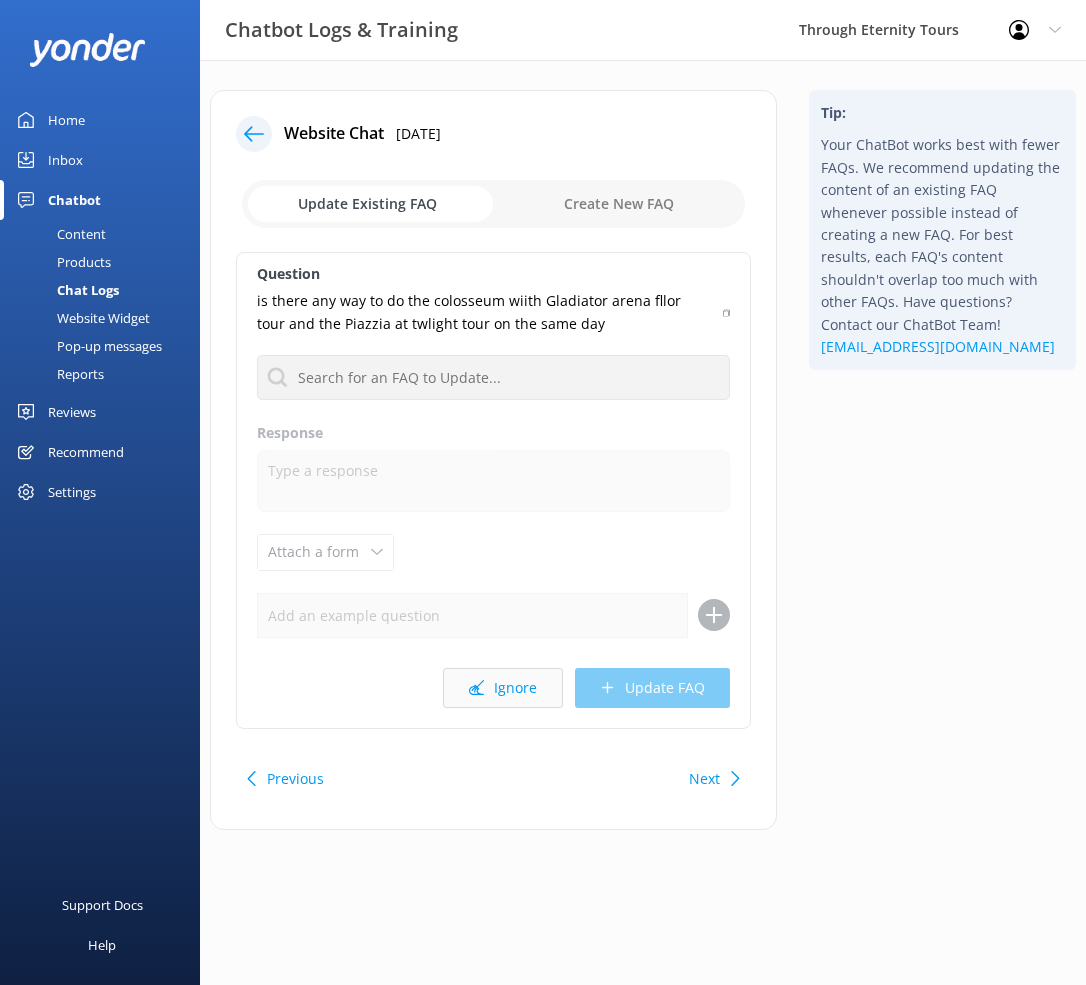 click on "Ignore" at bounding box center (503, 688) 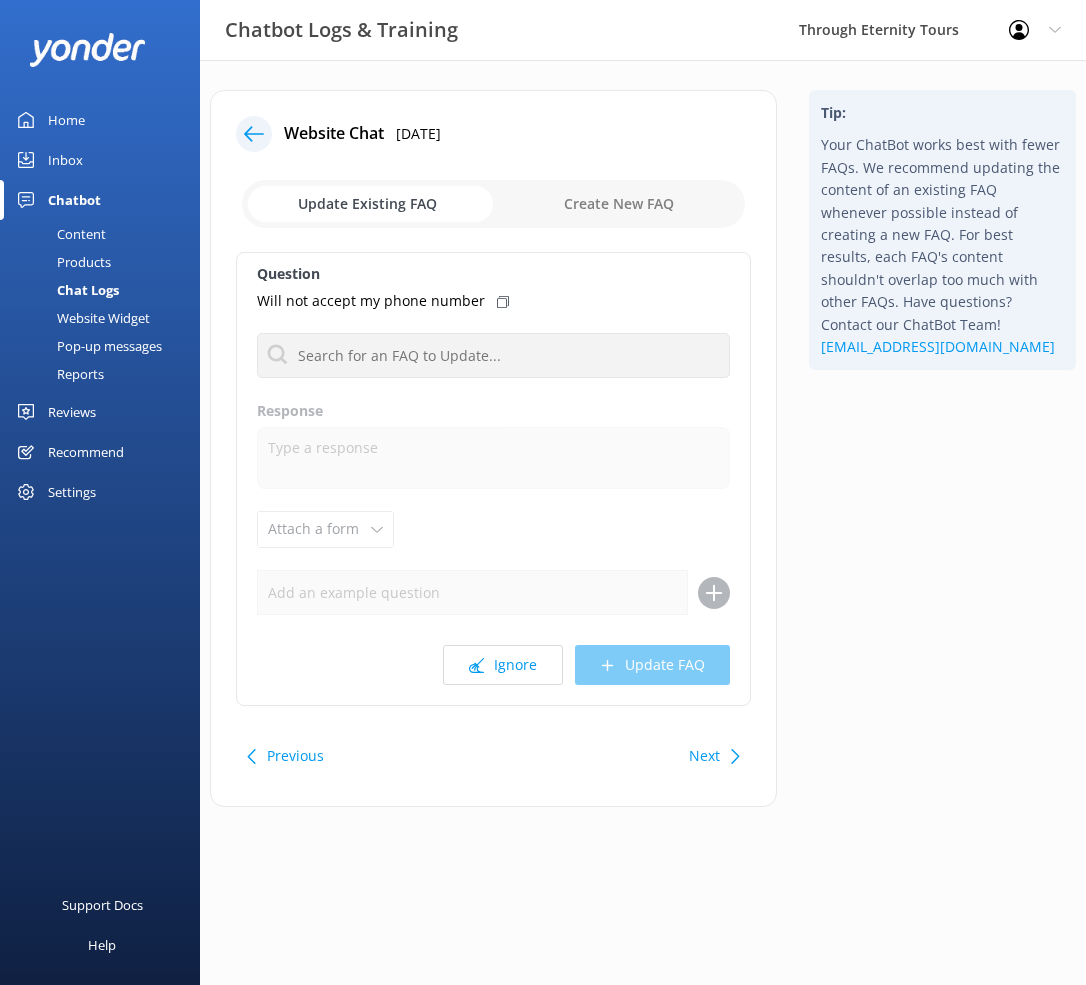 click on "Content" at bounding box center (59, 234) 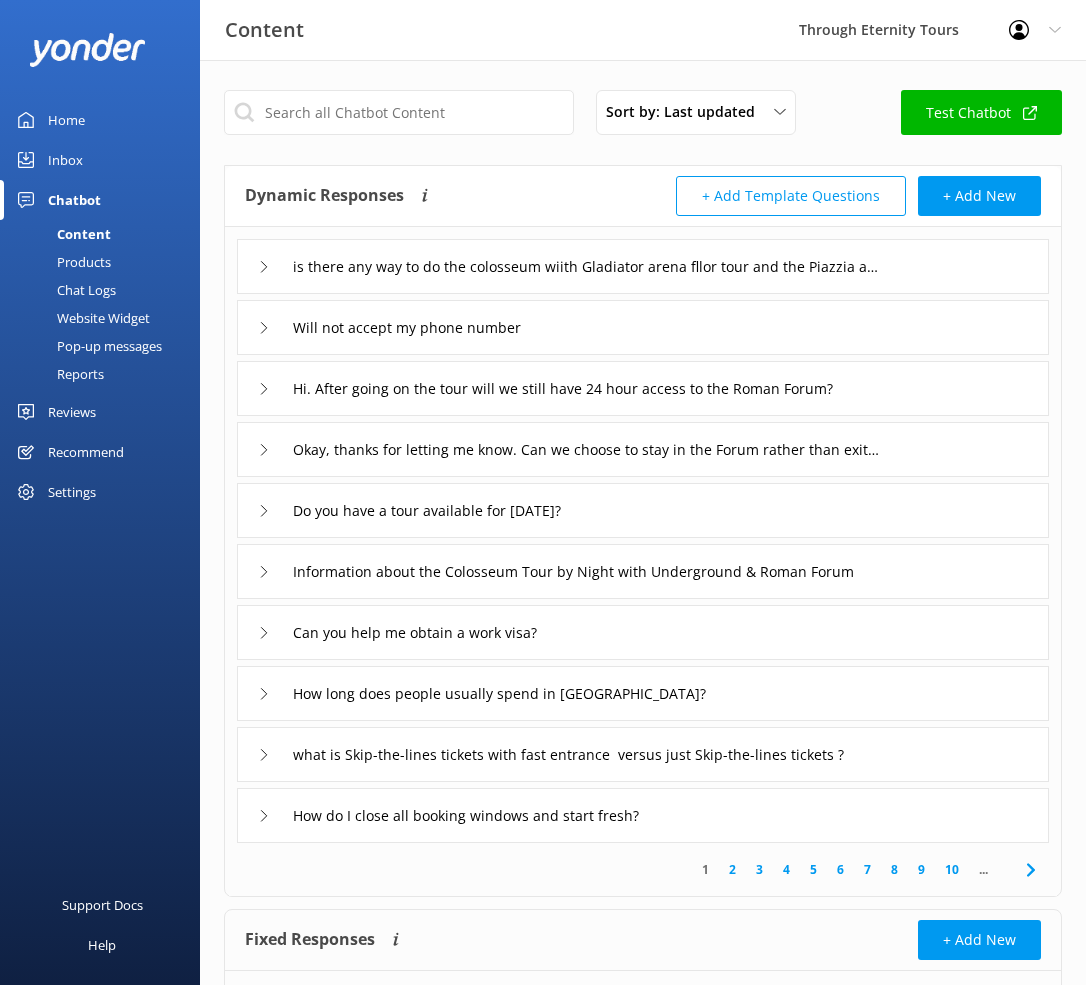 click on "Home" at bounding box center [66, 120] 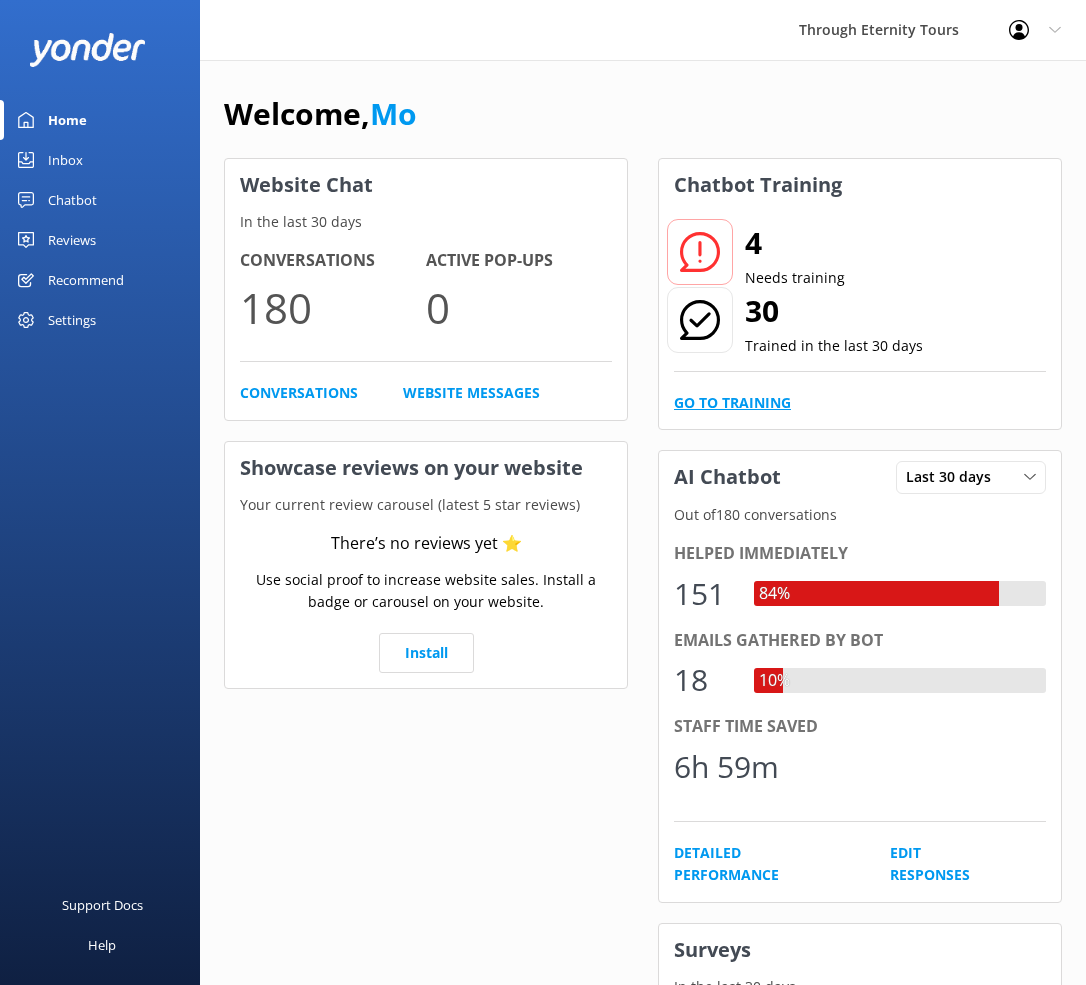 click on "Go to Training" at bounding box center (732, 403) 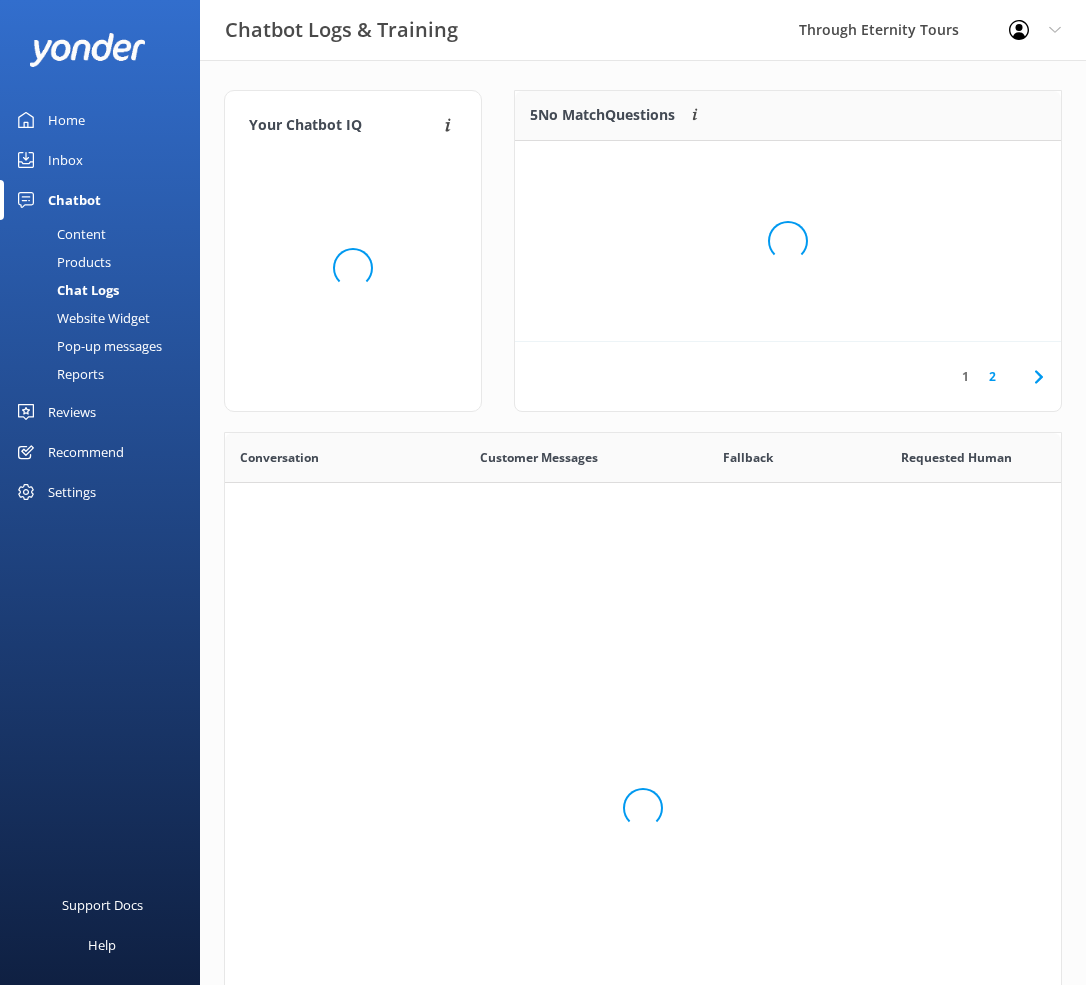scroll, scrollTop: 1, scrollLeft: 1, axis: both 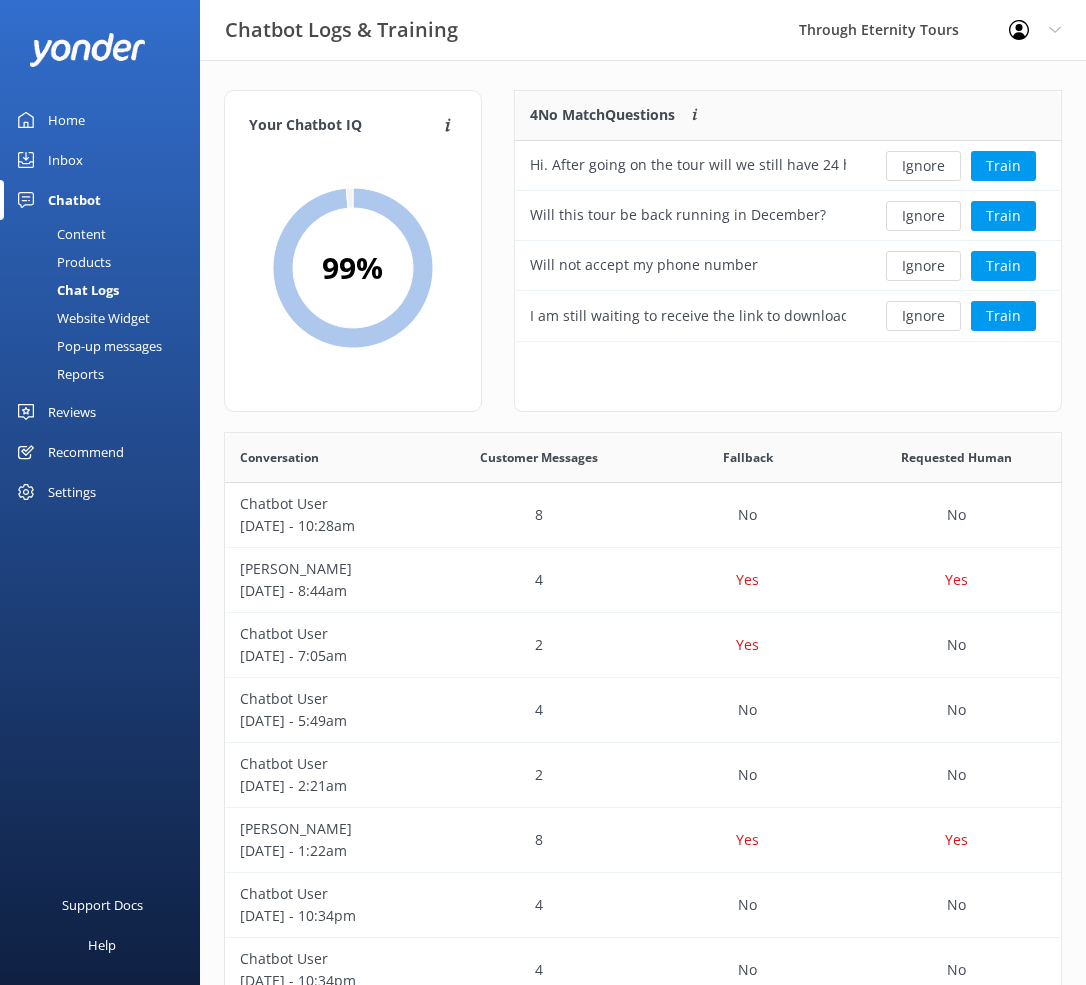 click on "Content" at bounding box center [59, 234] 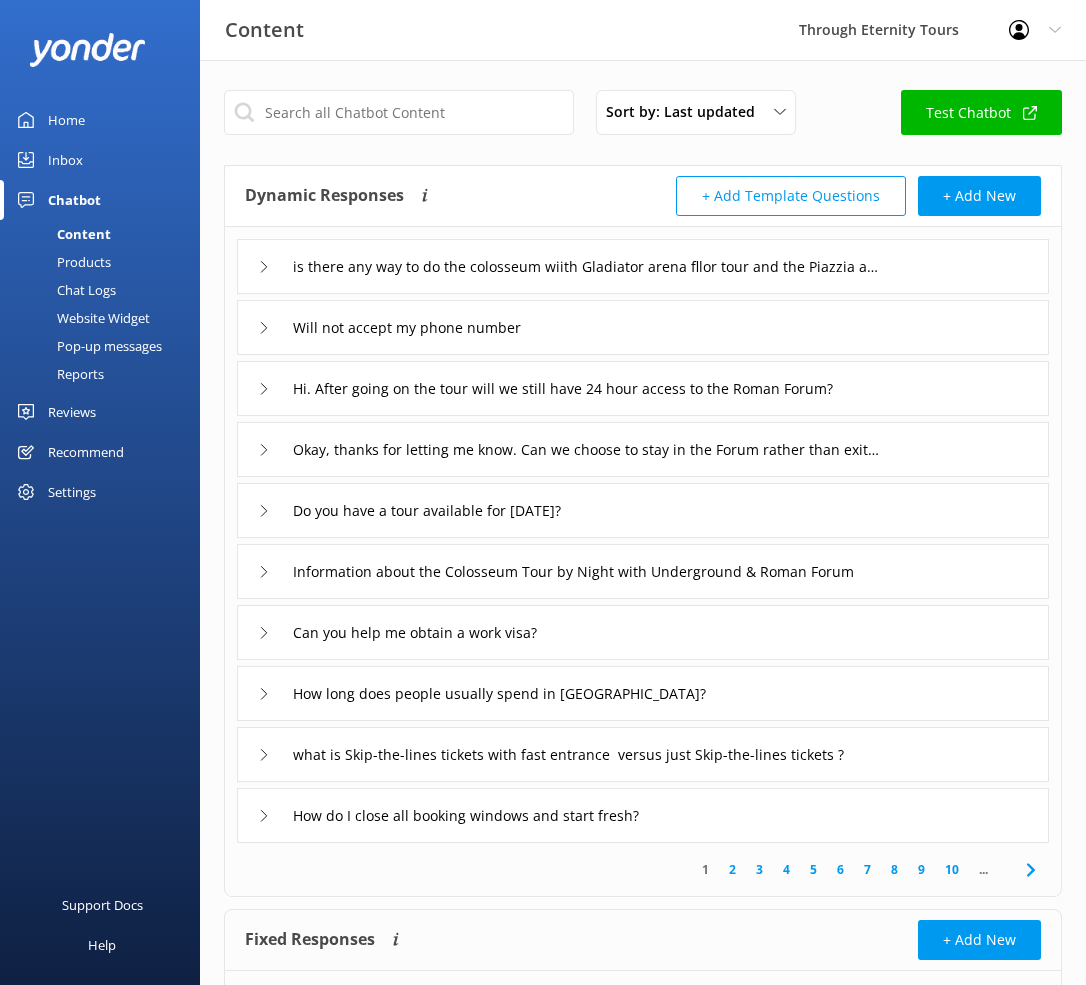 click on "Home" at bounding box center (66, 120) 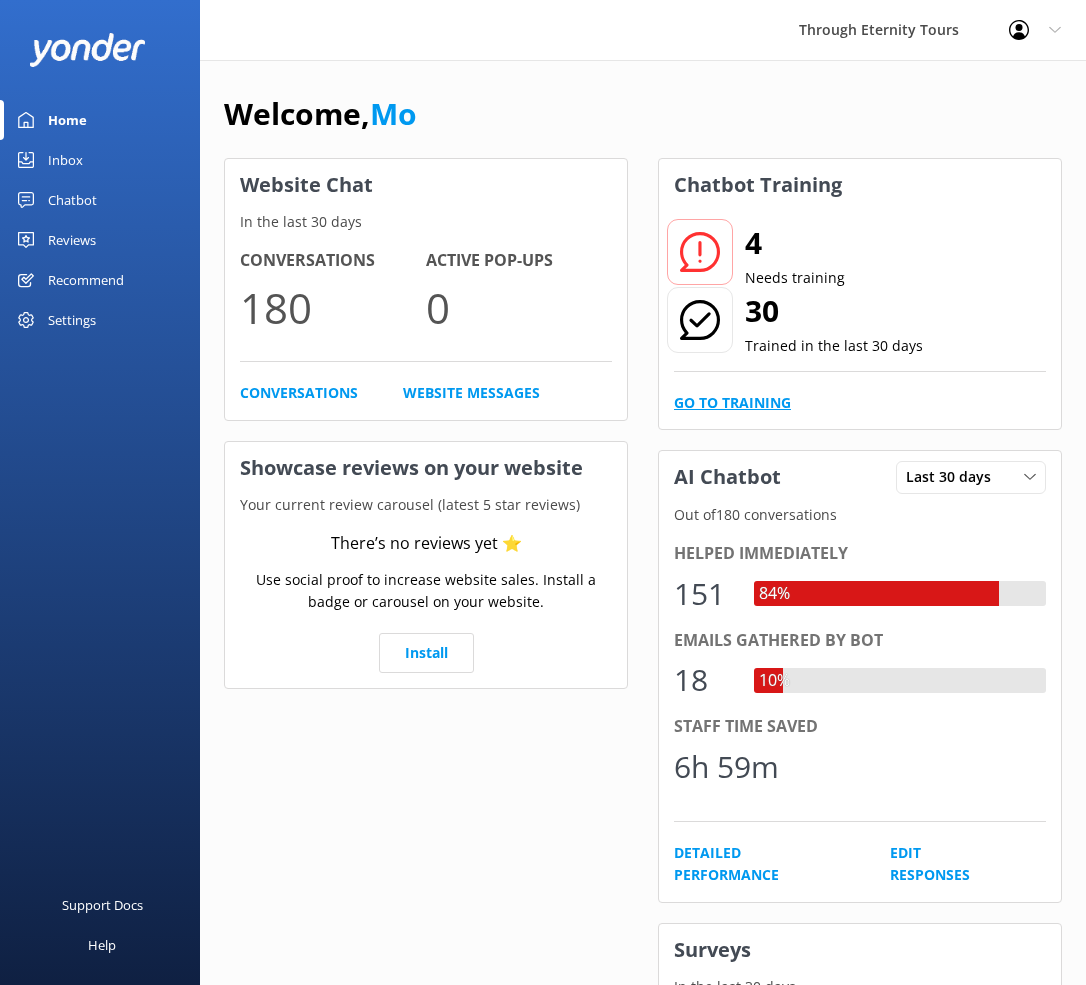 click on "Go to Training" at bounding box center (732, 403) 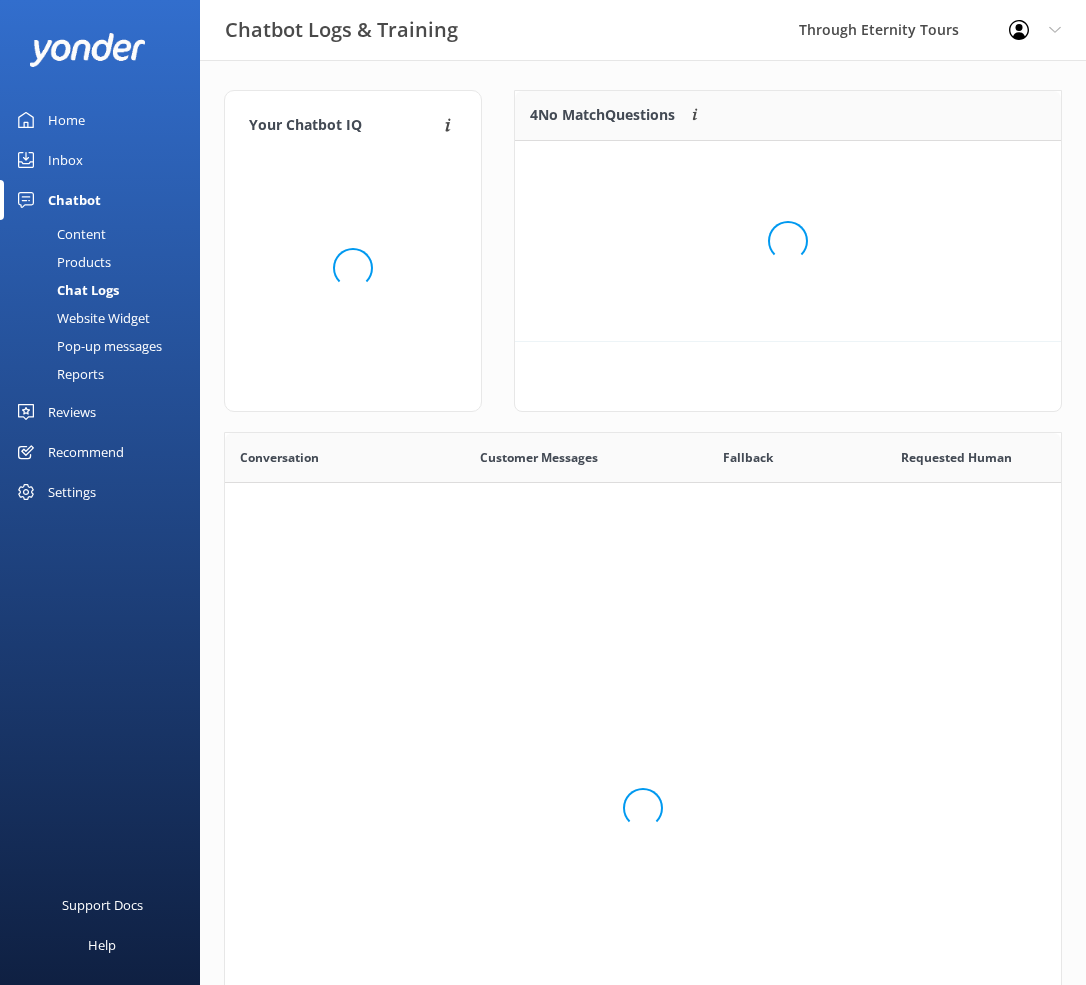 scroll, scrollTop: 1, scrollLeft: 1, axis: both 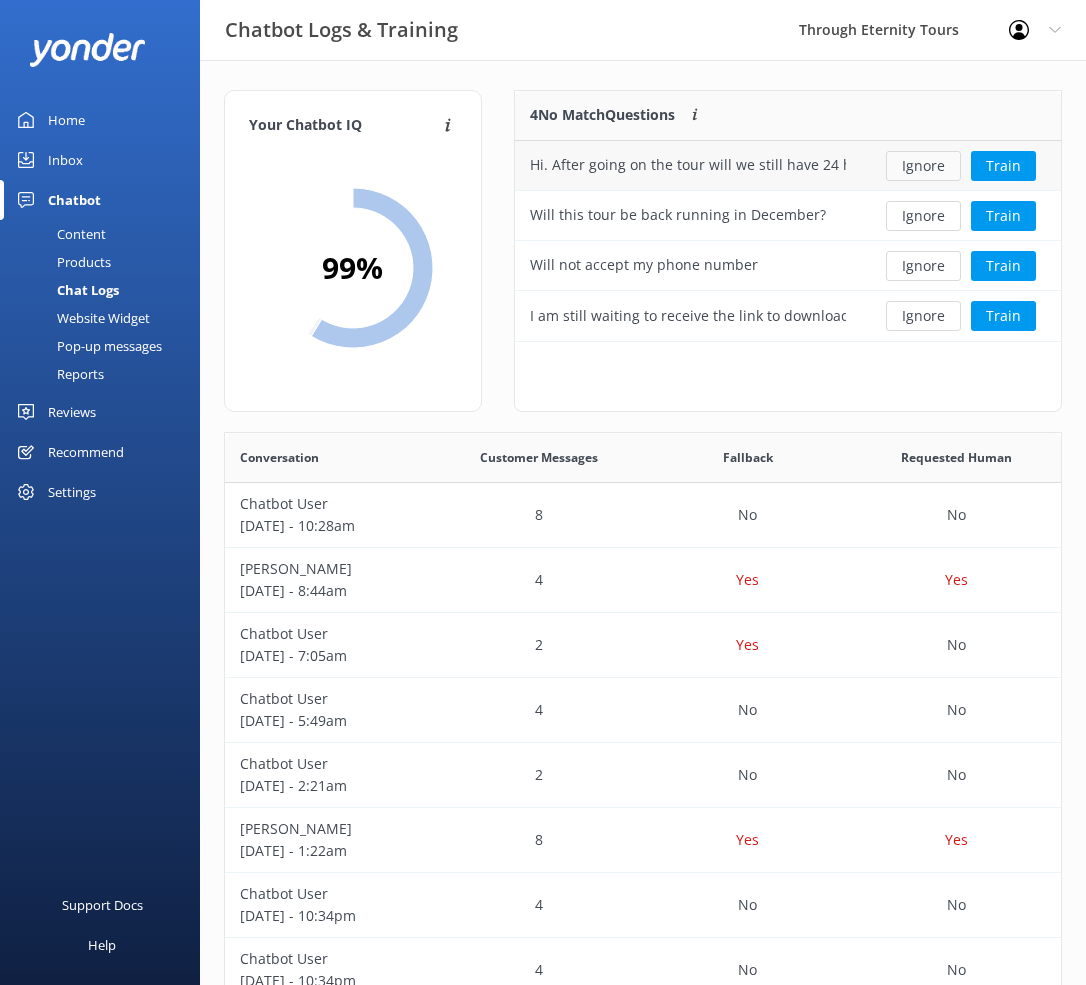 click on "Ignore" at bounding box center [923, 166] 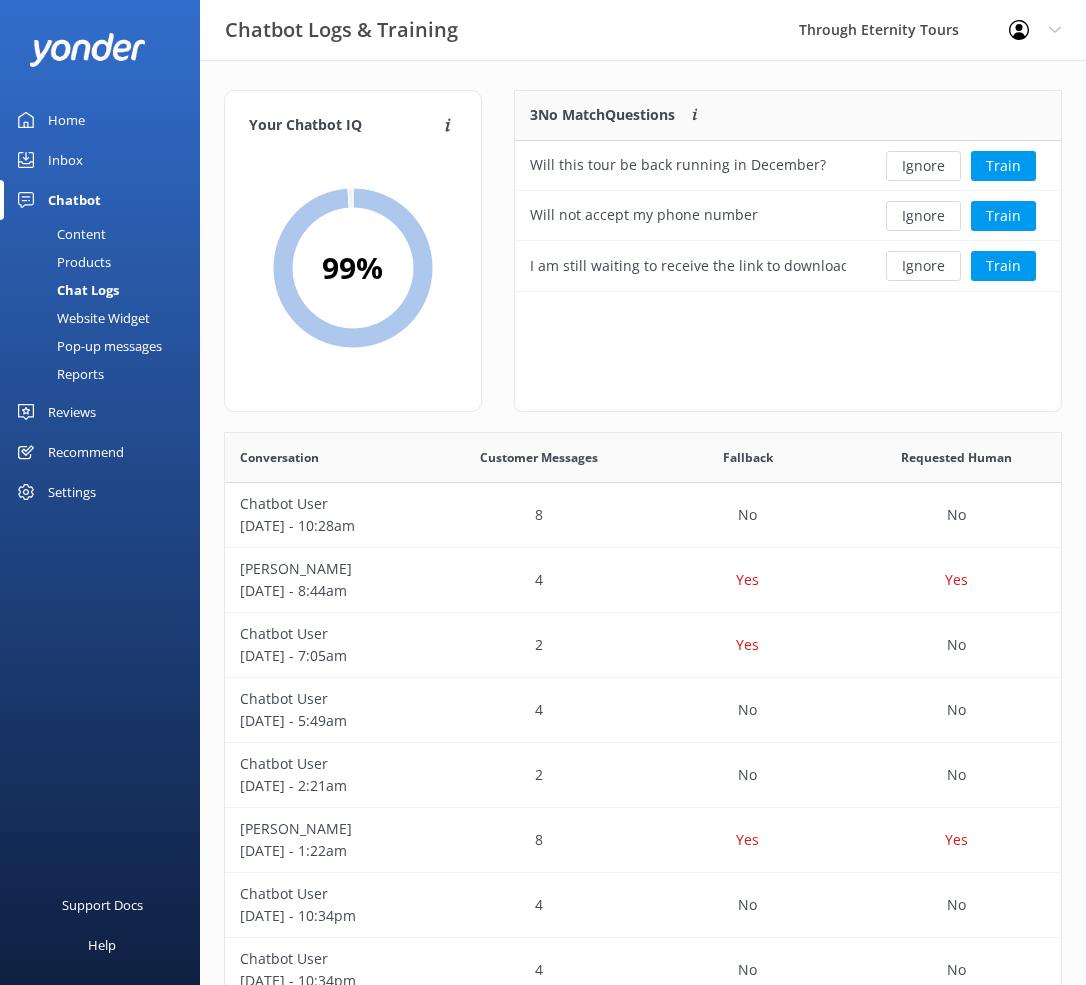 scroll, scrollTop: 201, scrollLeft: 546, axis: both 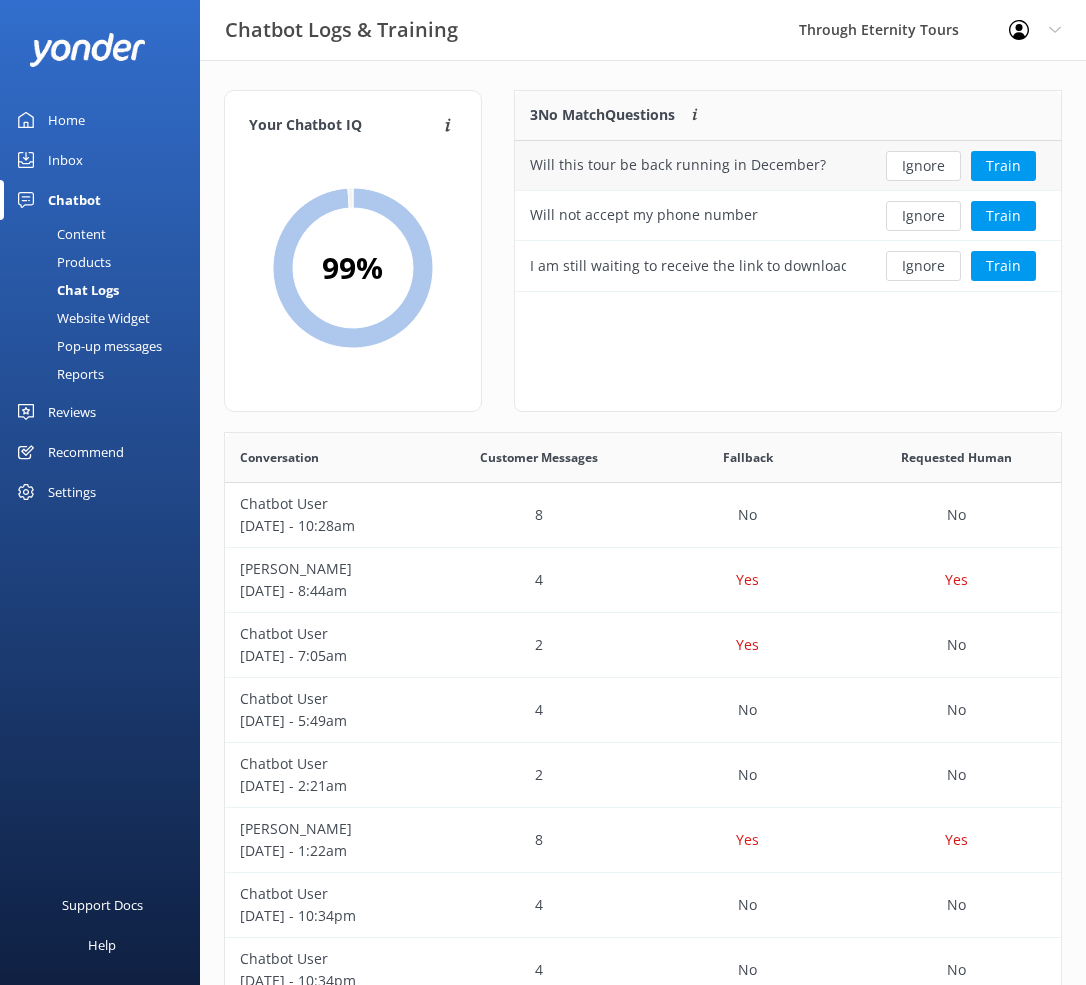 click on "Will this tour be back running in December?" at bounding box center [678, 165] 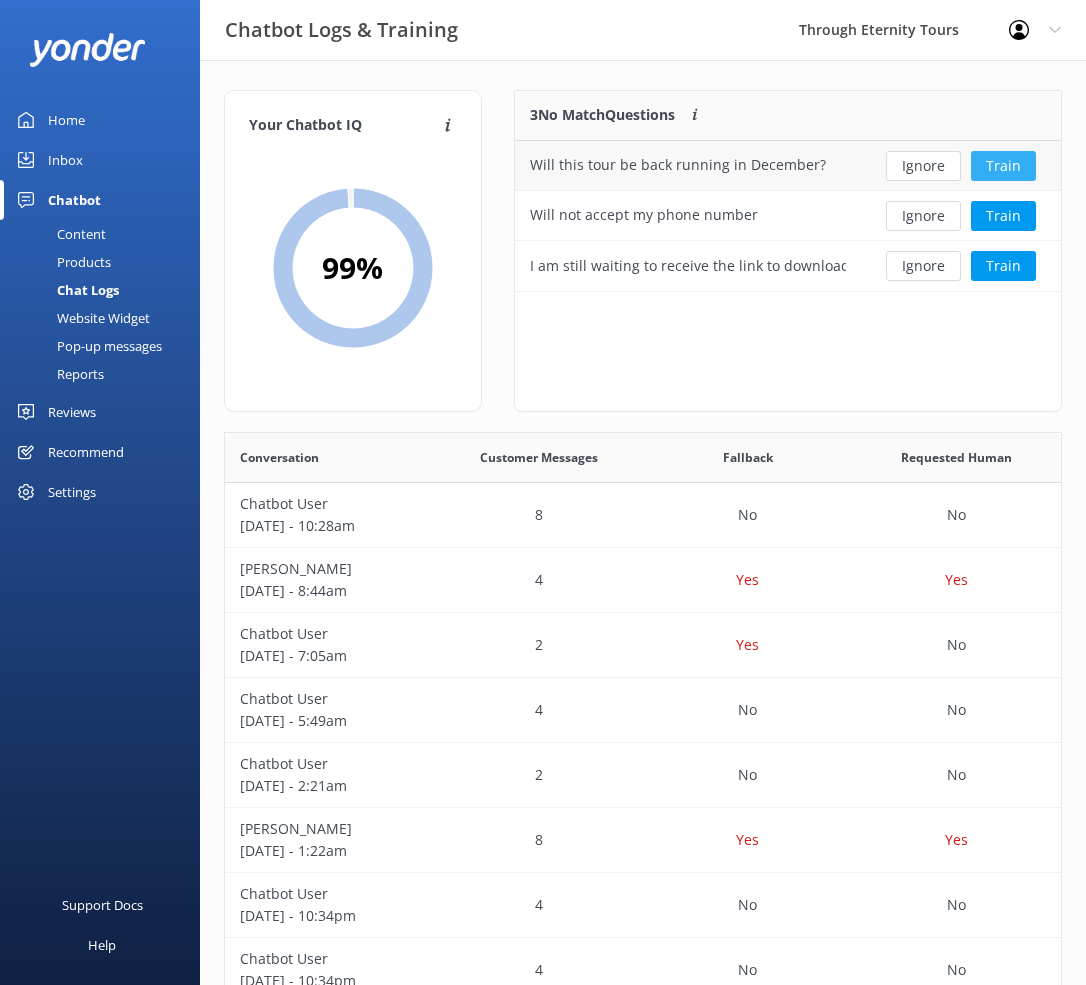 click on "Train" at bounding box center [1003, 166] 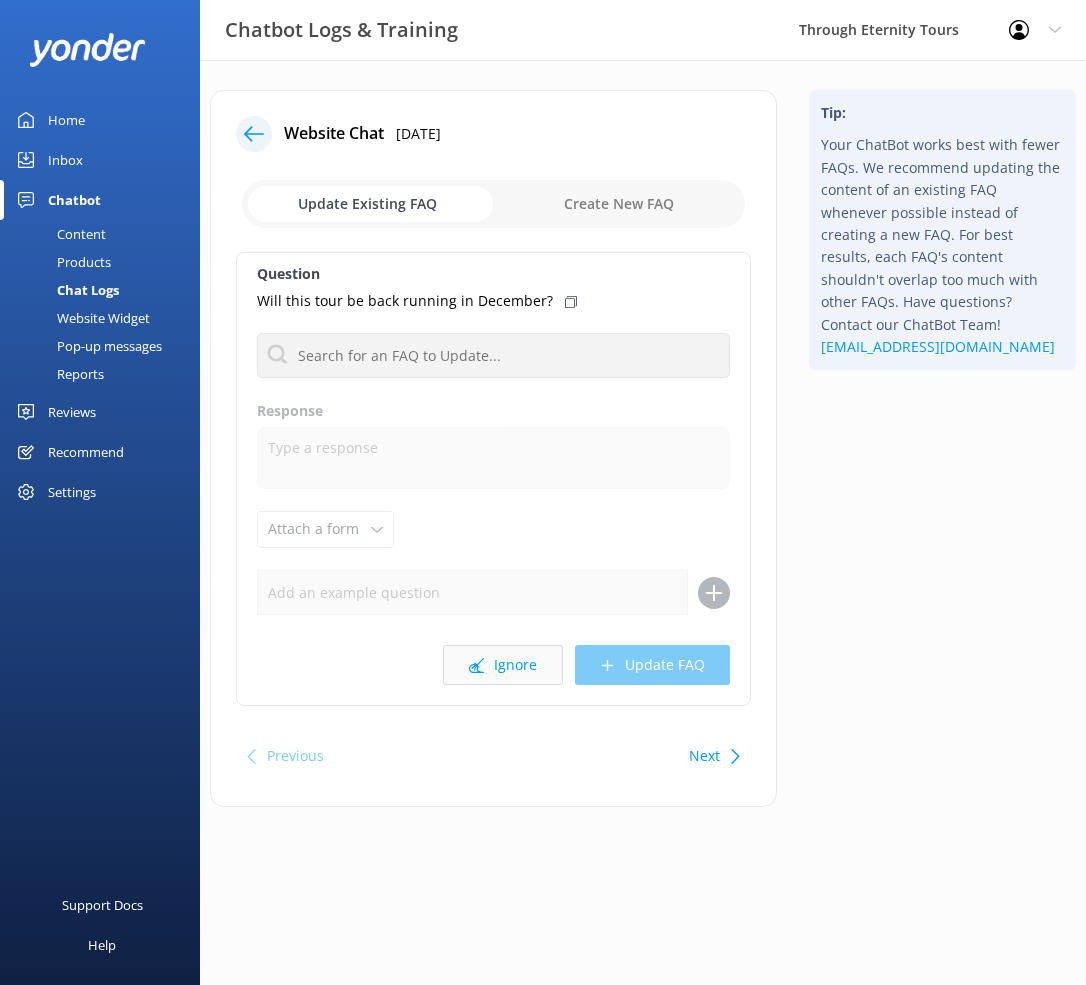click on "Ignore" at bounding box center [503, 665] 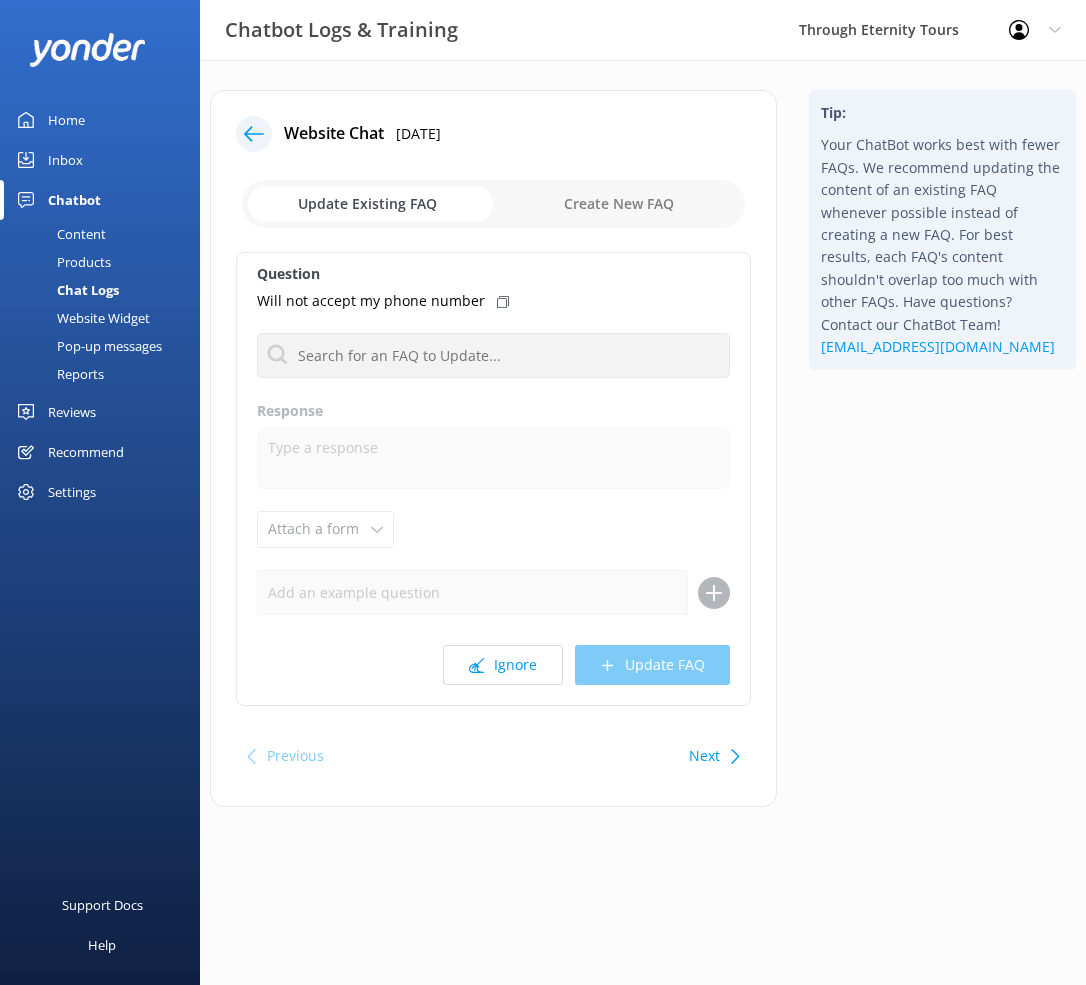 click on "Content" at bounding box center [59, 234] 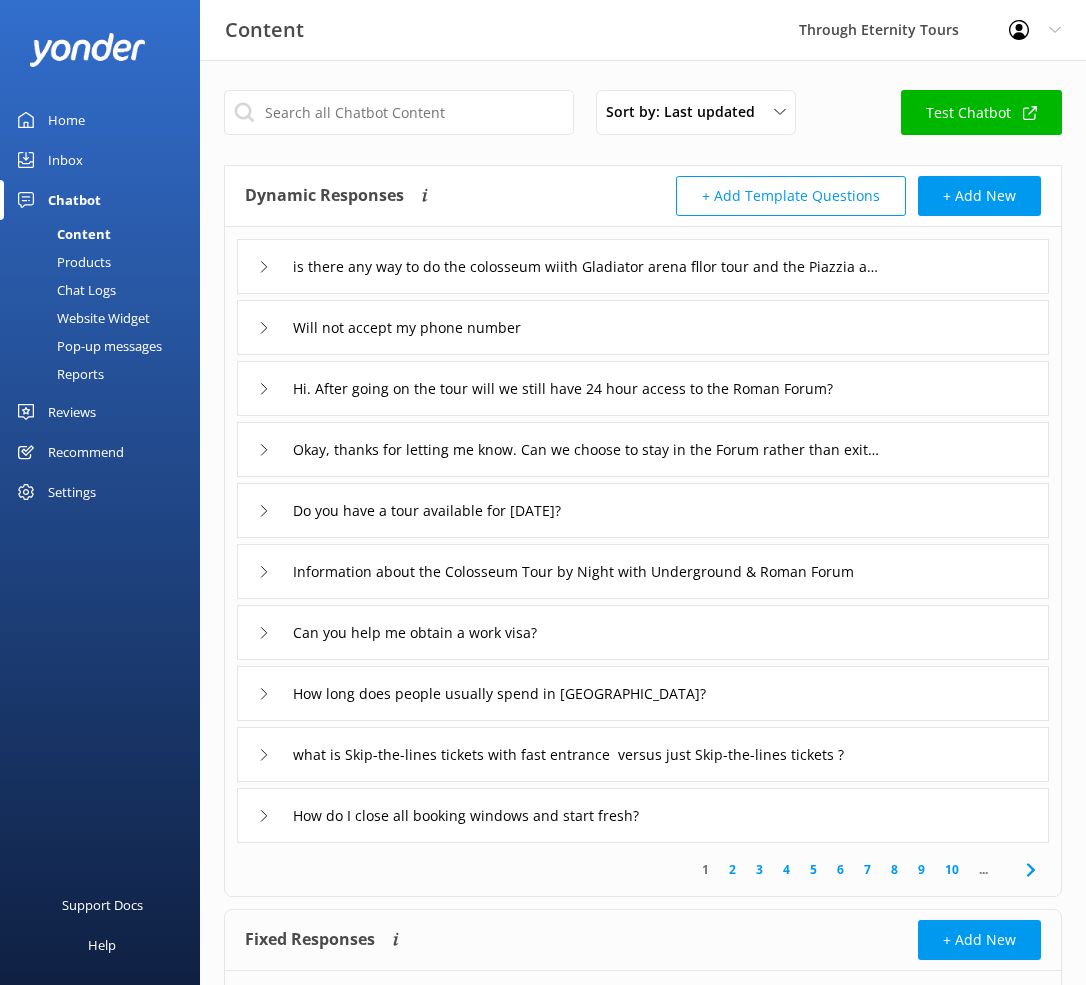 click on "Home" at bounding box center [66, 120] 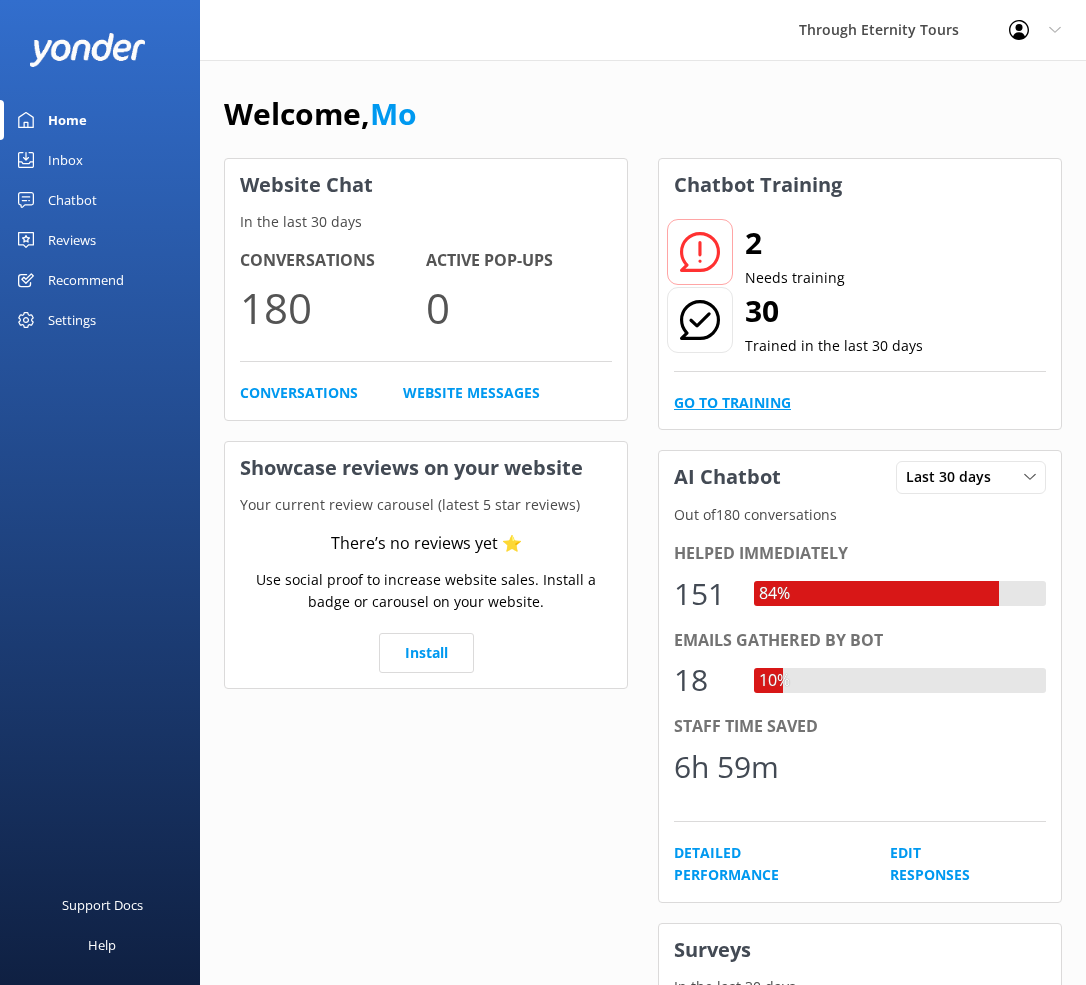 click on "Go to Training" at bounding box center [732, 403] 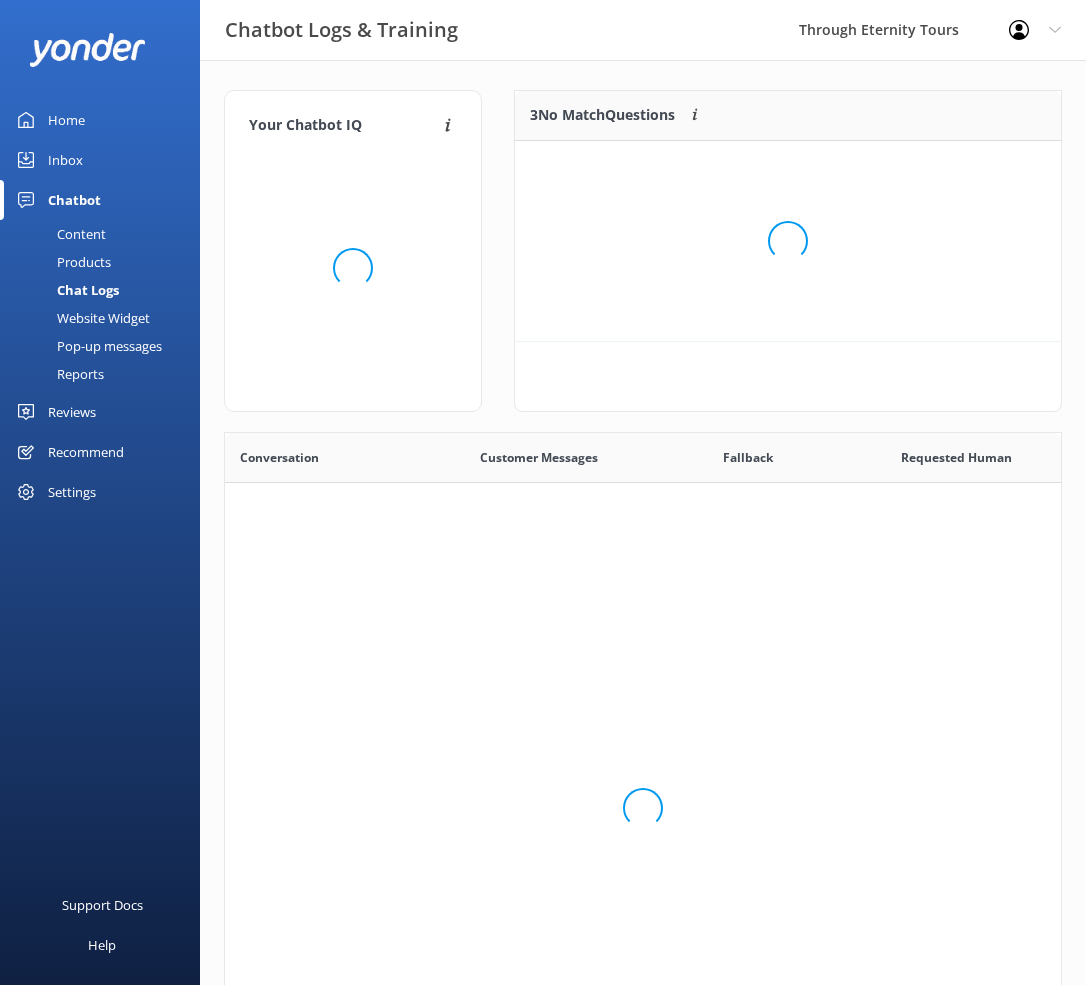 scroll, scrollTop: 1, scrollLeft: 1, axis: both 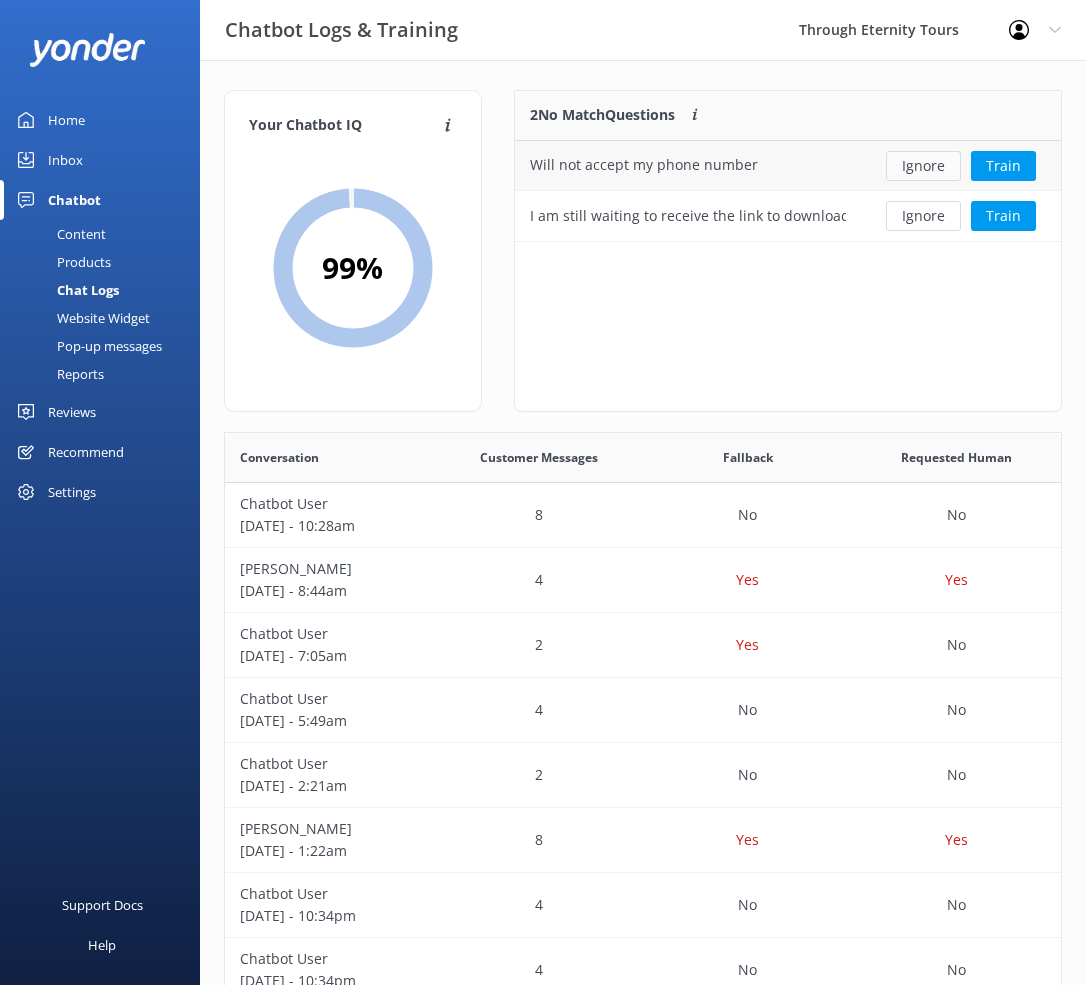 click on "Ignore" at bounding box center (923, 166) 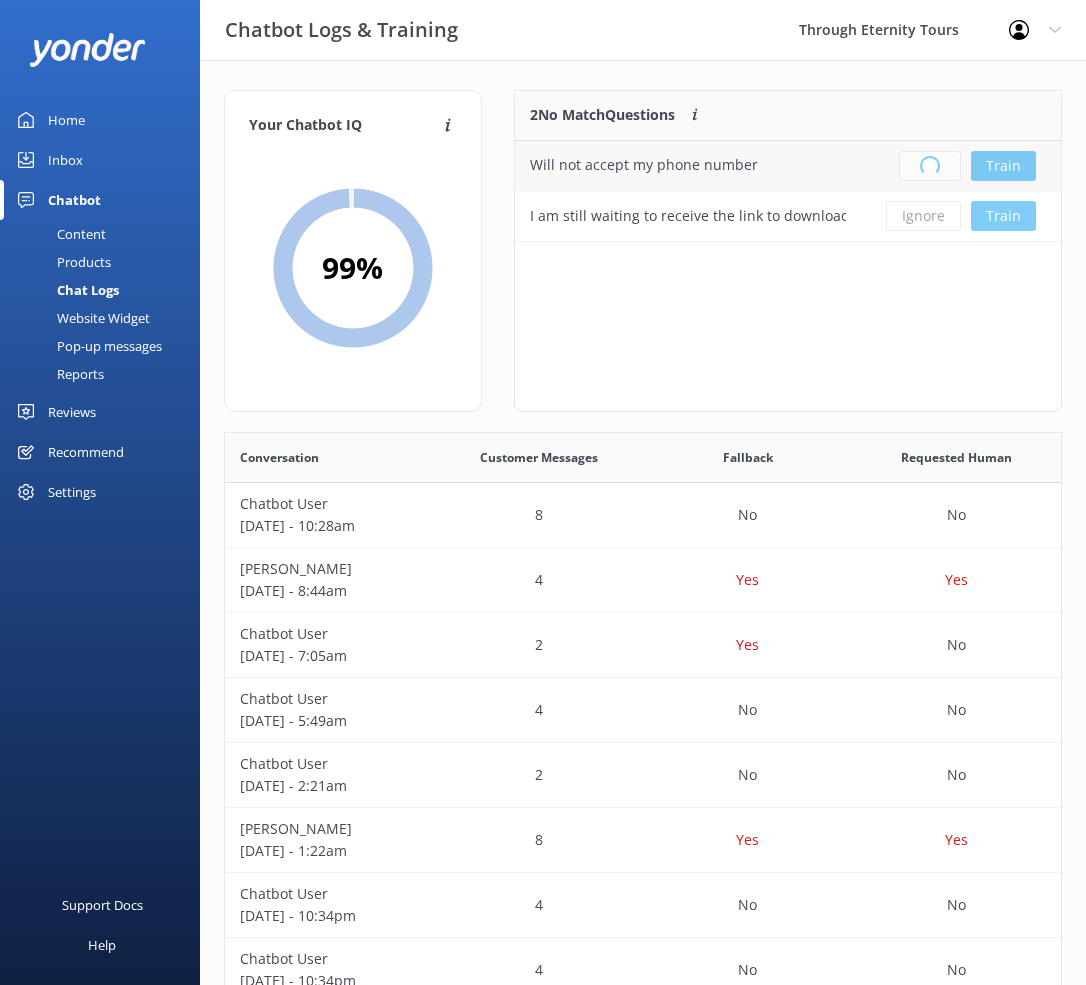 scroll, scrollTop: 1, scrollLeft: 1, axis: both 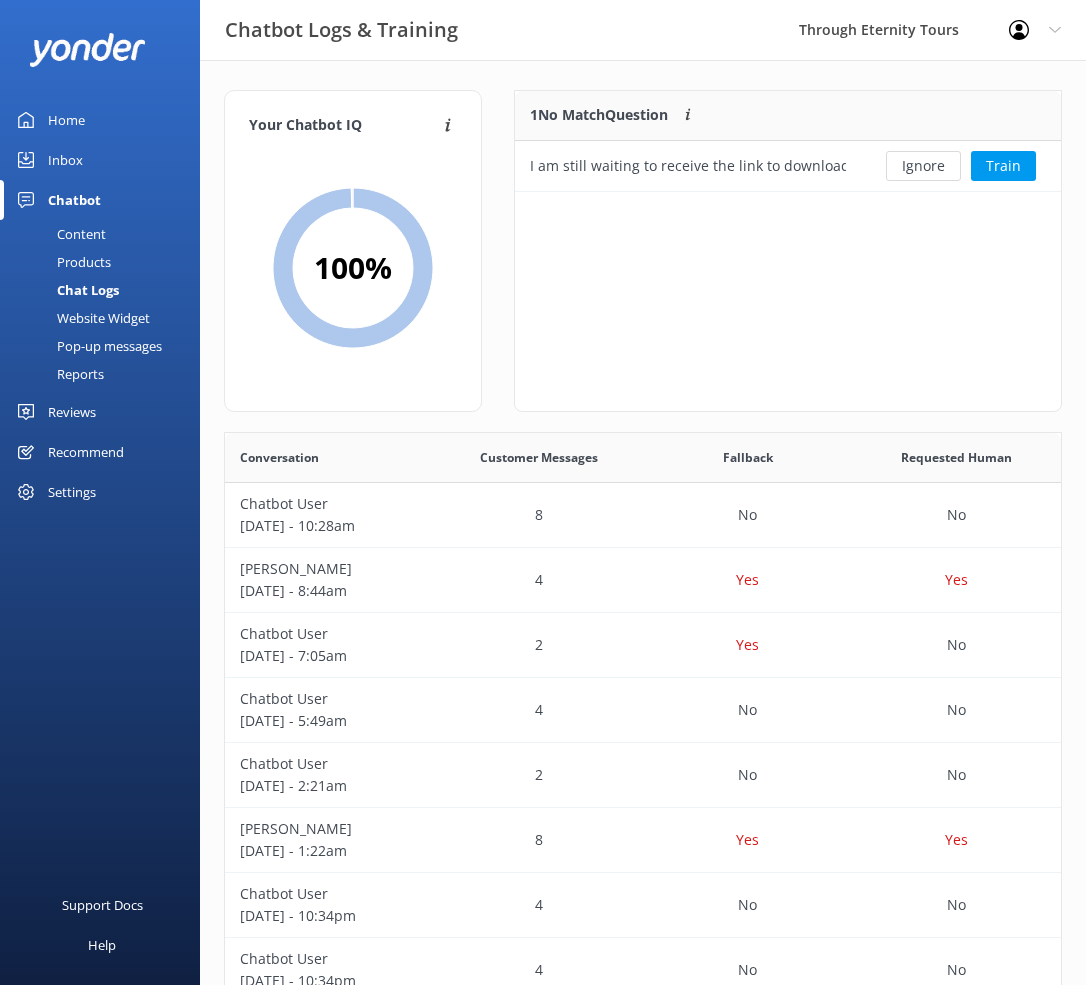 drag, startPoint x: 782, startPoint y: 219, endPoint x: 926, endPoint y: 210, distance: 144.28098 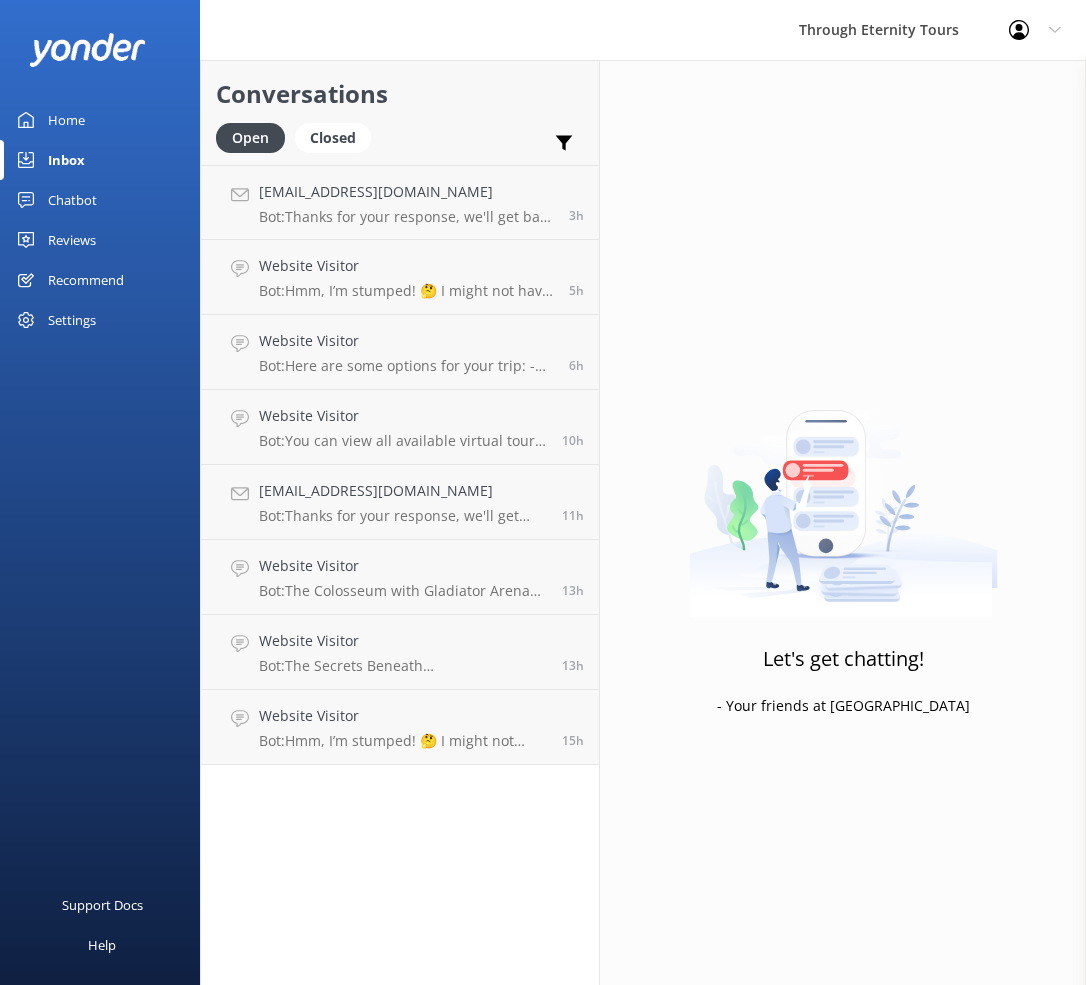 click on "Home Inbox Chatbot Content Products Chat Logs Website Widget Pop-up messages Reports Reviews All Reviews Setup Send Requests Record Feedback Showcase Requests Sent Reports Recommend Settings General Settings Business details Templates Integrations Booking system Review sites Inbox Channels Other Chat Widget Inbox Settings" at bounding box center [100, 246] 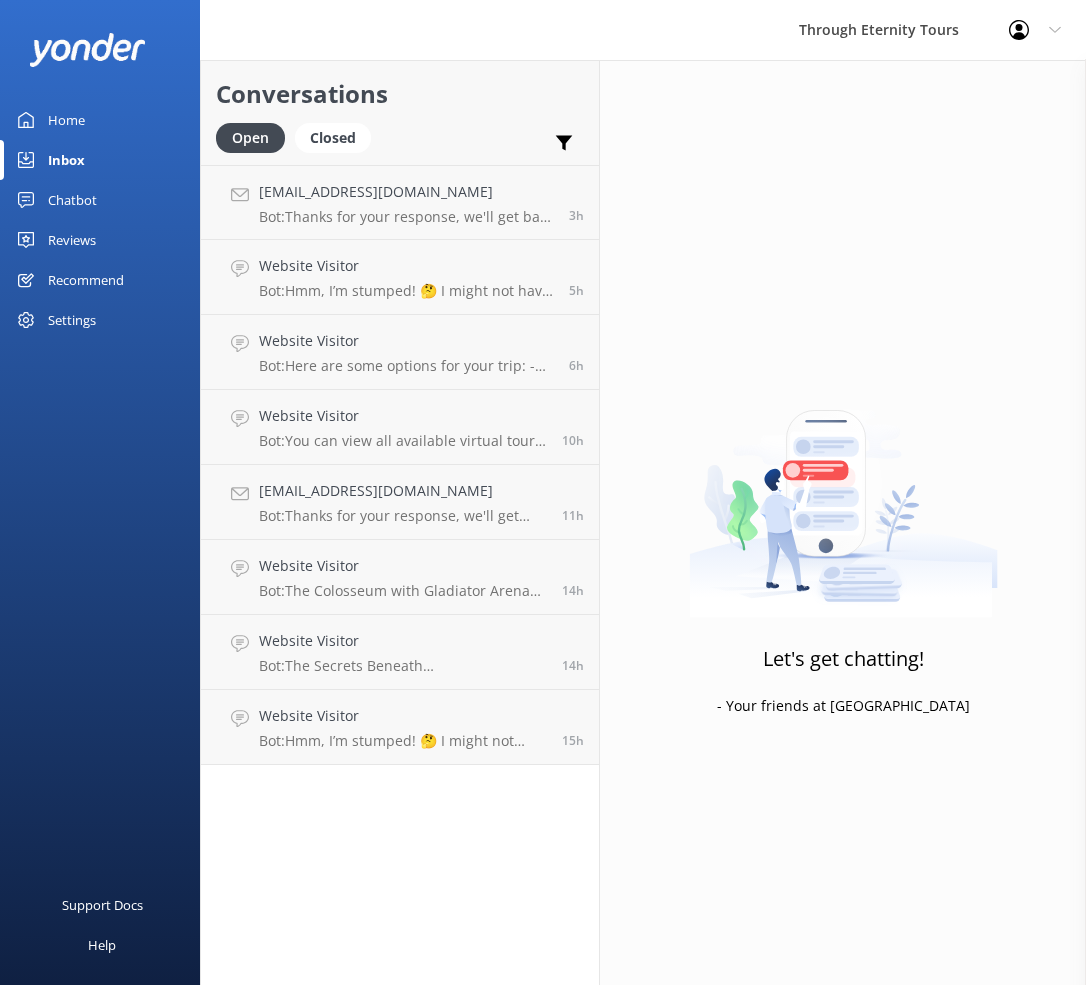 click on "Inbox" at bounding box center [66, 160] 